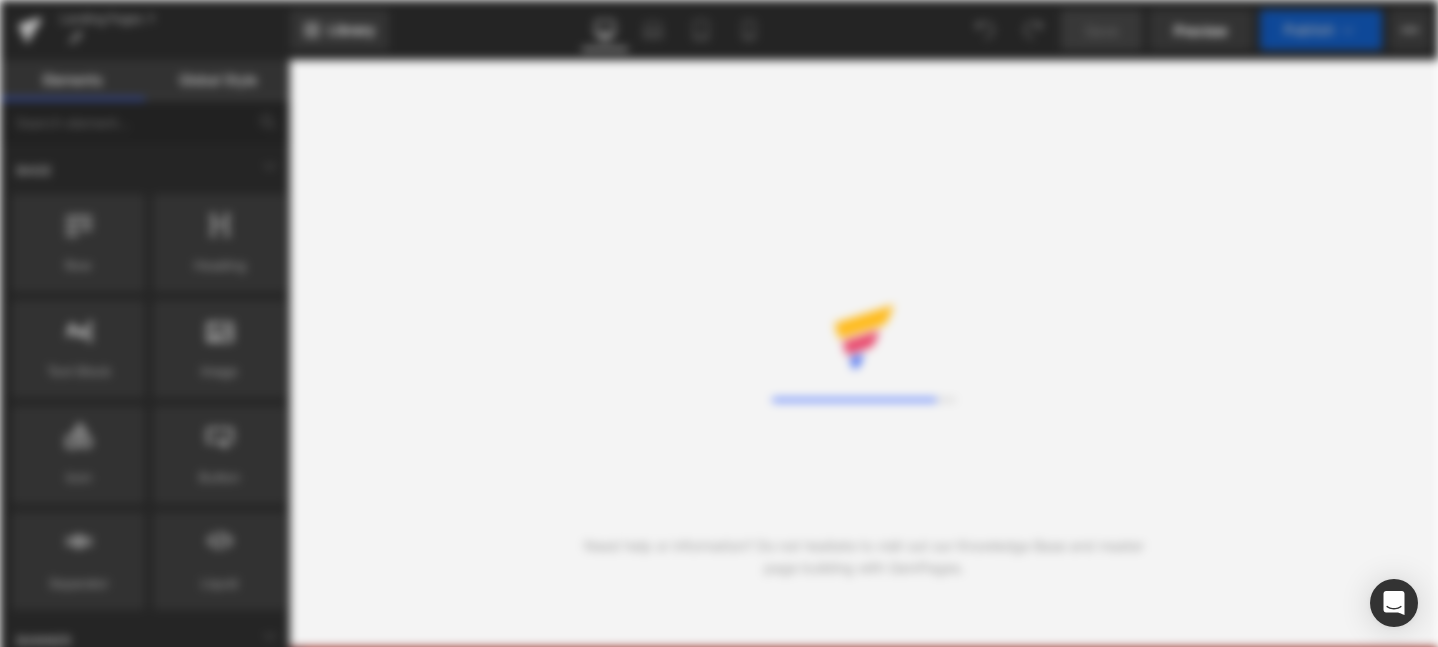 scroll, scrollTop: 0, scrollLeft: 0, axis: both 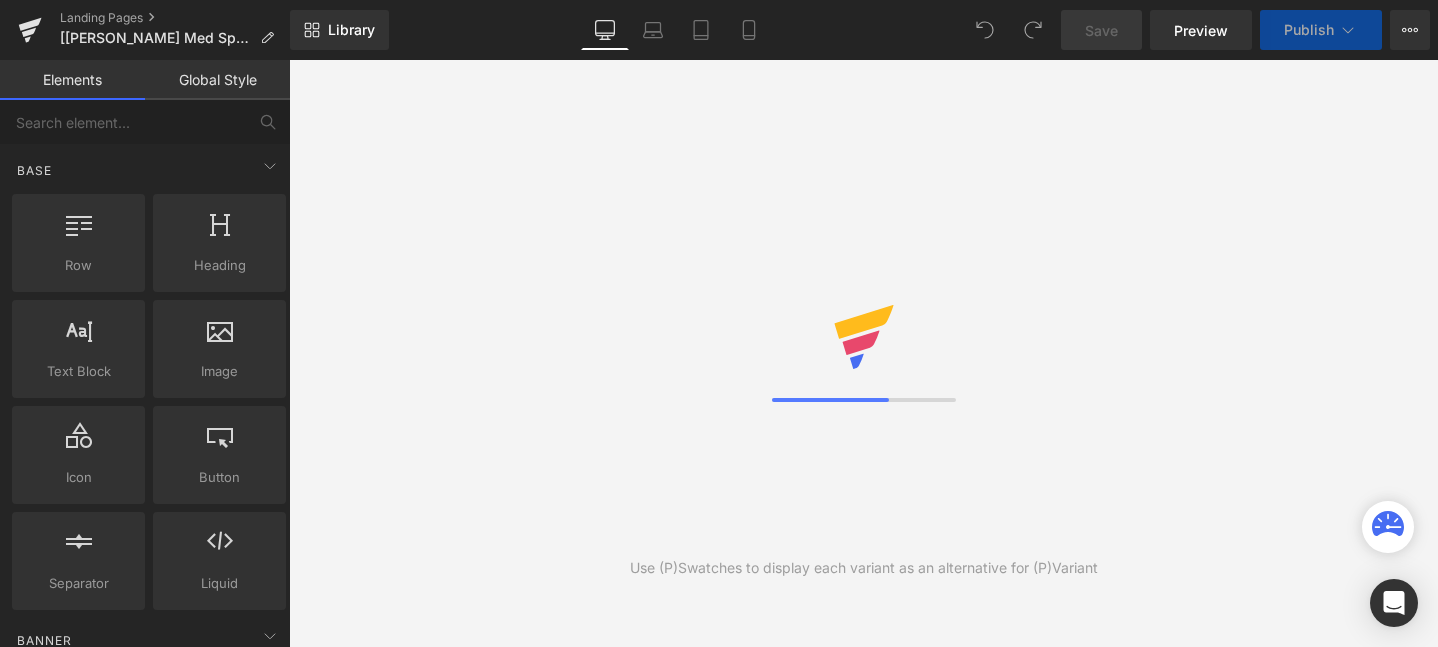click 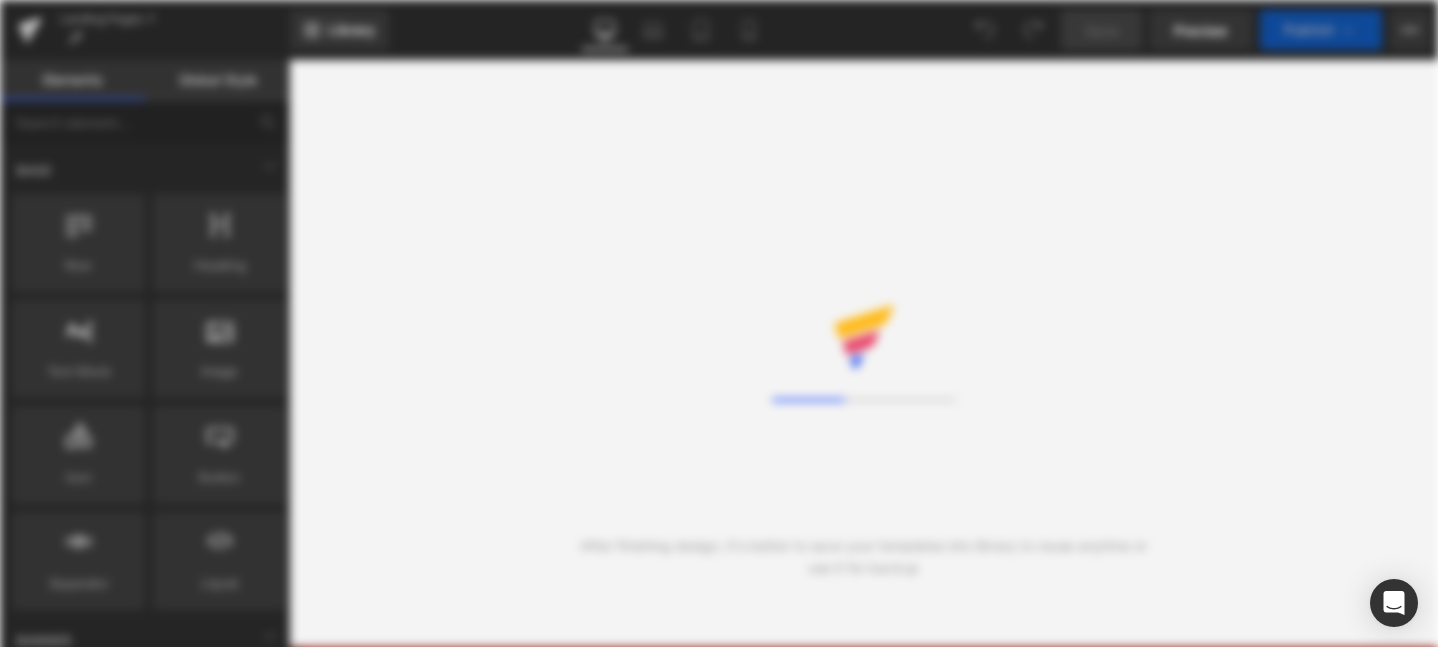 scroll, scrollTop: 0, scrollLeft: 0, axis: both 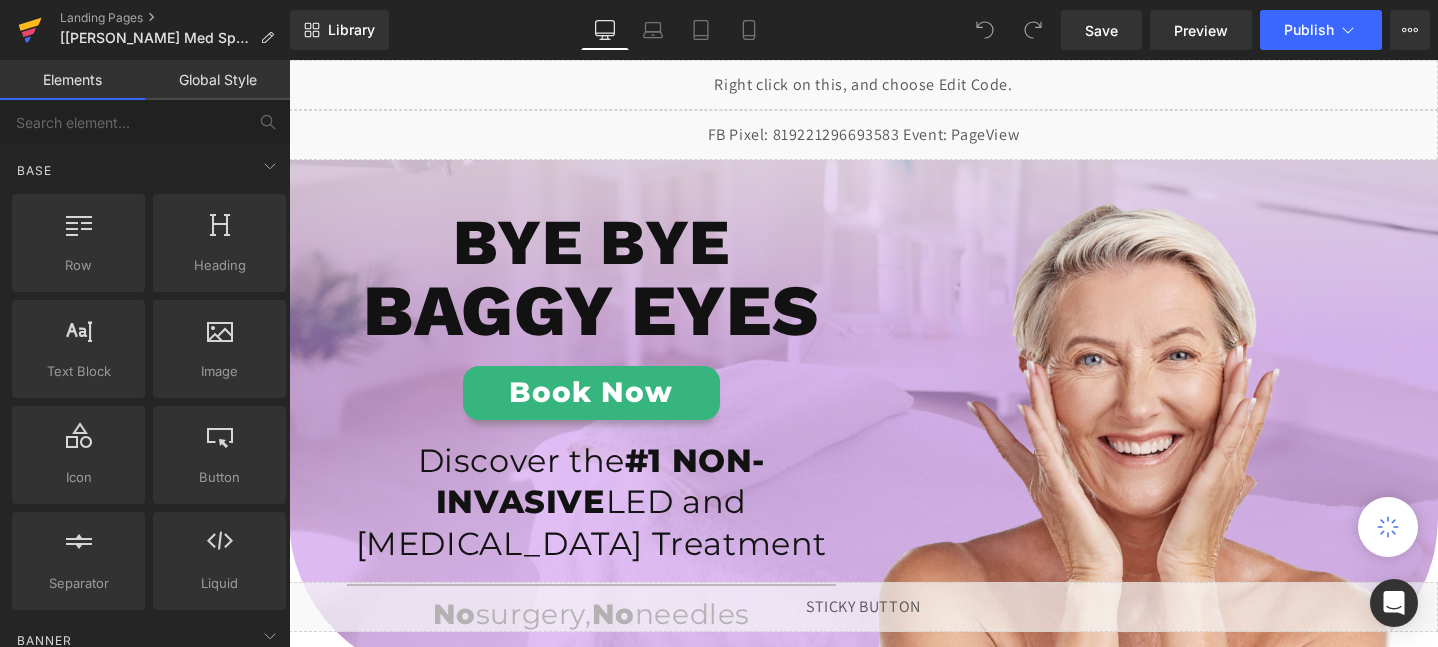 click 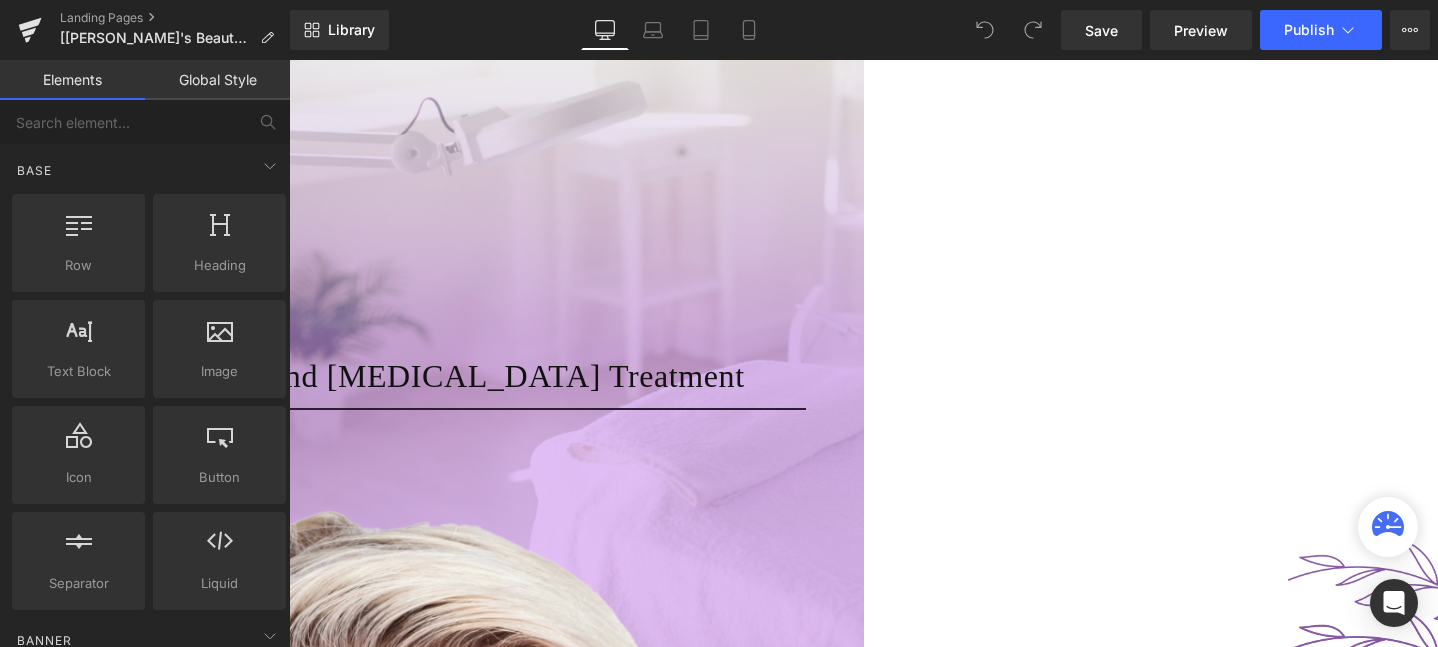 scroll, scrollTop: 0, scrollLeft: 0, axis: both 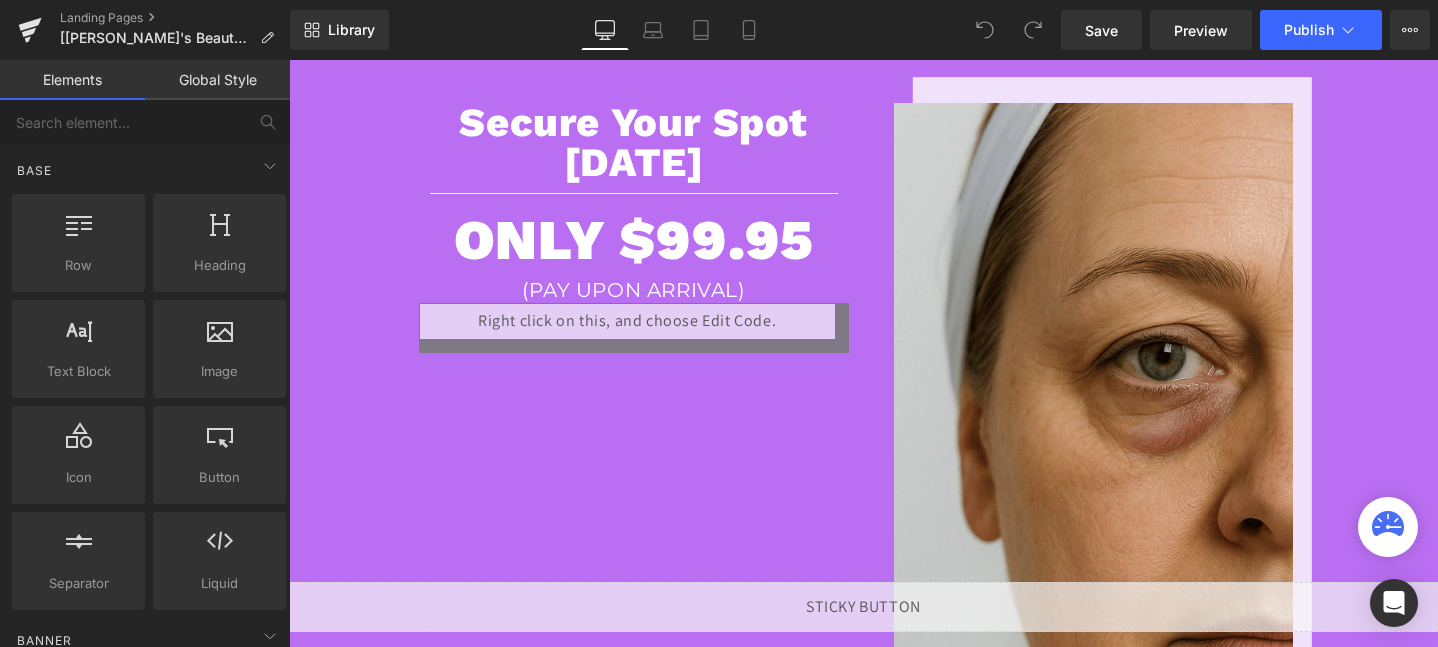 click on "Liquid" at bounding box center (634, 328) 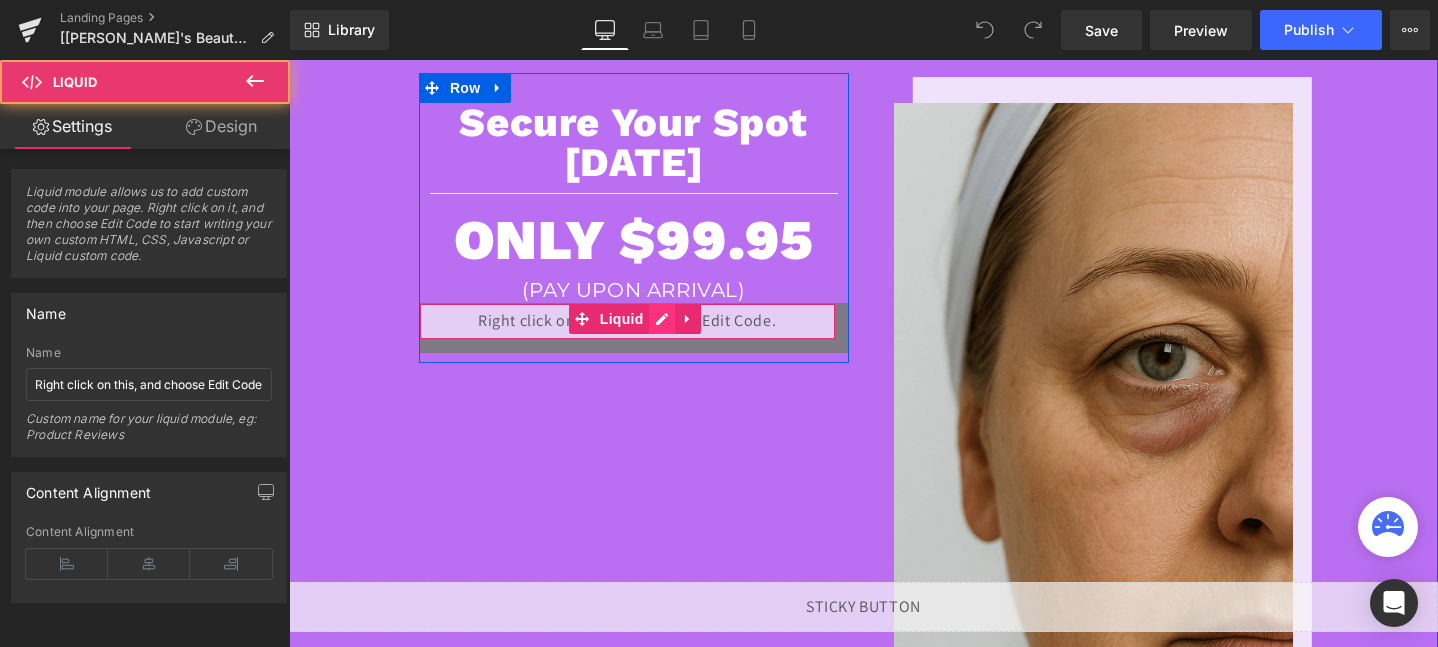 click on "Liquid" at bounding box center [634, 328] 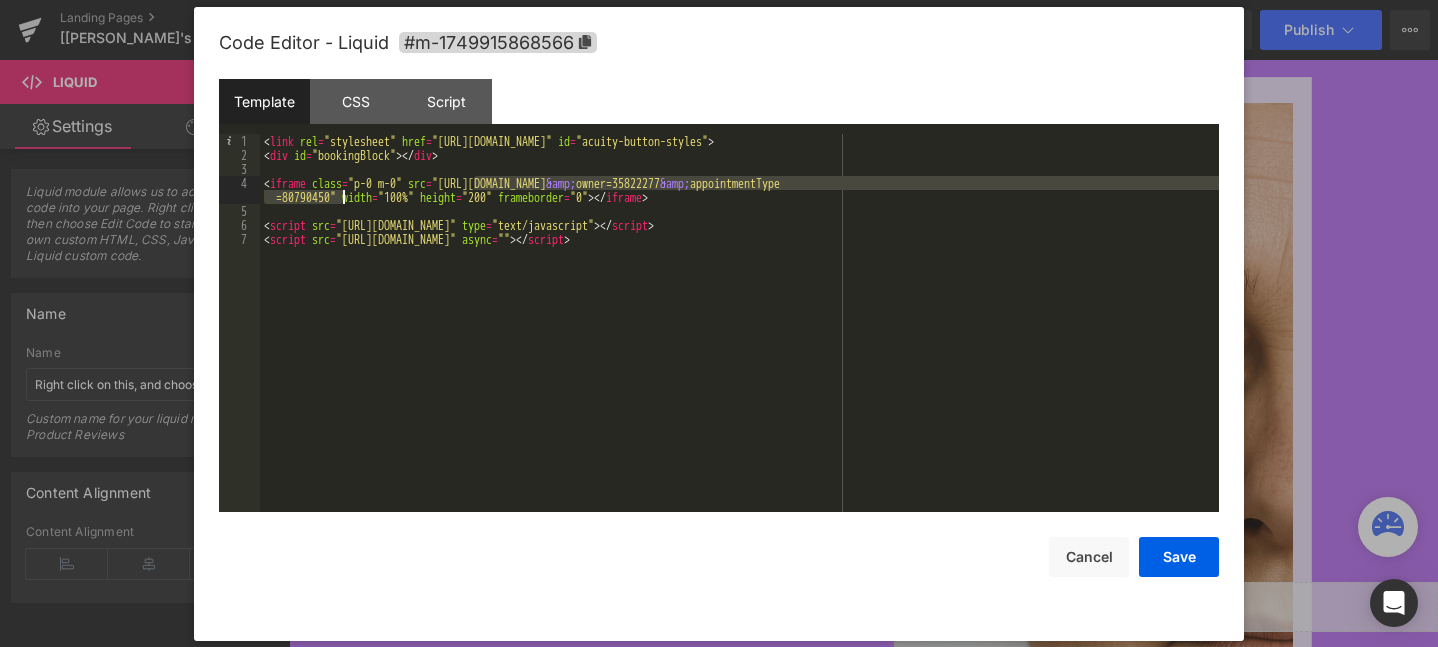 drag, startPoint x: 474, startPoint y: 183, endPoint x: 344, endPoint y: 200, distance: 131.10683 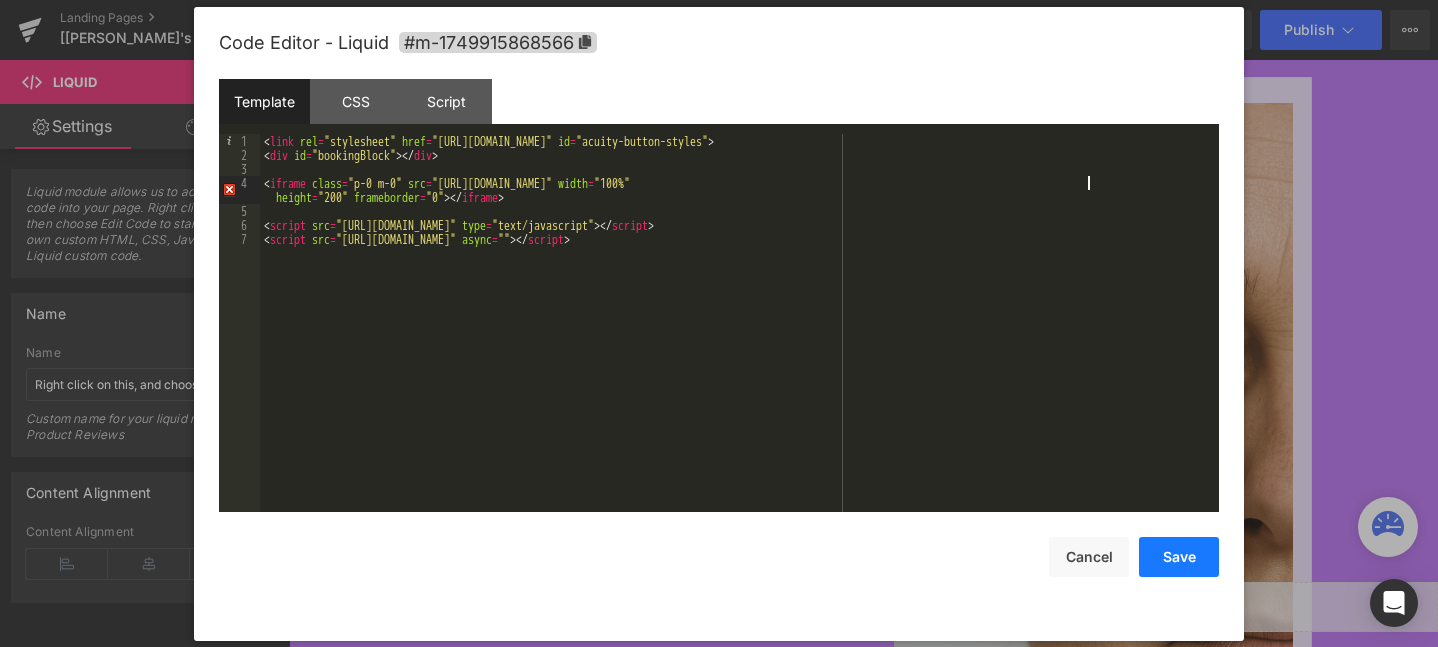 click on "Save" at bounding box center [1179, 557] 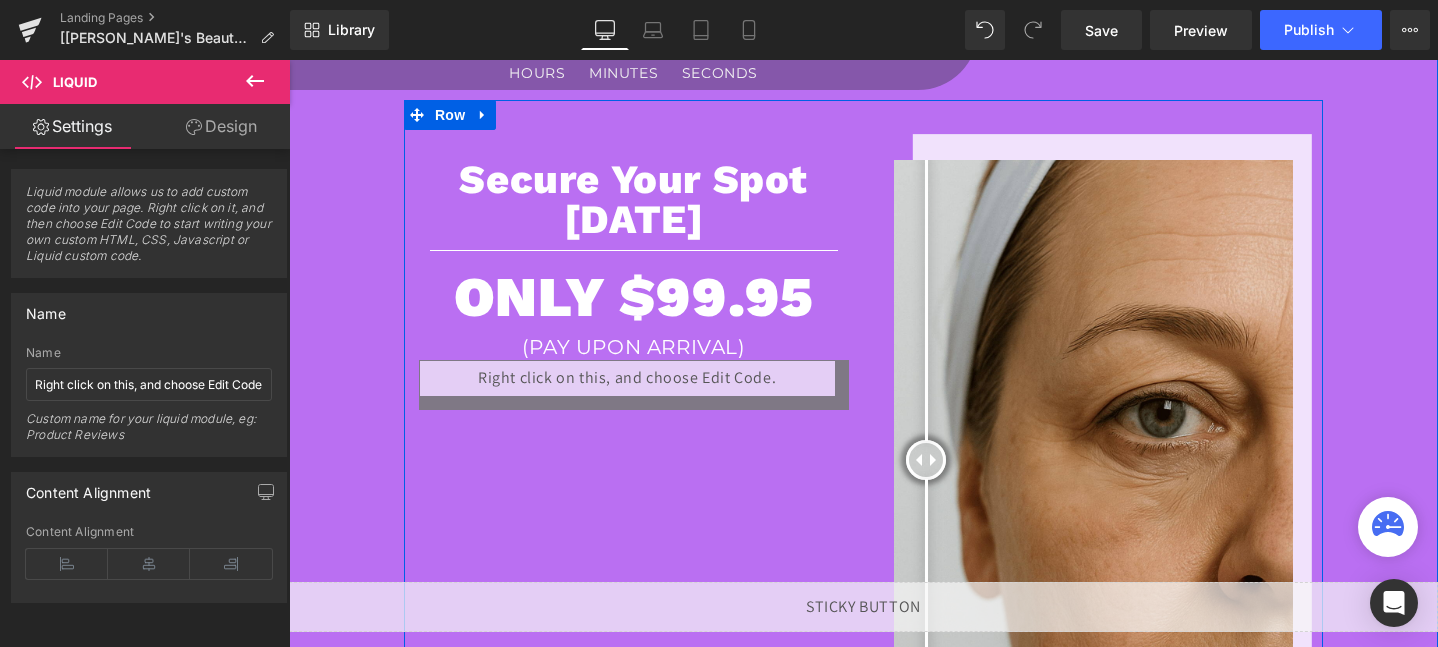scroll, scrollTop: 1955, scrollLeft: 0, axis: vertical 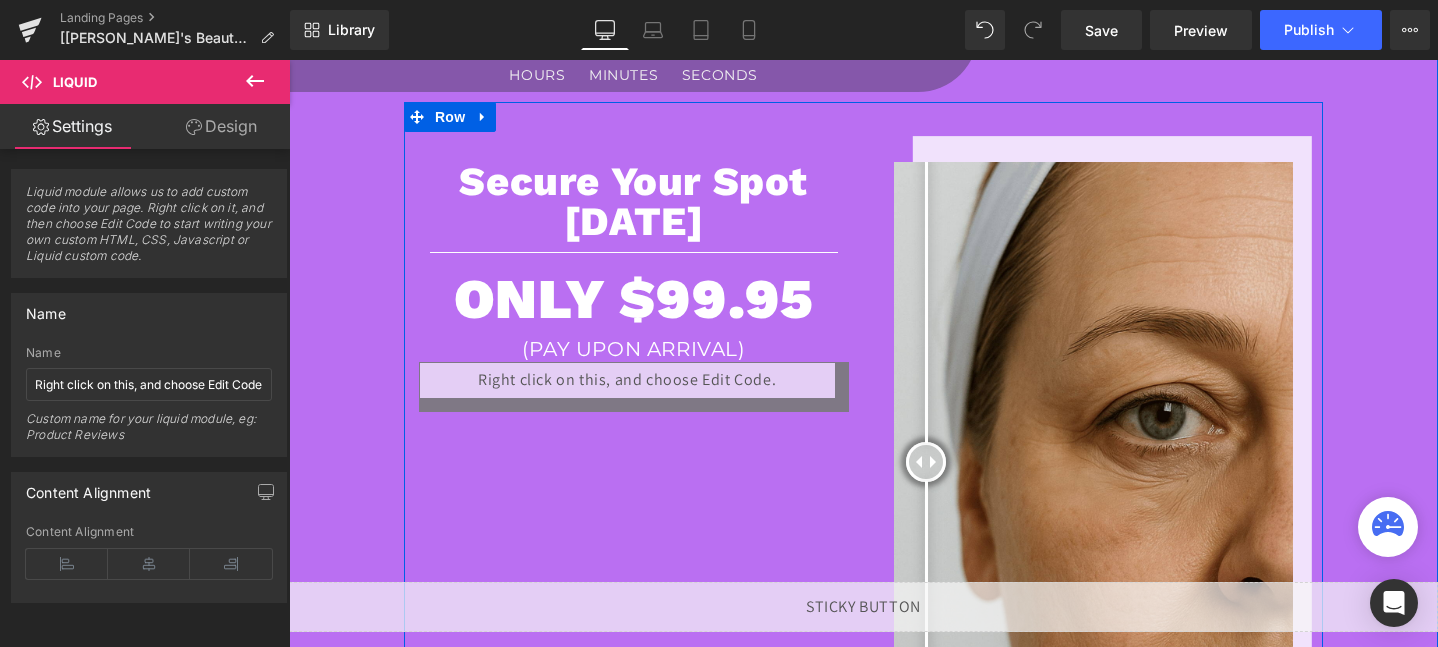 click on "ONLY $99.95 Heading" at bounding box center (634, 299) 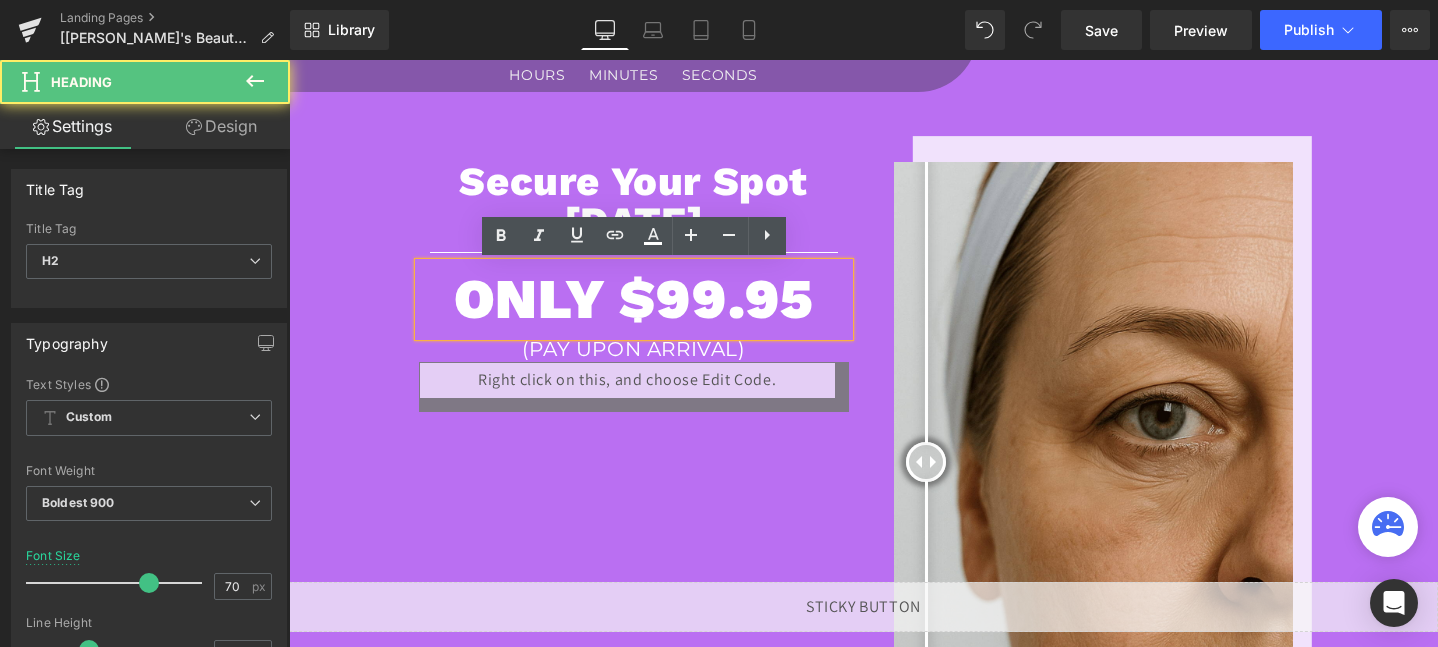 click on "ONLY $99.95" at bounding box center [634, 299] 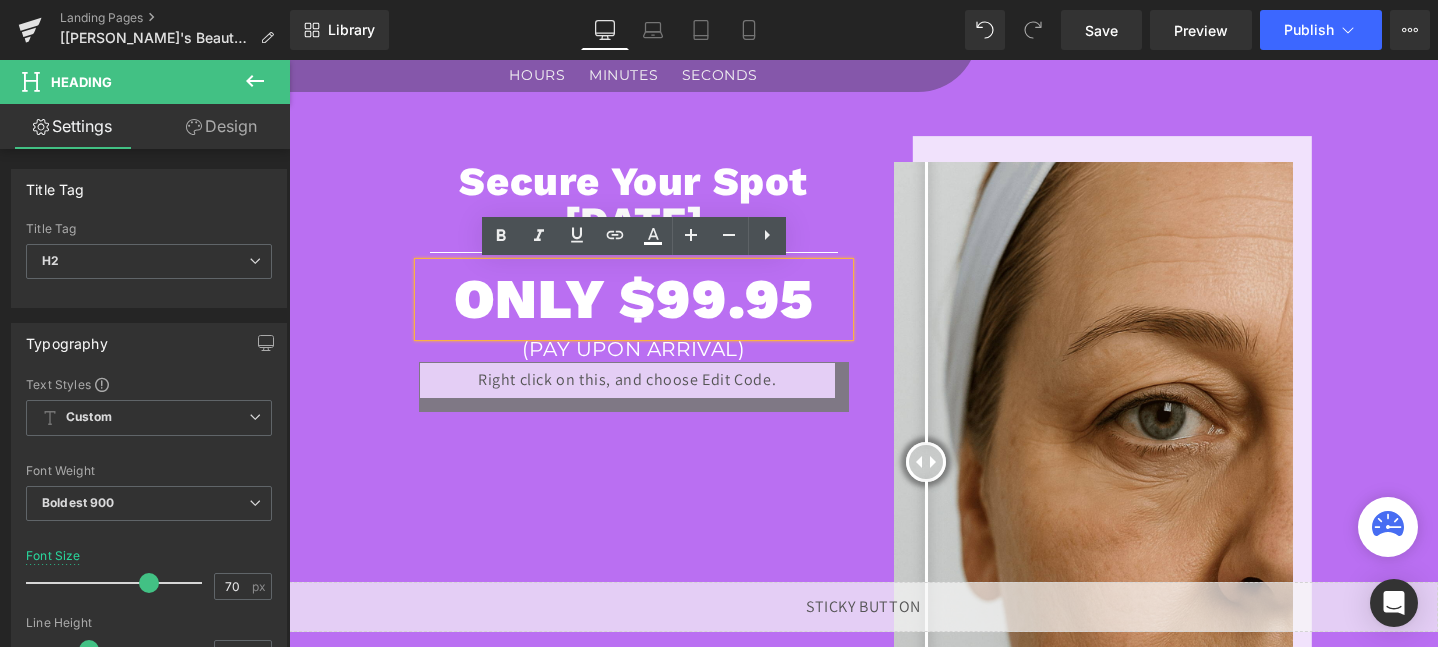 type 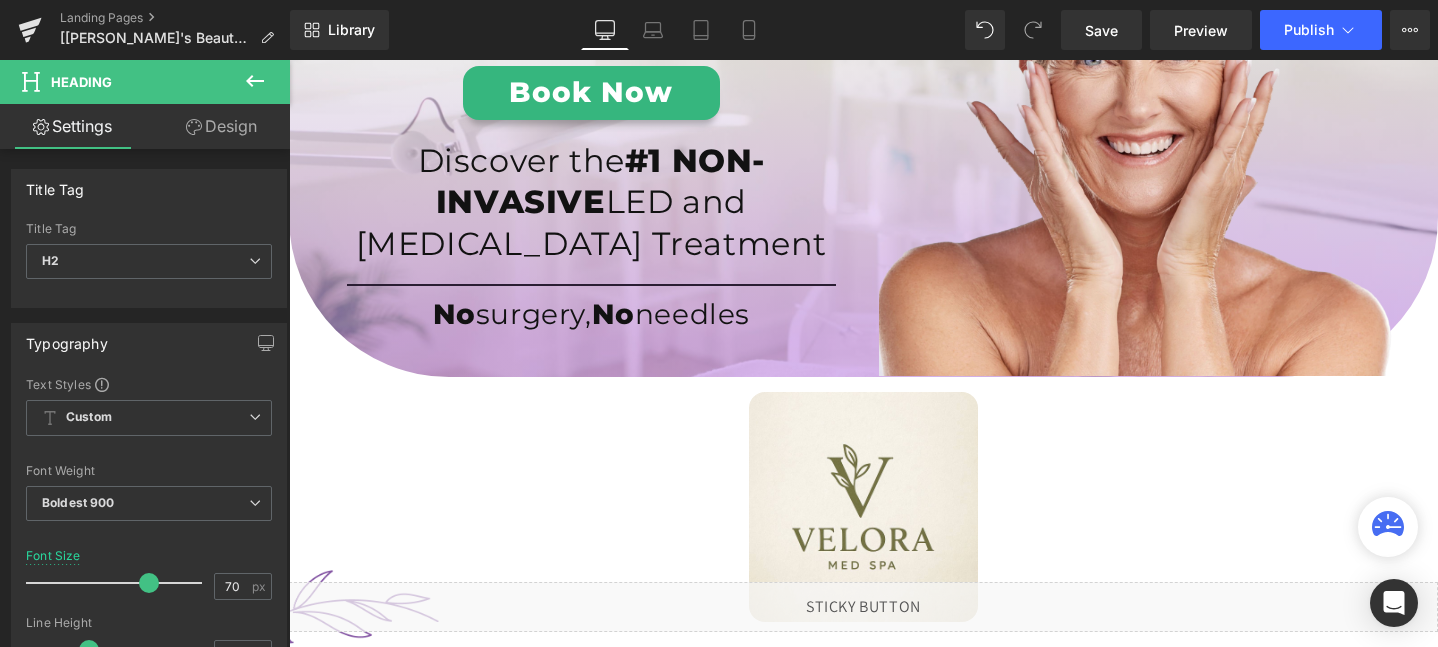 scroll, scrollTop: 482, scrollLeft: 0, axis: vertical 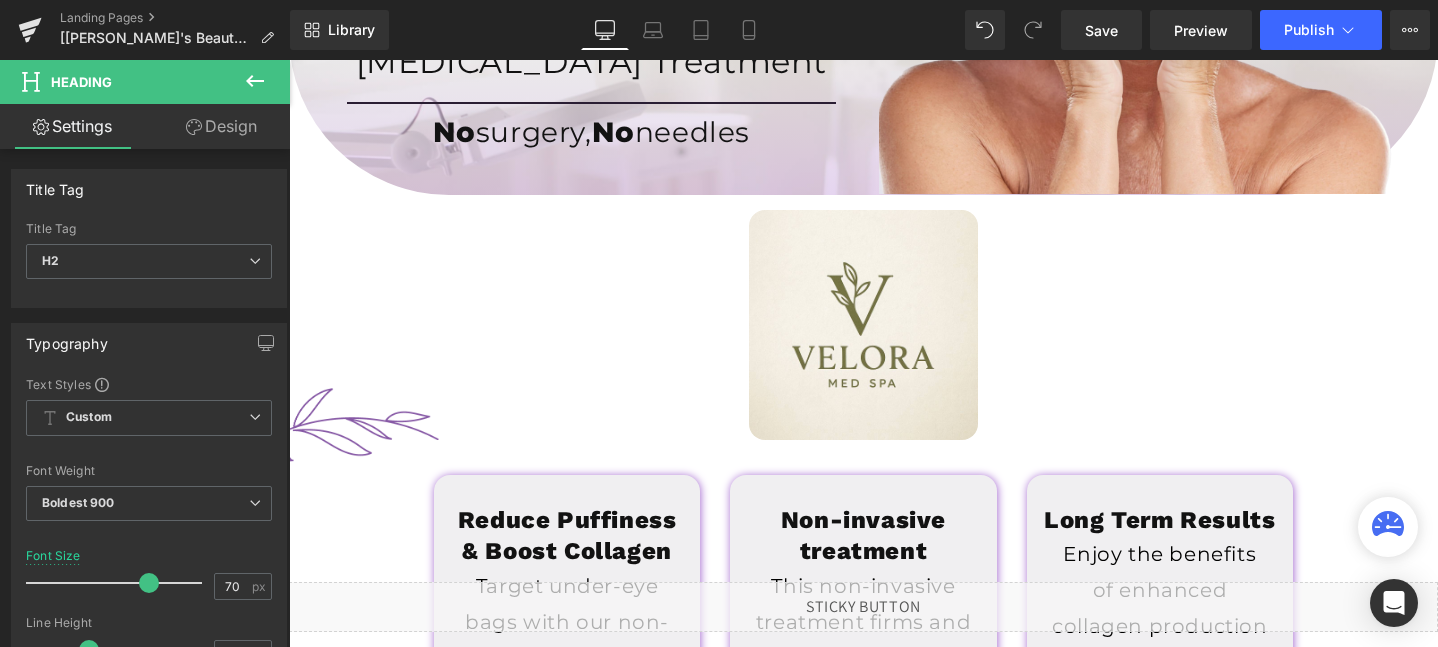 click at bounding box center [863, 325] 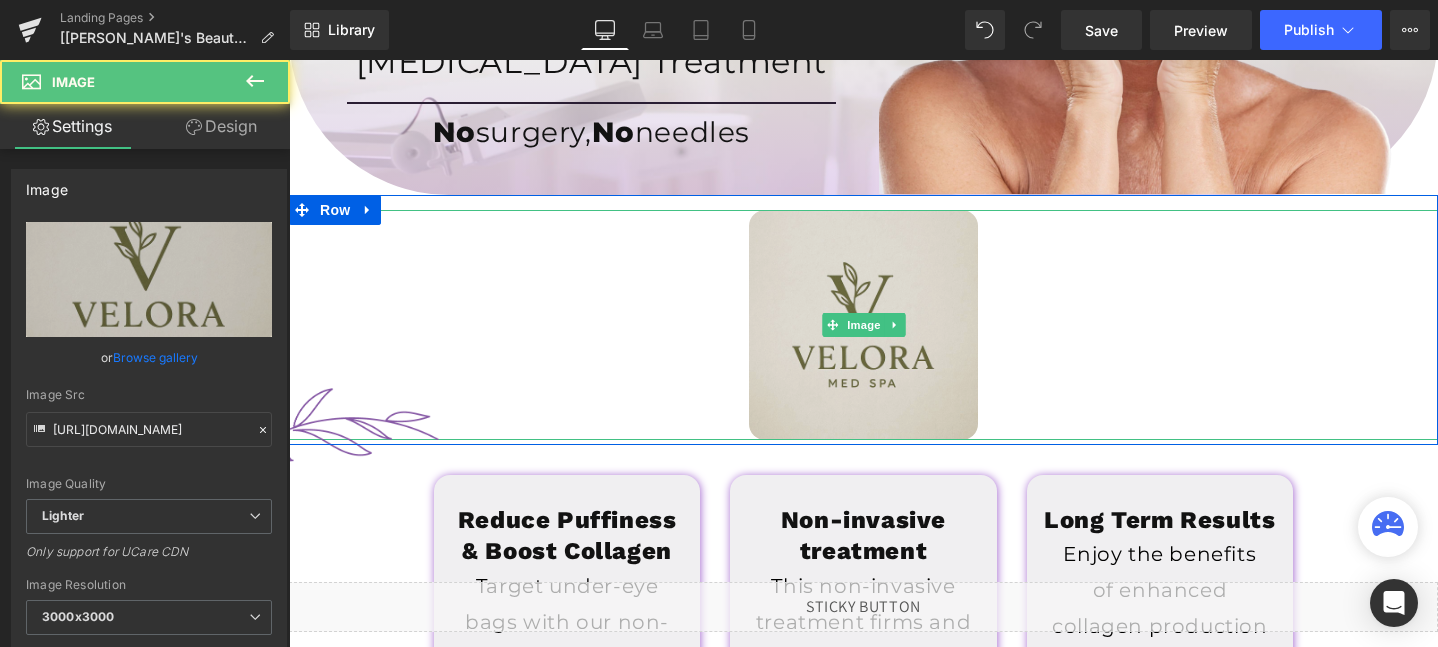 click at bounding box center (864, 325) 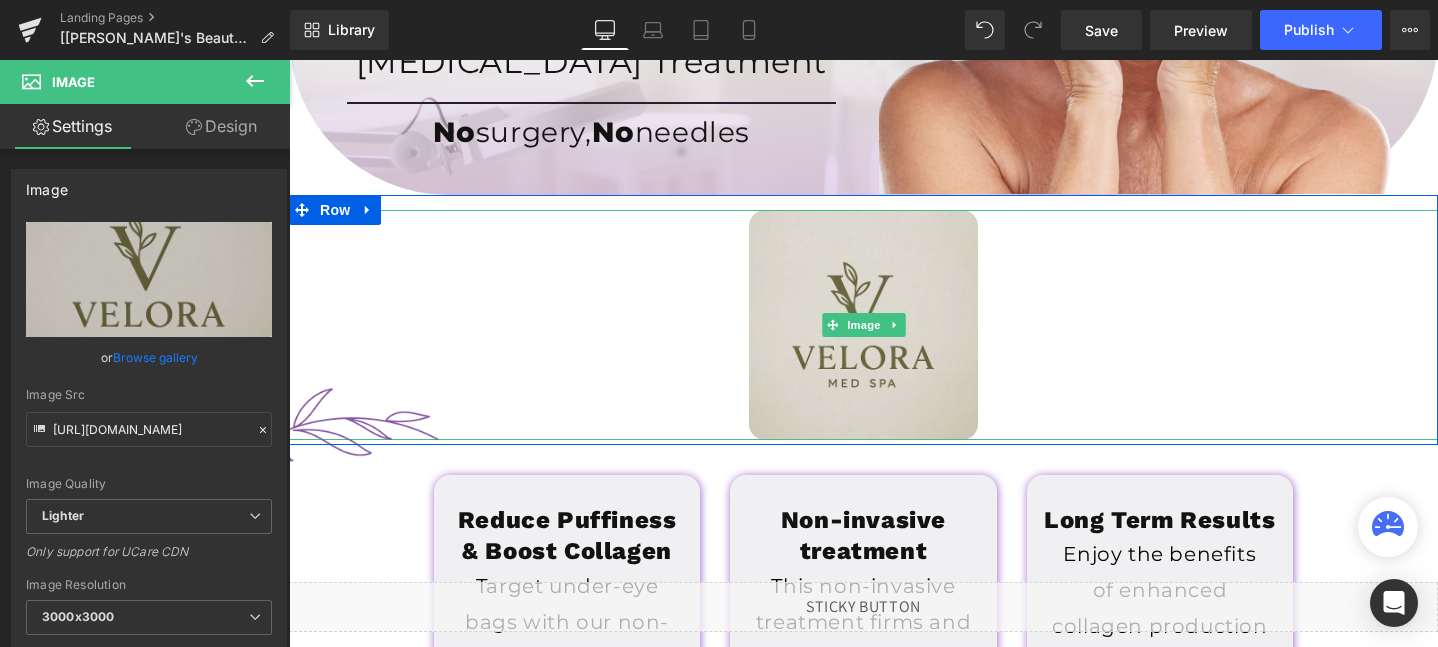 click at bounding box center [864, 325] 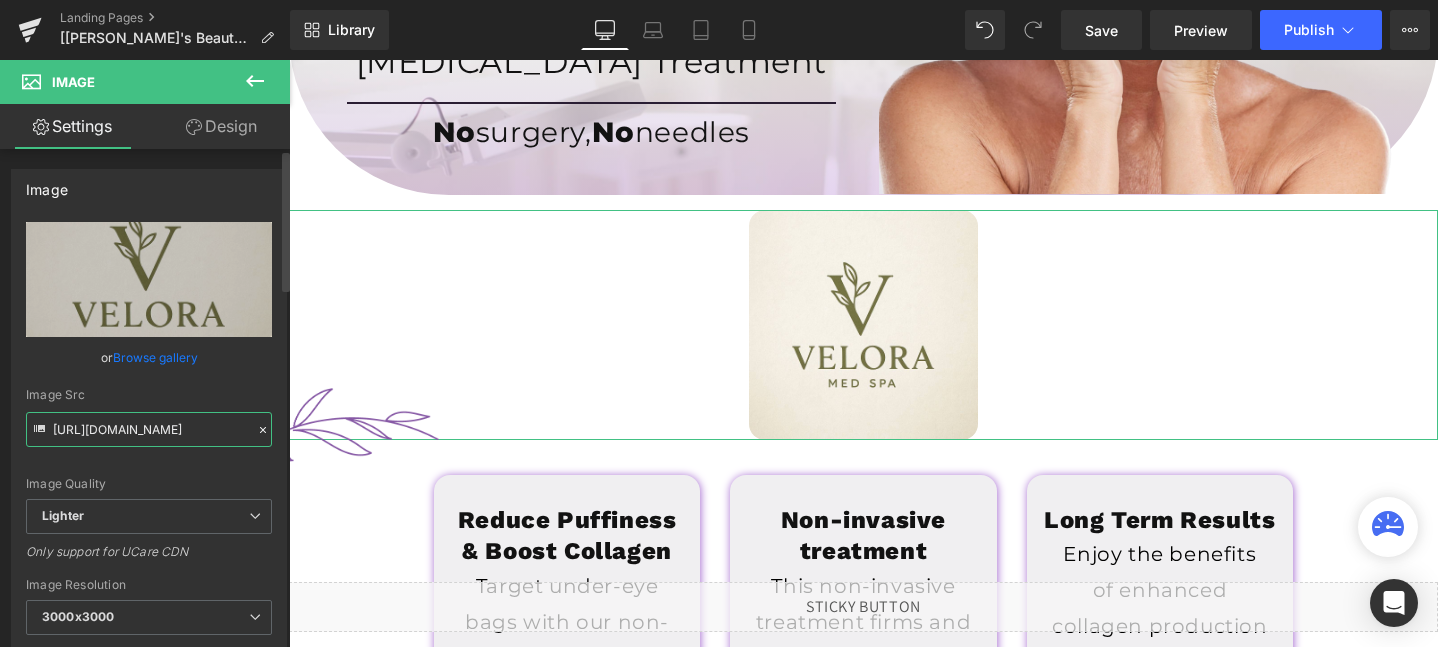 click on "https://ucarecdn.com/1490cb88-dbc2-452a-82c7-cd948fa96a68/-/format/auto/-/preview/3000x3000/-/quality/lighter/67bbdc8f-af2b-4cec-91f5-821fafb099d2_-_NatureLift.jpeg" at bounding box center (149, 429) 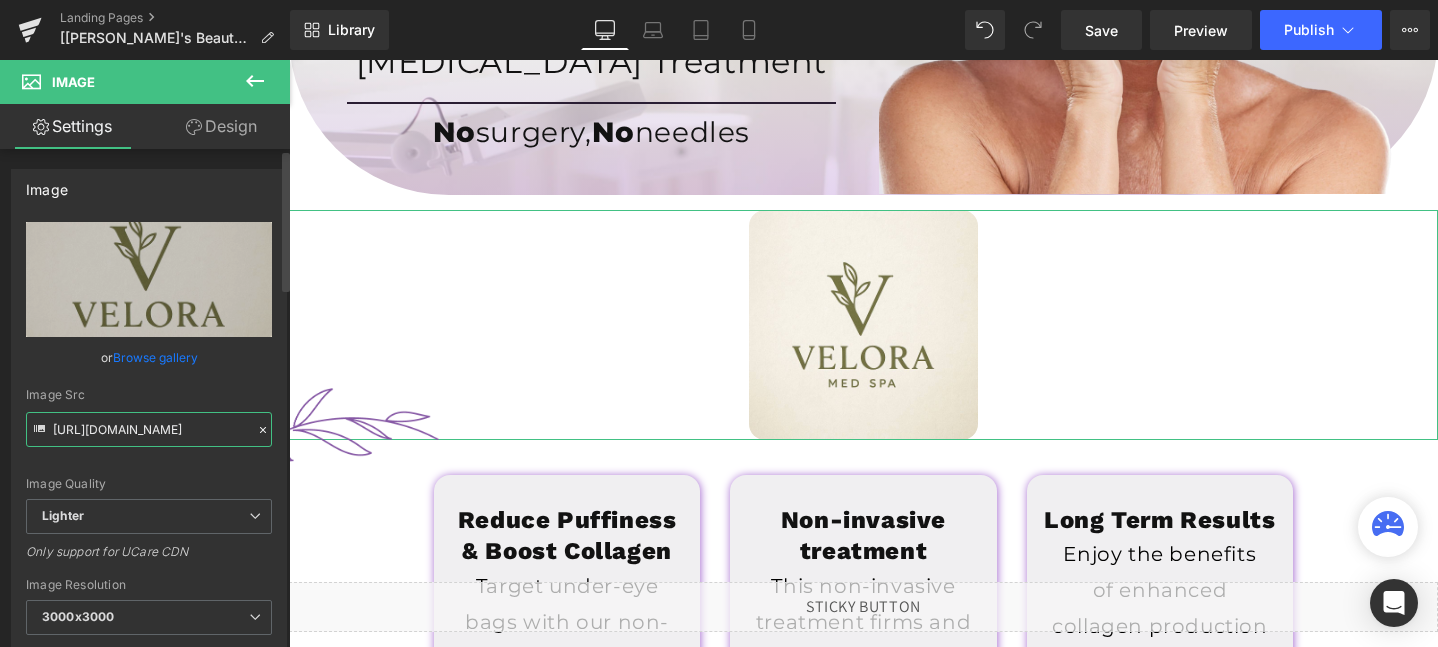 click on "https://ucarecdn.com/1490cb88-dbc2-452a-82c7-cd948fa96a68/-/format/auto/-/preview/3000x3000/-/quality/lighter/67bbdc8f-af2b-4cec-91f5-821fafb099d2_-_NatureLift.jpeg" at bounding box center (149, 429) 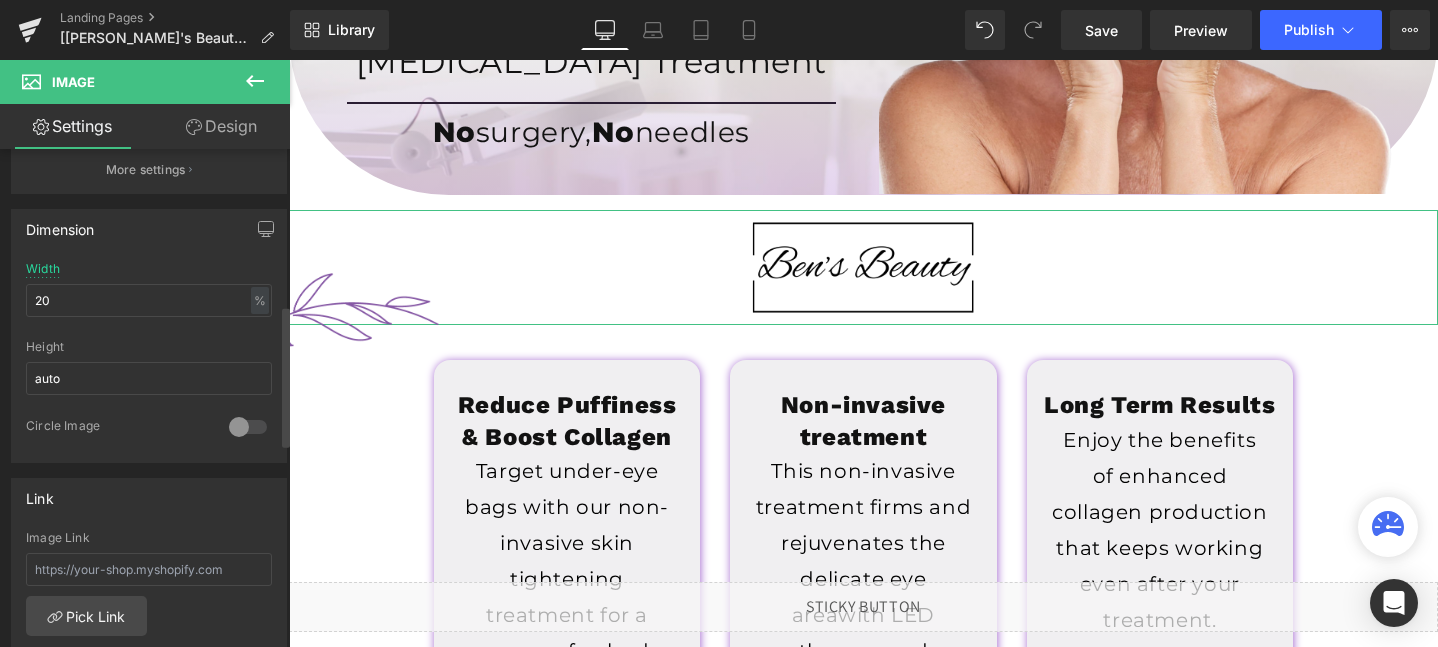 scroll, scrollTop: 553, scrollLeft: 0, axis: vertical 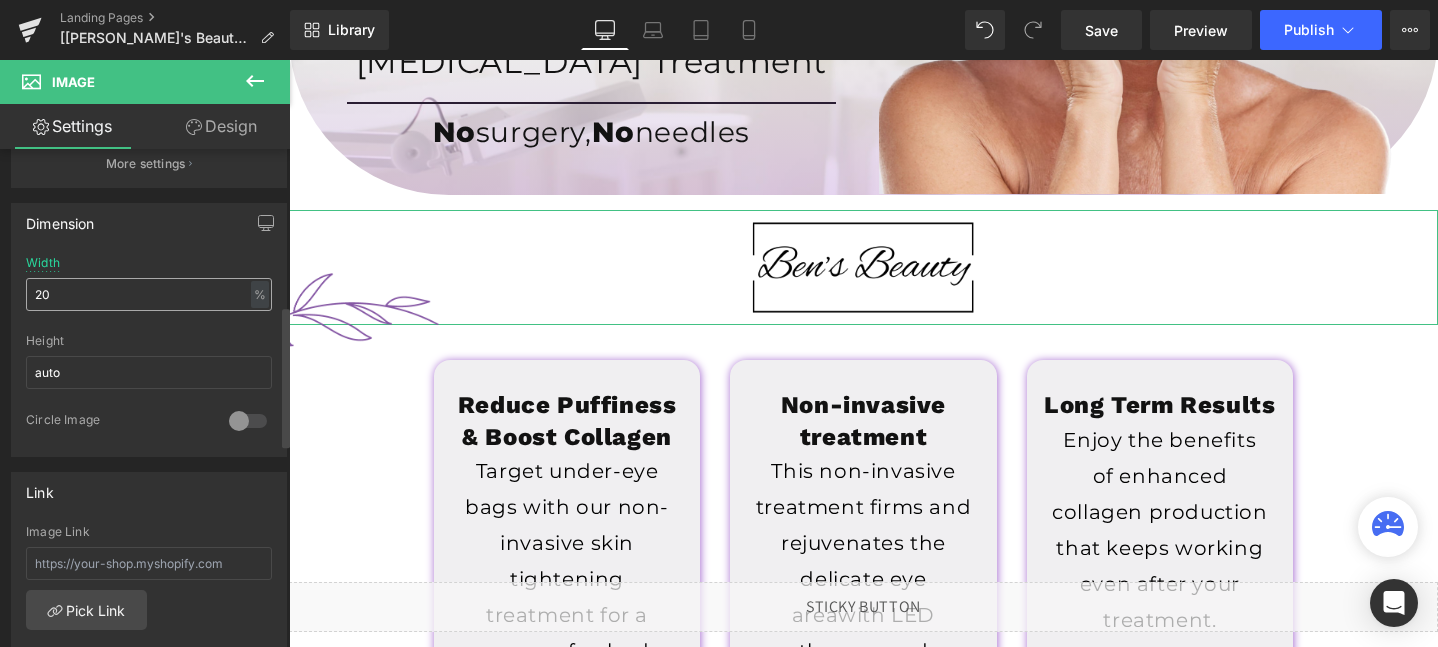 type on "[URL][DOMAIN_NAME]" 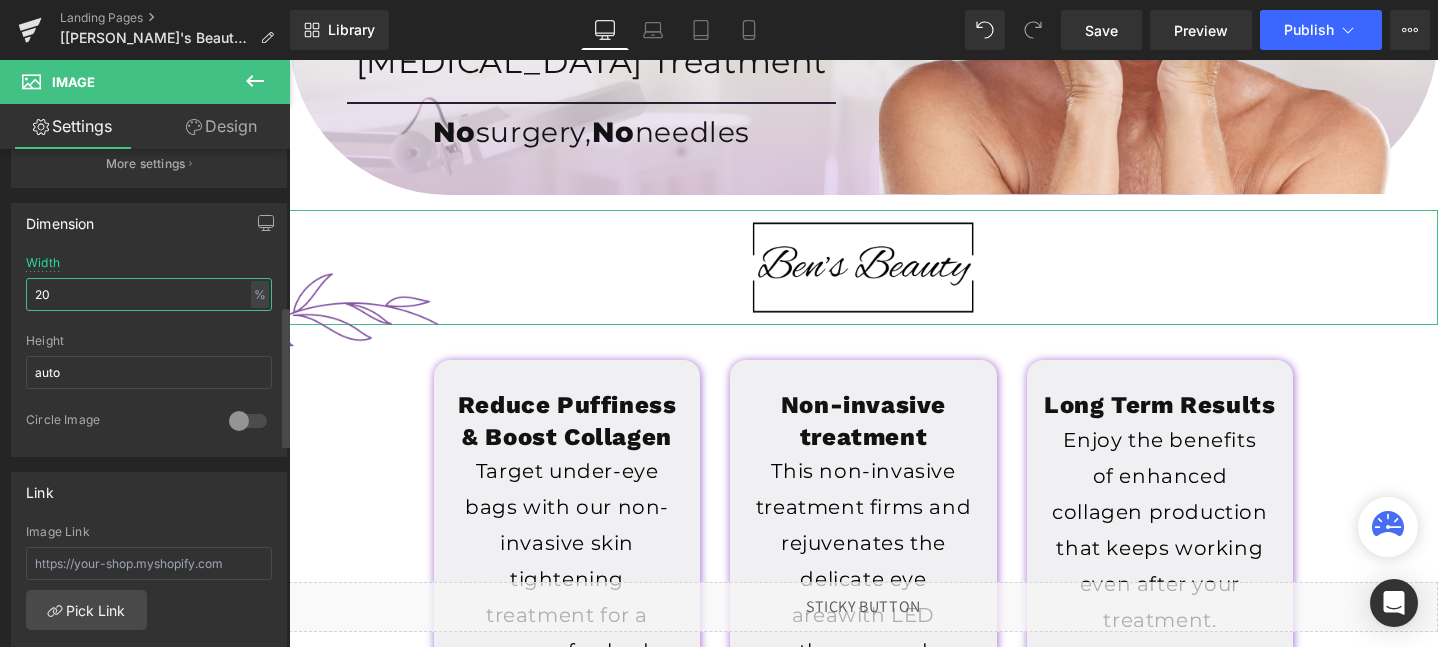 click on "20" at bounding box center (149, 294) 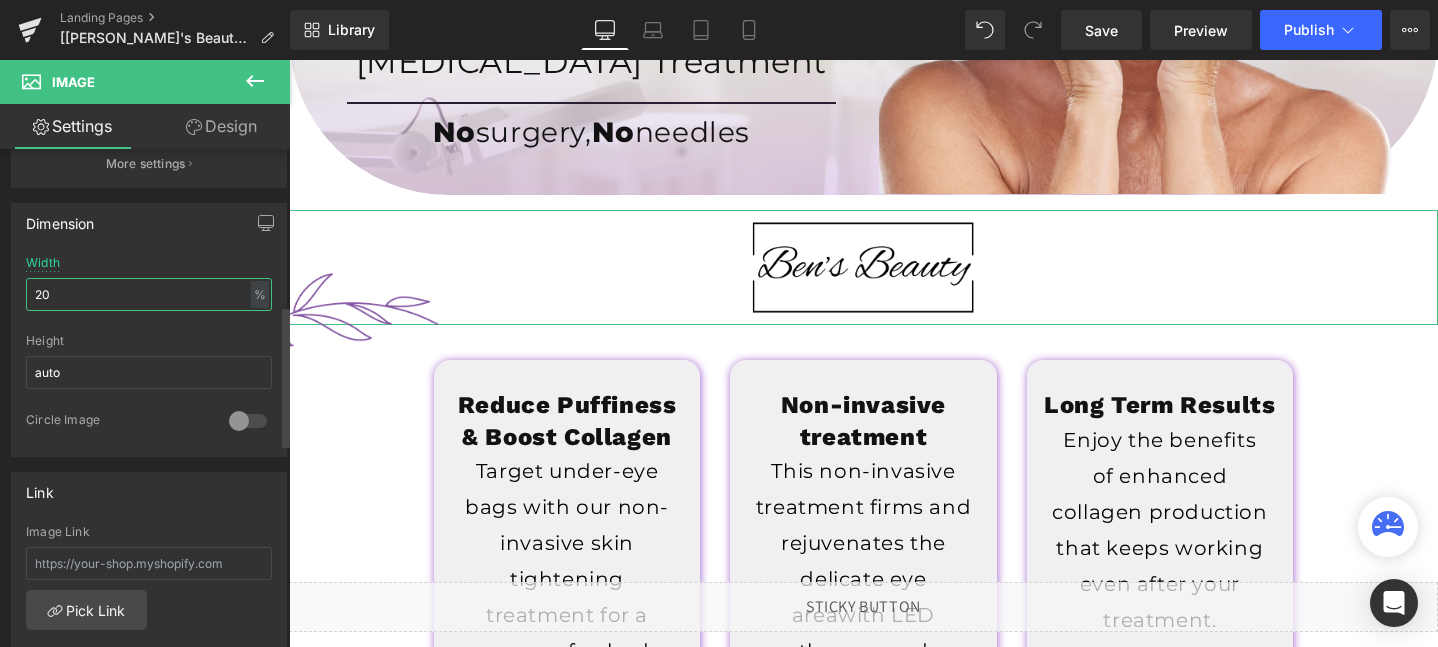 scroll, scrollTop: 0, scrollLeft: 0, axis: both 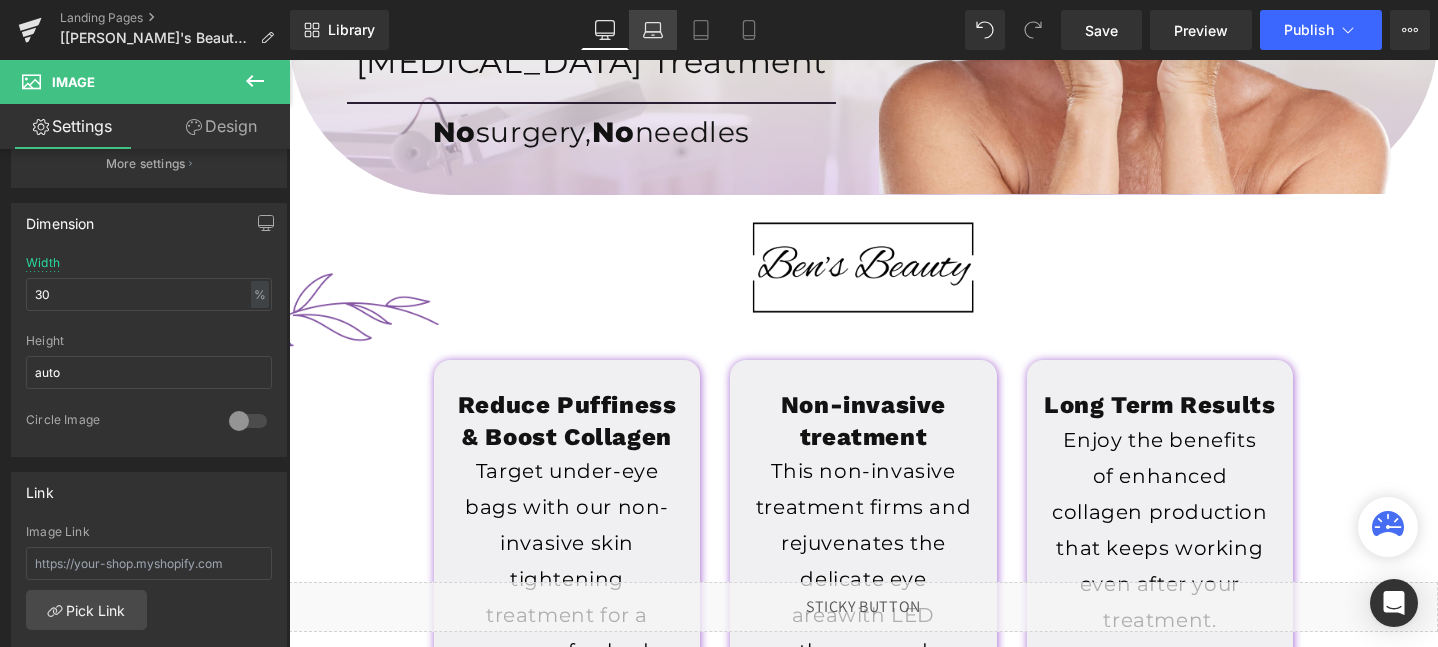 click 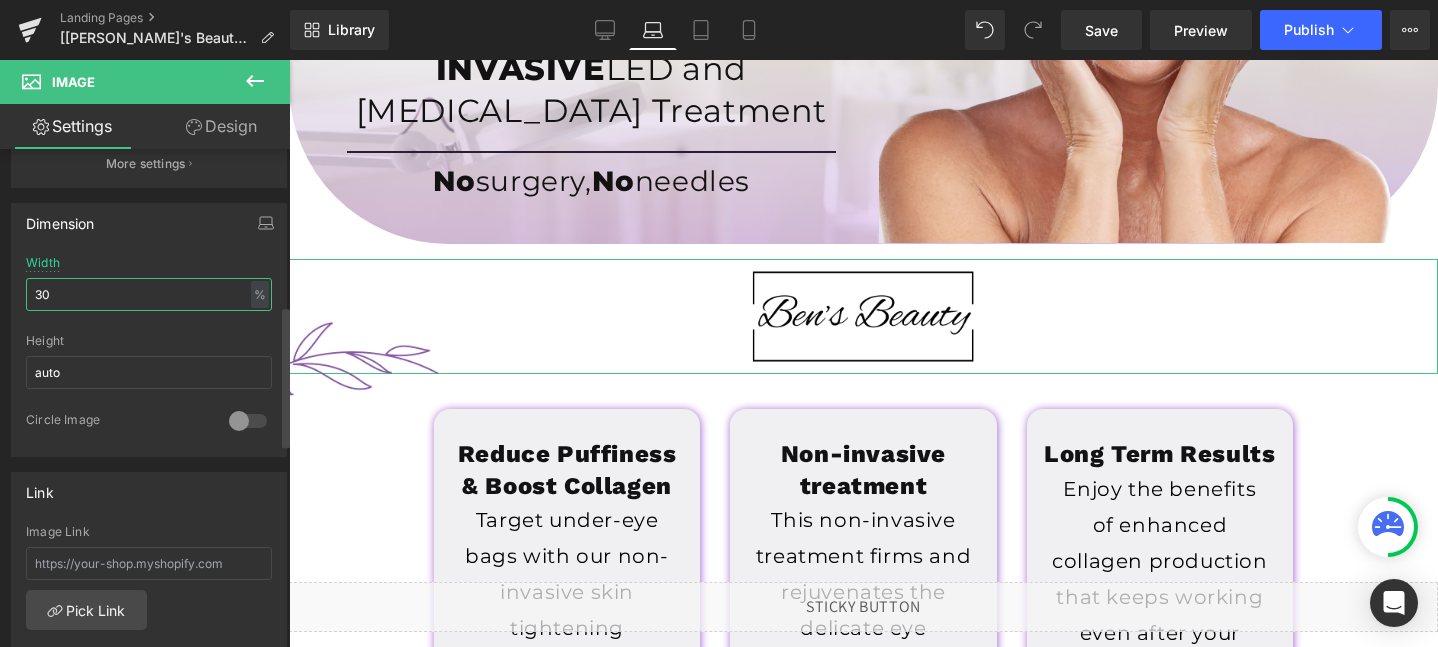 click on "30" at bounding box center [149, 294] 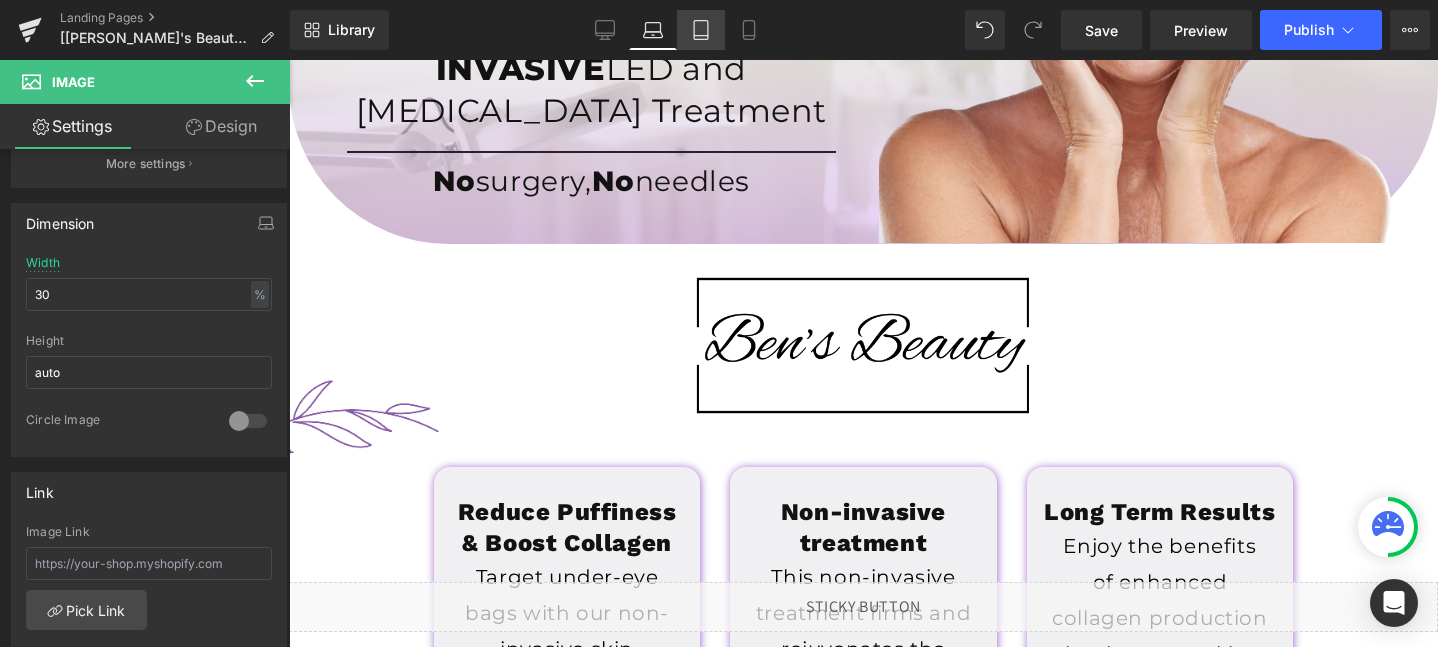 click on "Tablet" at bounding box center (701, 30) 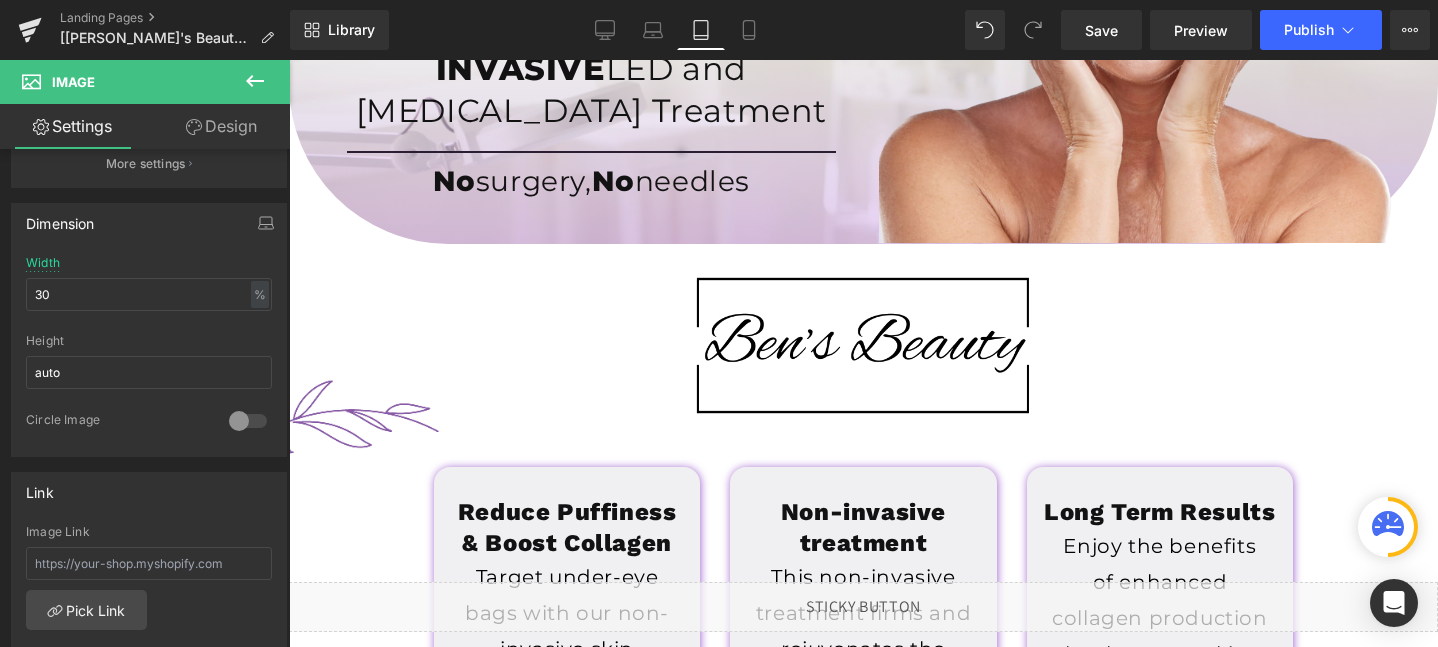 scroll, scrollTop: 671, scrollLeft: 0, axis: vertical 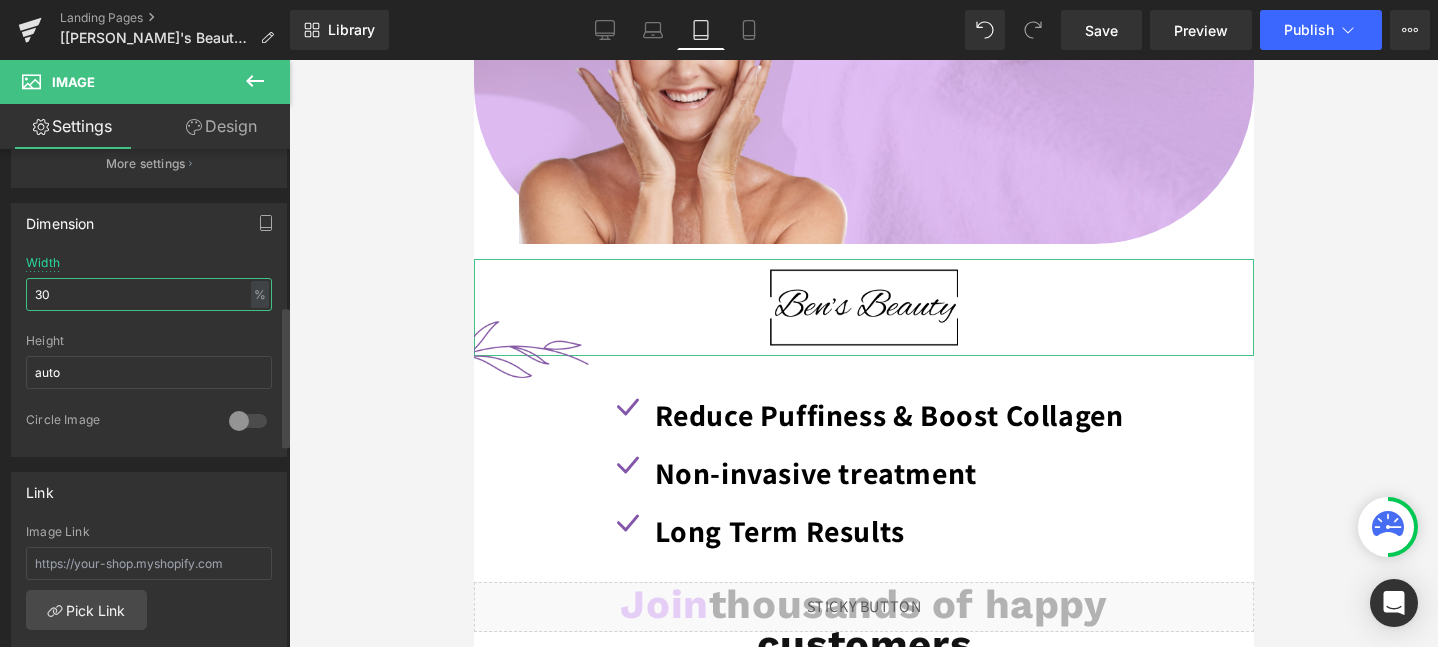 click on "30" at bounding box center [149, 294] 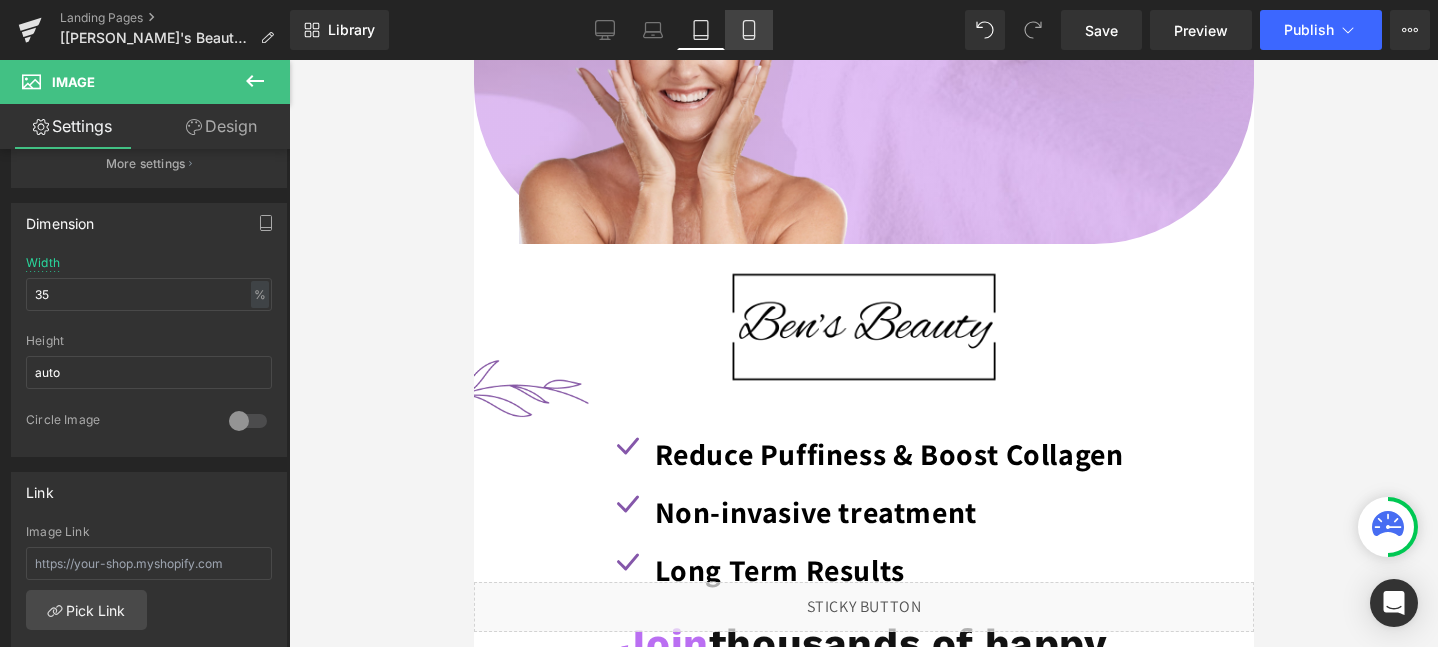 click 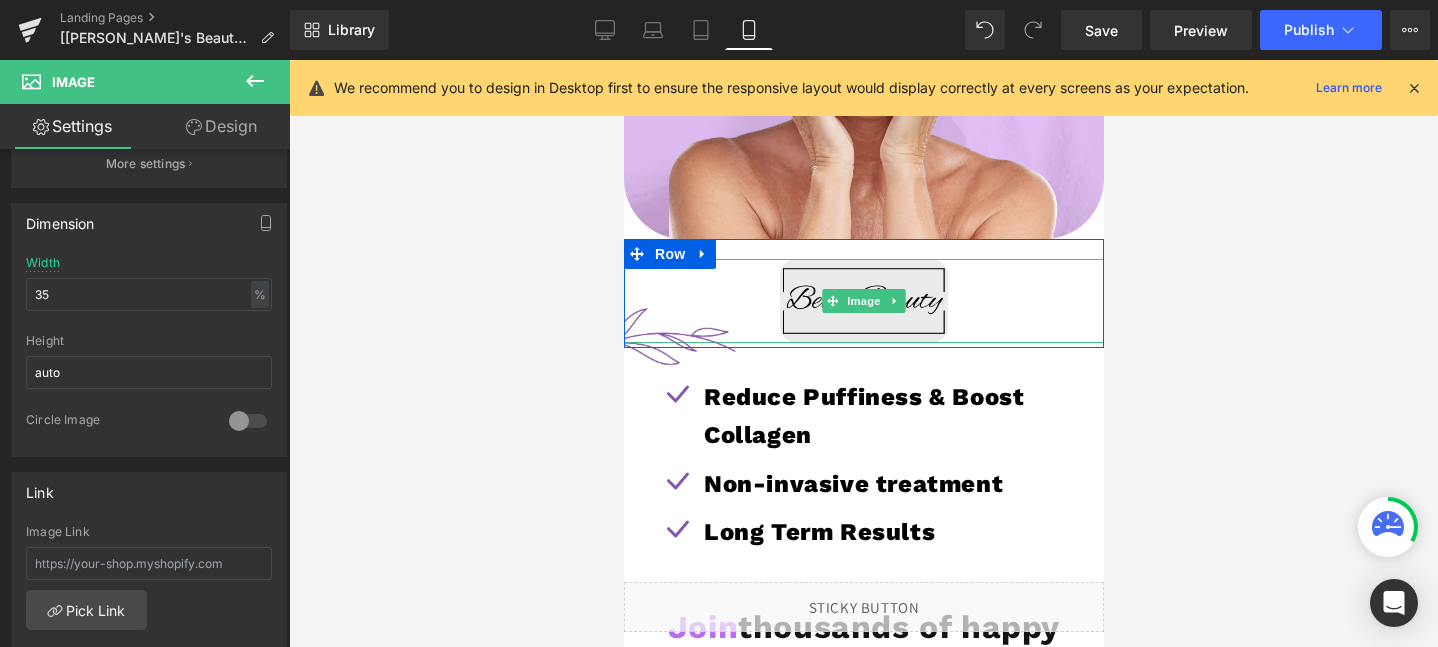 click at bounding box center (863, 301) 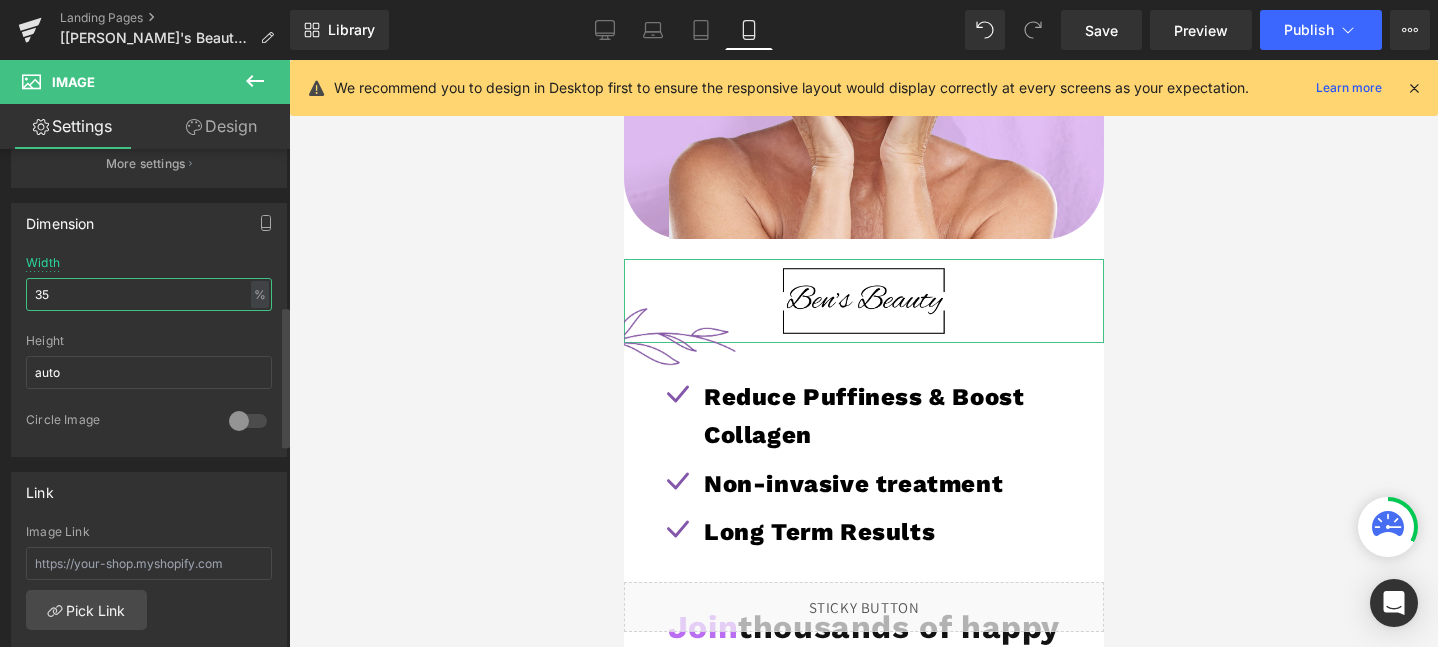 click on "35" at bounding box center (149, 294) 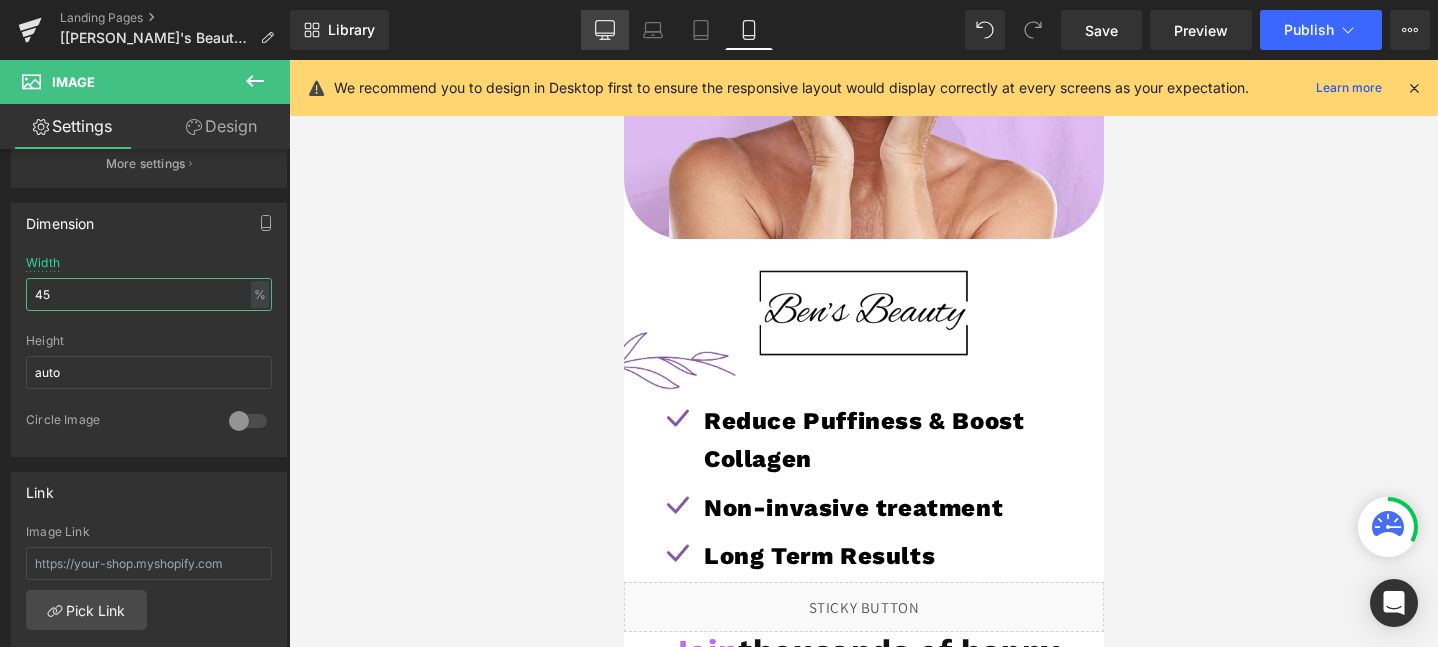type on "45" 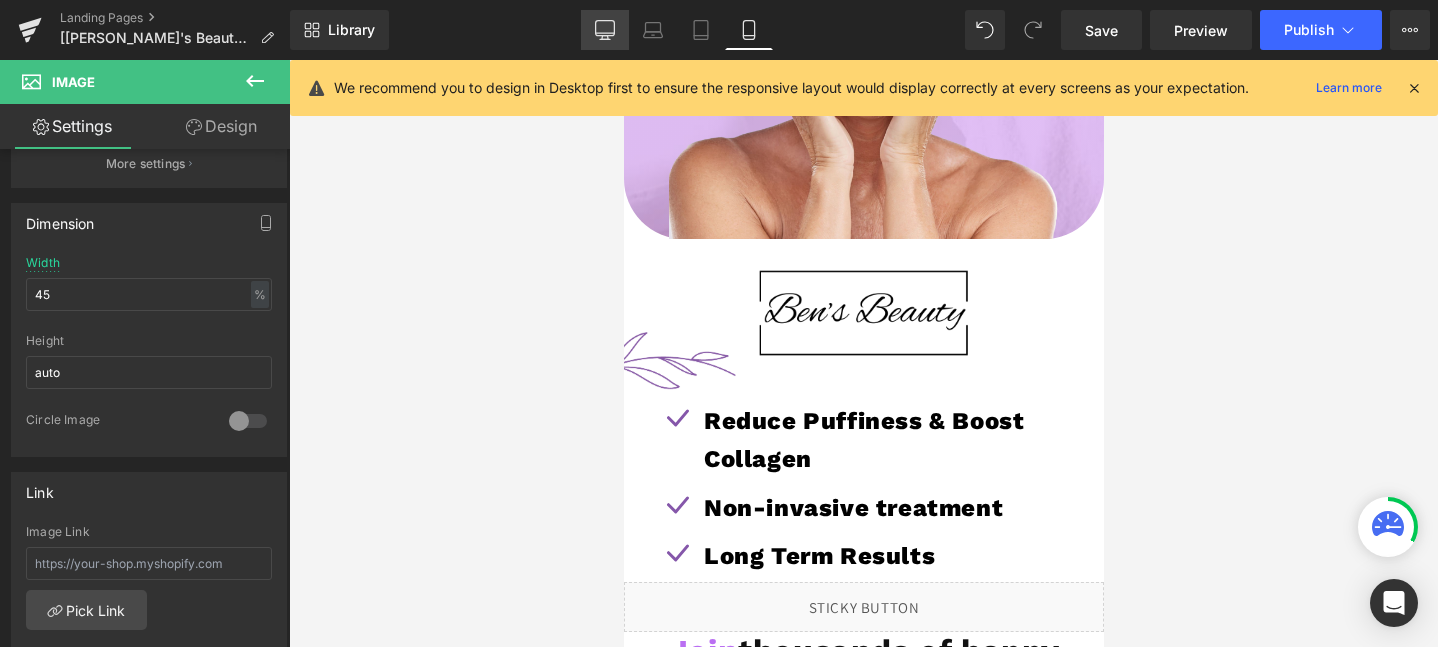 click 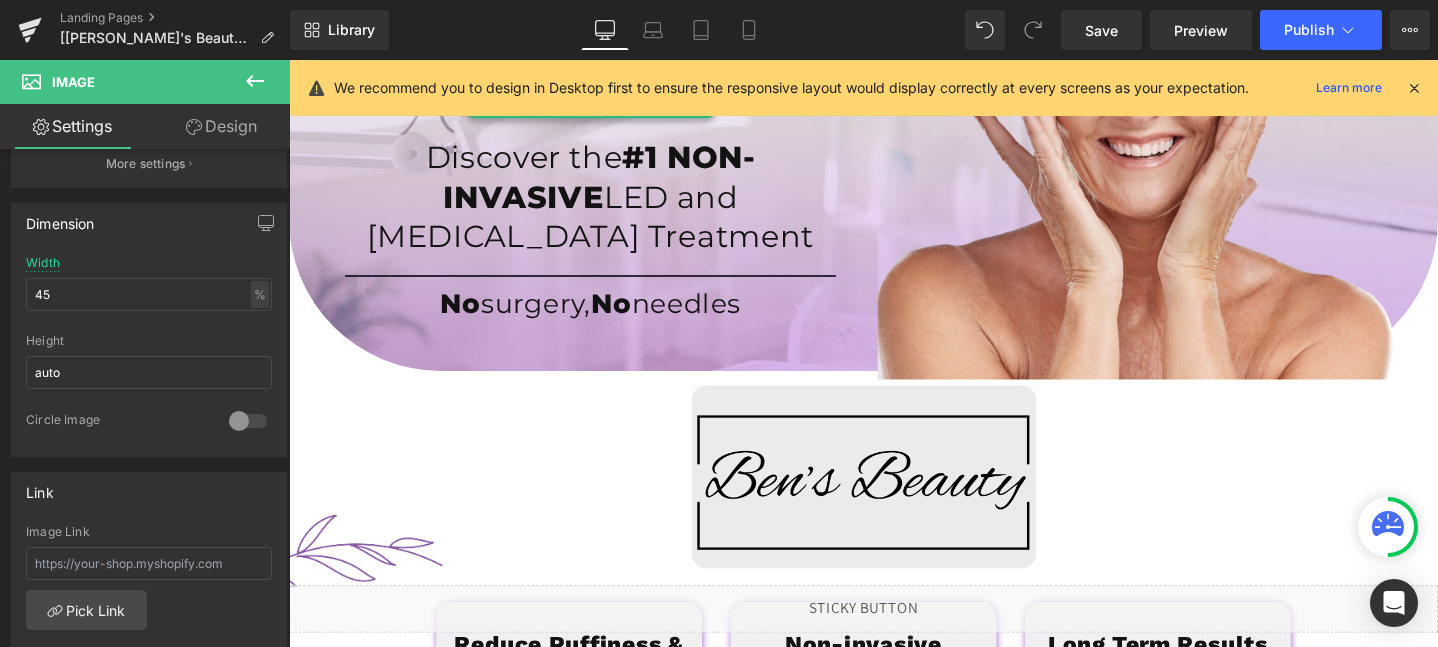 scroll, scrollTop: 0, scrollLeft: 0, axis: both 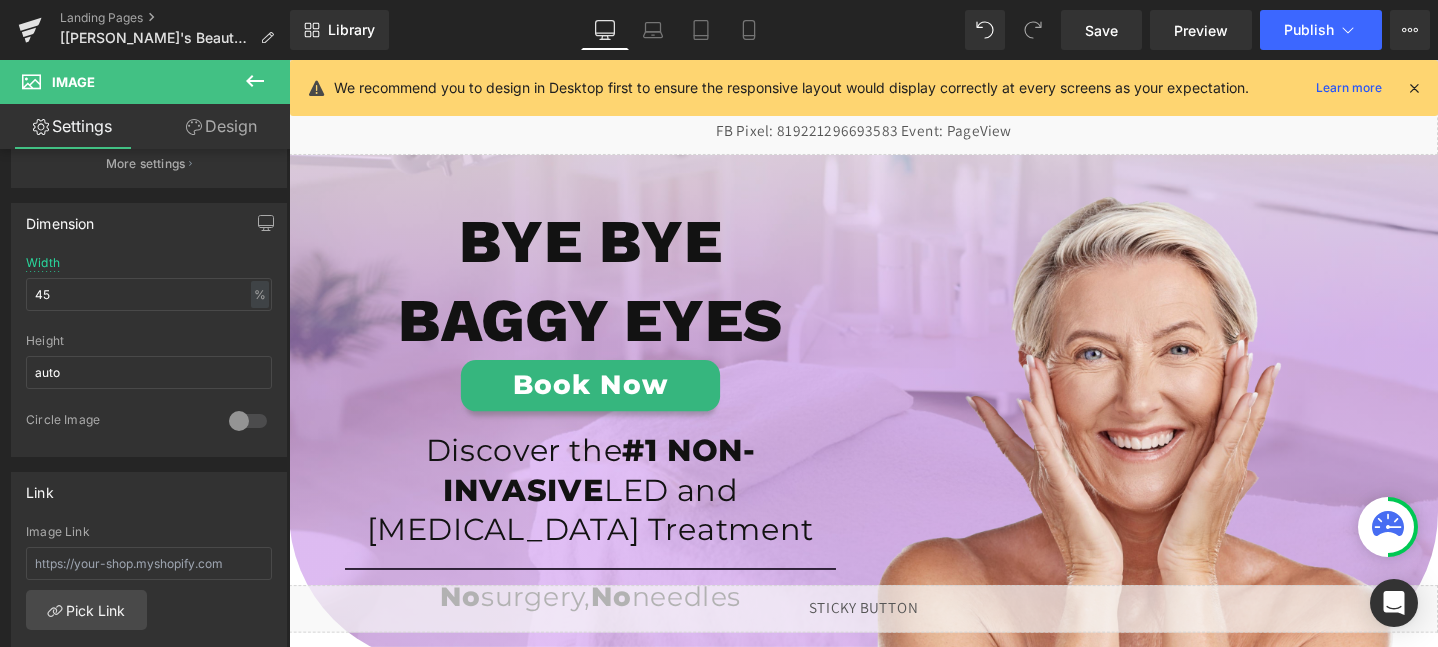 click on "We recommend you to design in Desktop first to ensure the responsive layout would display correctly at every screens as your expectation. Learn more" at bounding box center (864, 88) 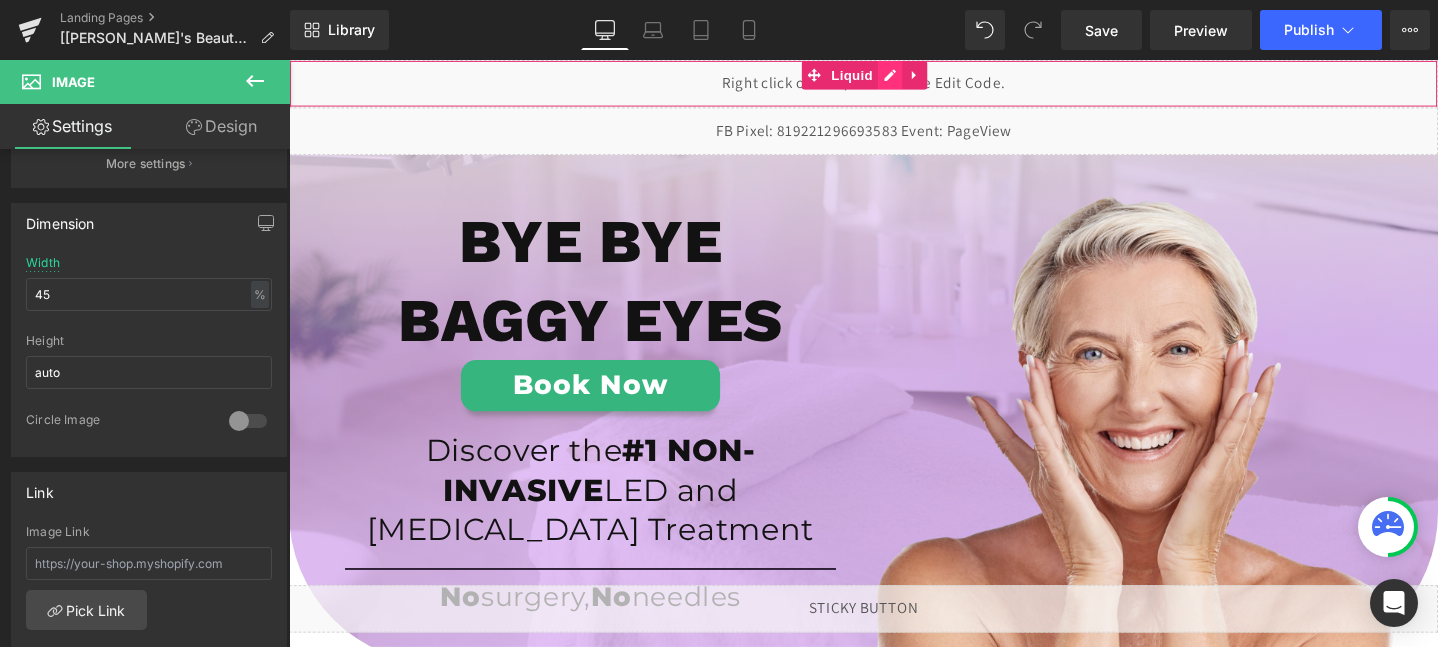 click on "Liquid" at bounding box center [894, 85] 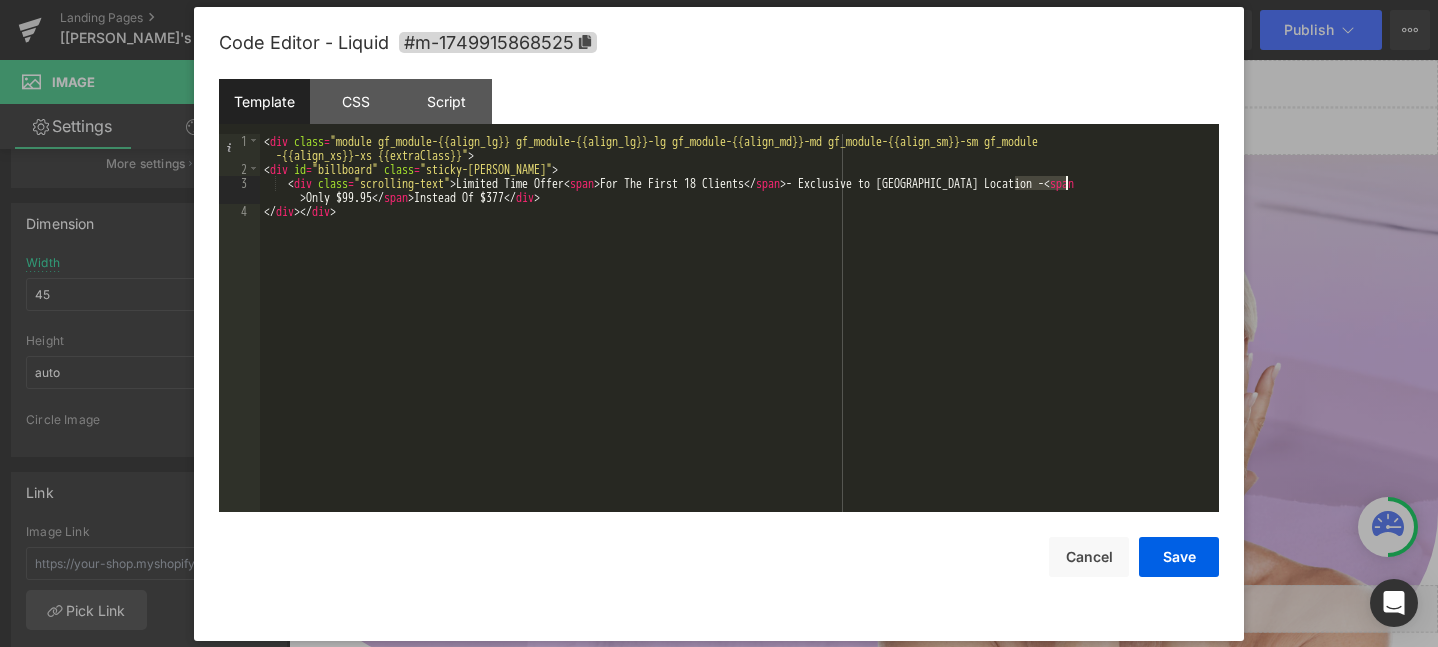 drag, startPoint x: 1017, startPoint y: 180, endPoint x: 1064, endPoint y: 184, distance: 47.169907 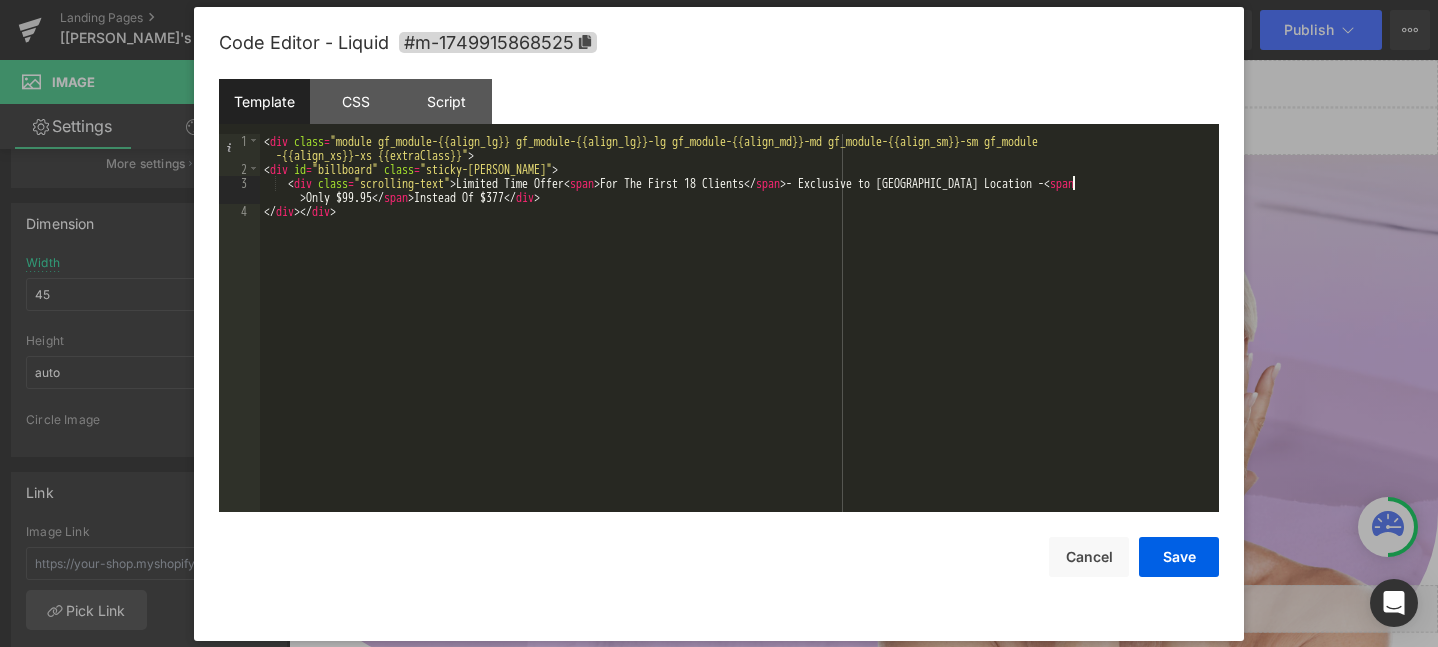 click on "< div   class = "module gf_module-{{align_lg}} gf_module-{{align_lg}}-lg gf_module-{{align_md}}-md gf_module-{{align_sm}}-sm gf_module    -{{align_xs}}-xs {{extraClass}}" > < div   id = "billboard"   class = "sticky-barOne" >       < div   class = "scrolling-text" > Limited Time Offer  < span > For The First 18 Clients </ span >  - Exclusive to Pasadena Location -  < span        > Only $99.95 </ span >  Instead Of $377 </ div > </ div > </ div >" at bounding box center [739, 344] 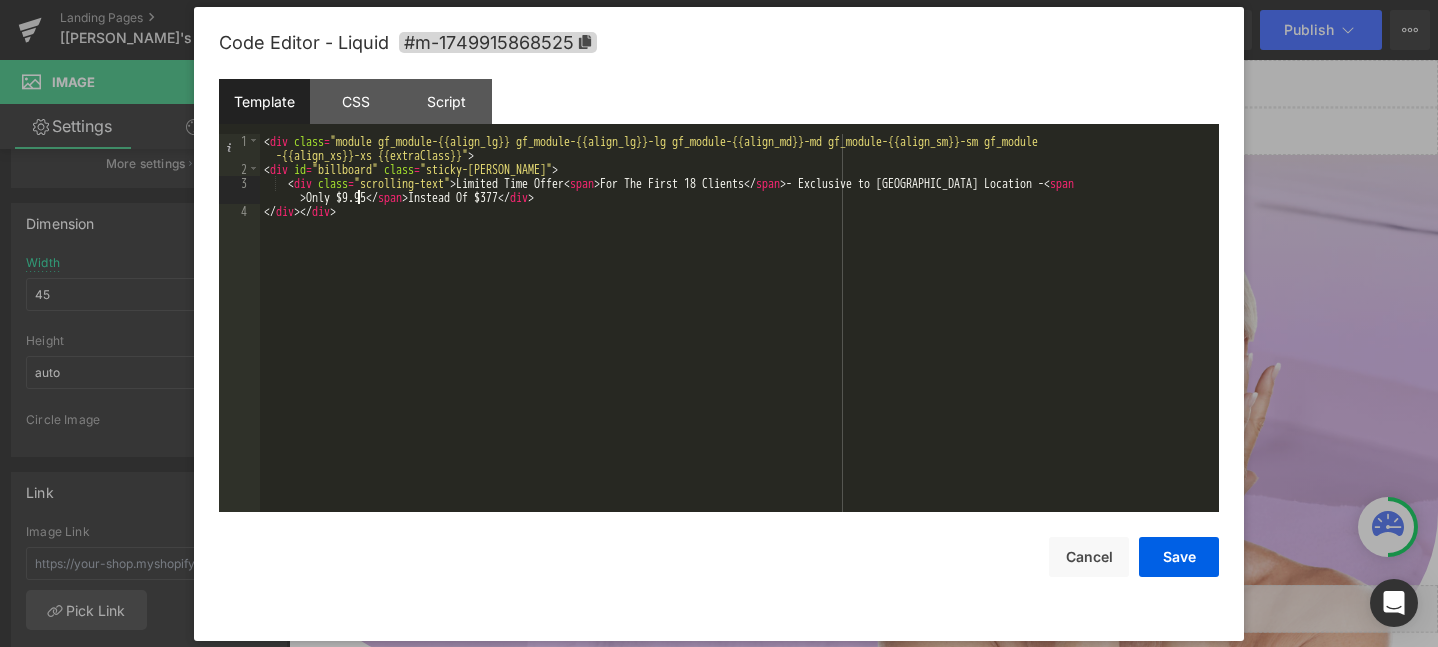 type 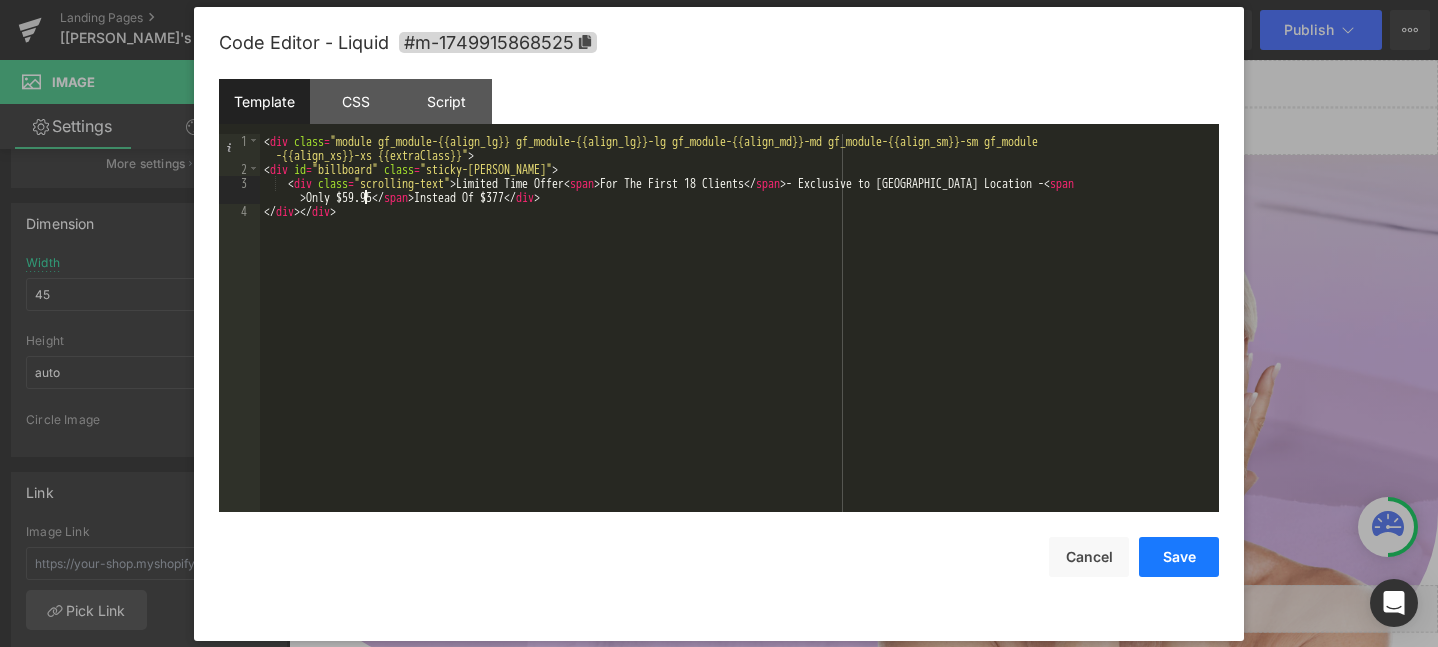 click on "Save" at bounding box center [1179, 557] 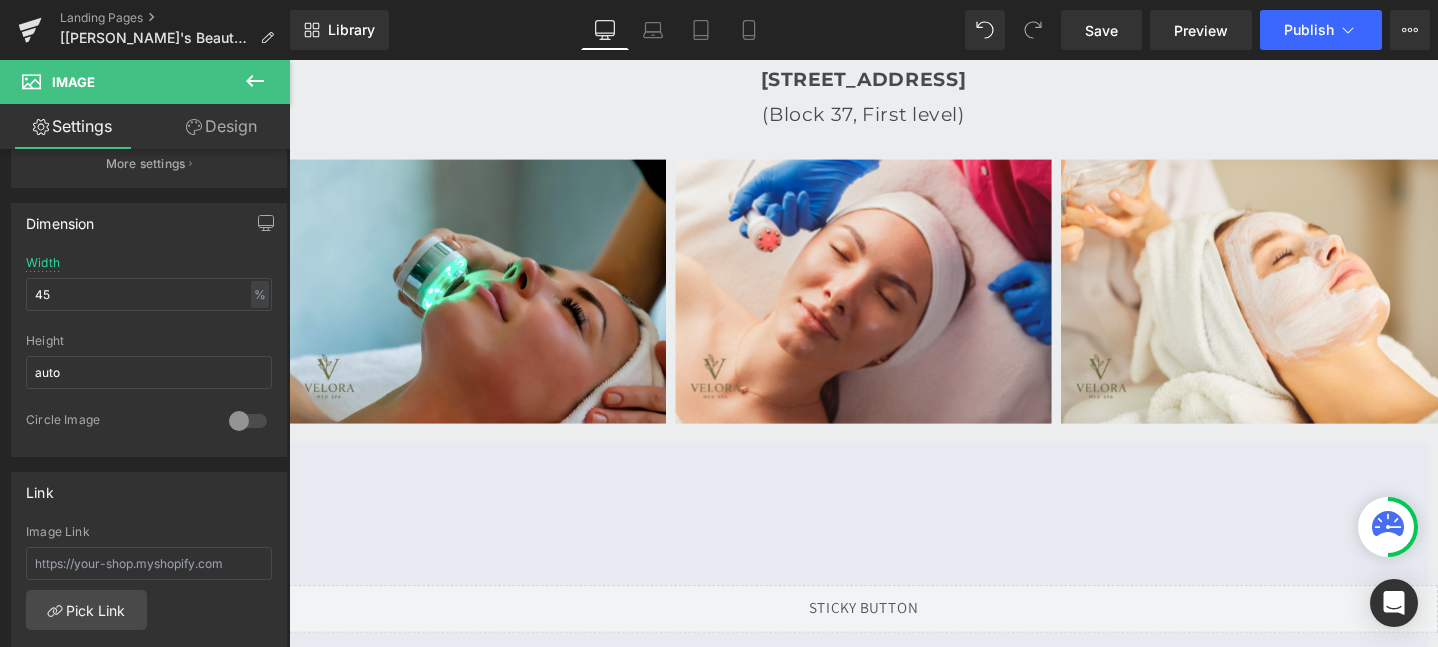 scroll, scrollTop: 5081, scrollLeft: 0, axis: vertical 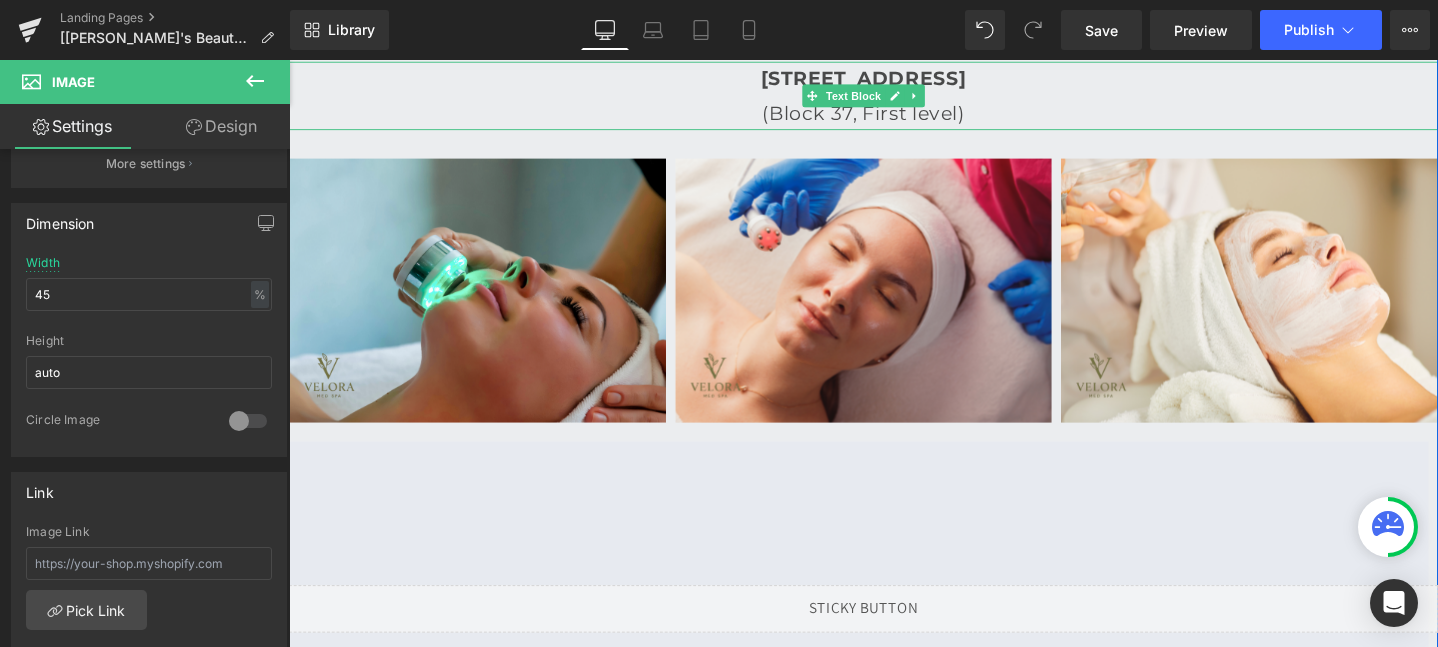 click on "108 N State St, Chicago, IL 60602, United States" at bounding box center [894, 80] 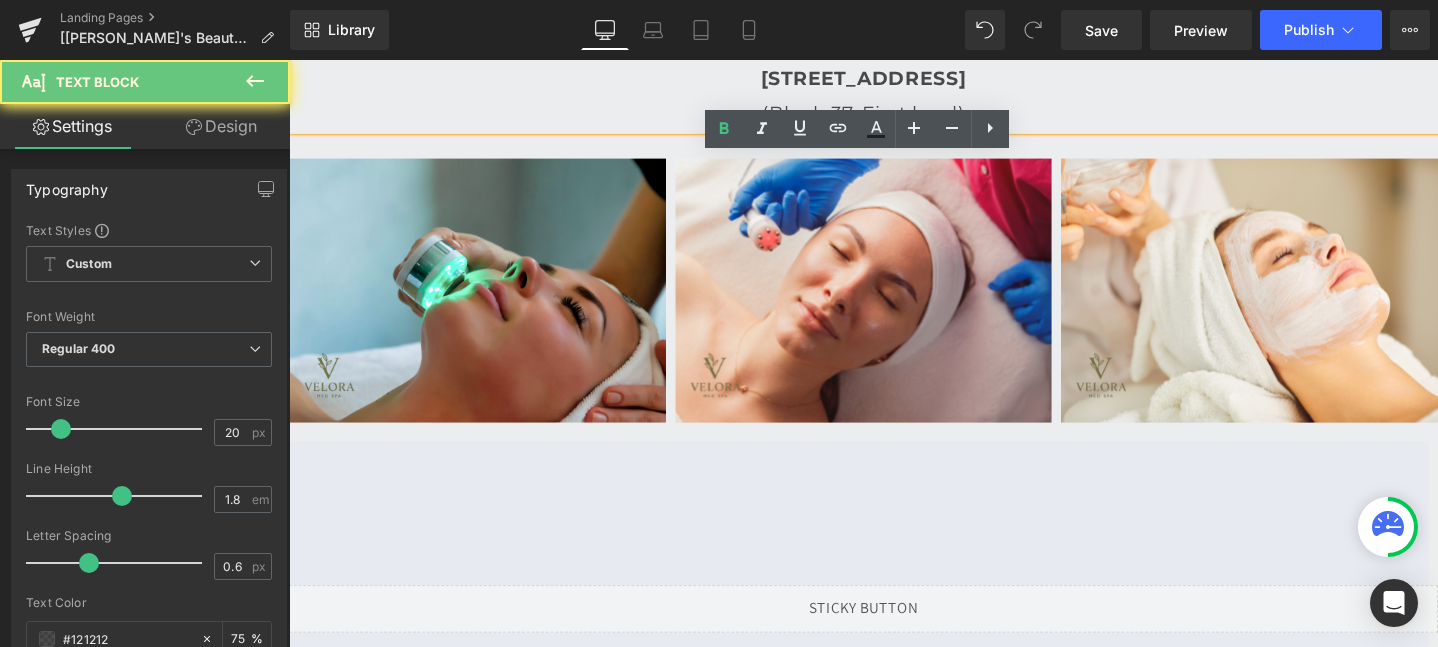 click on "108 N State St, Chicago, IL 60602, United States" at bounding box center (894, 80) 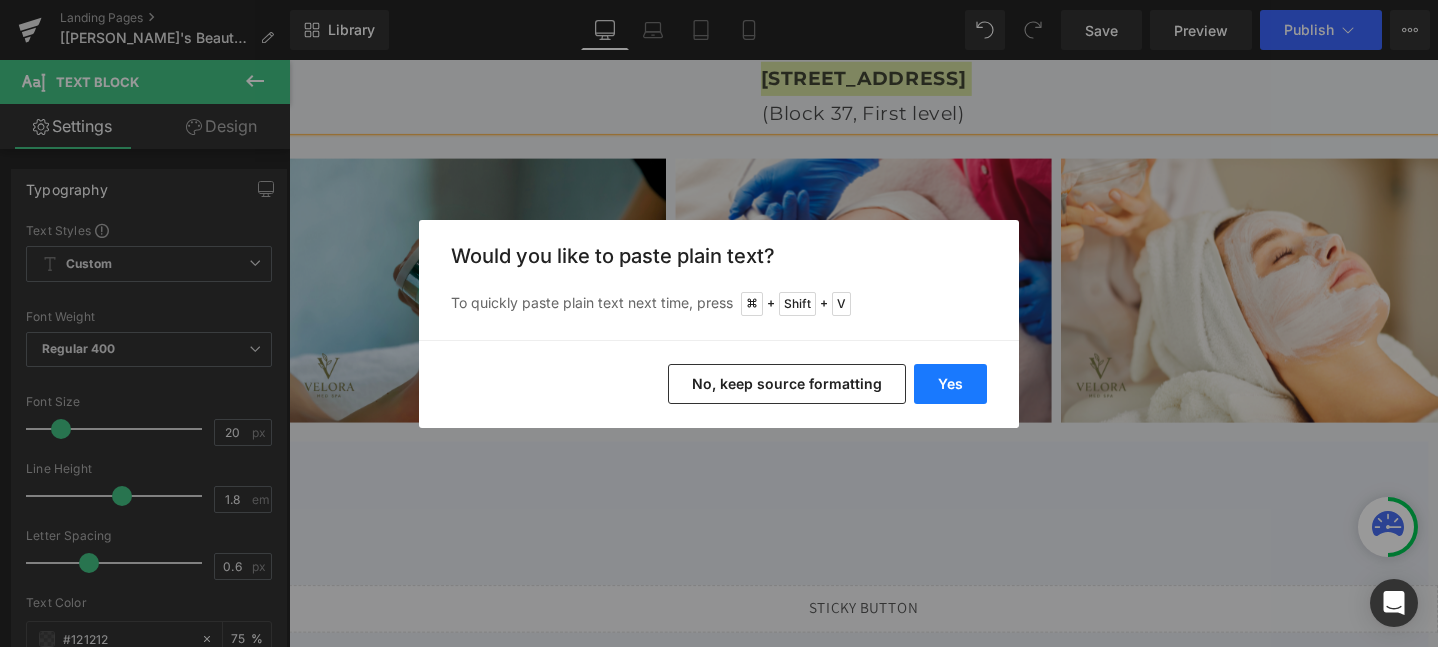 click on "Yes" at bounding box center (950, 384) 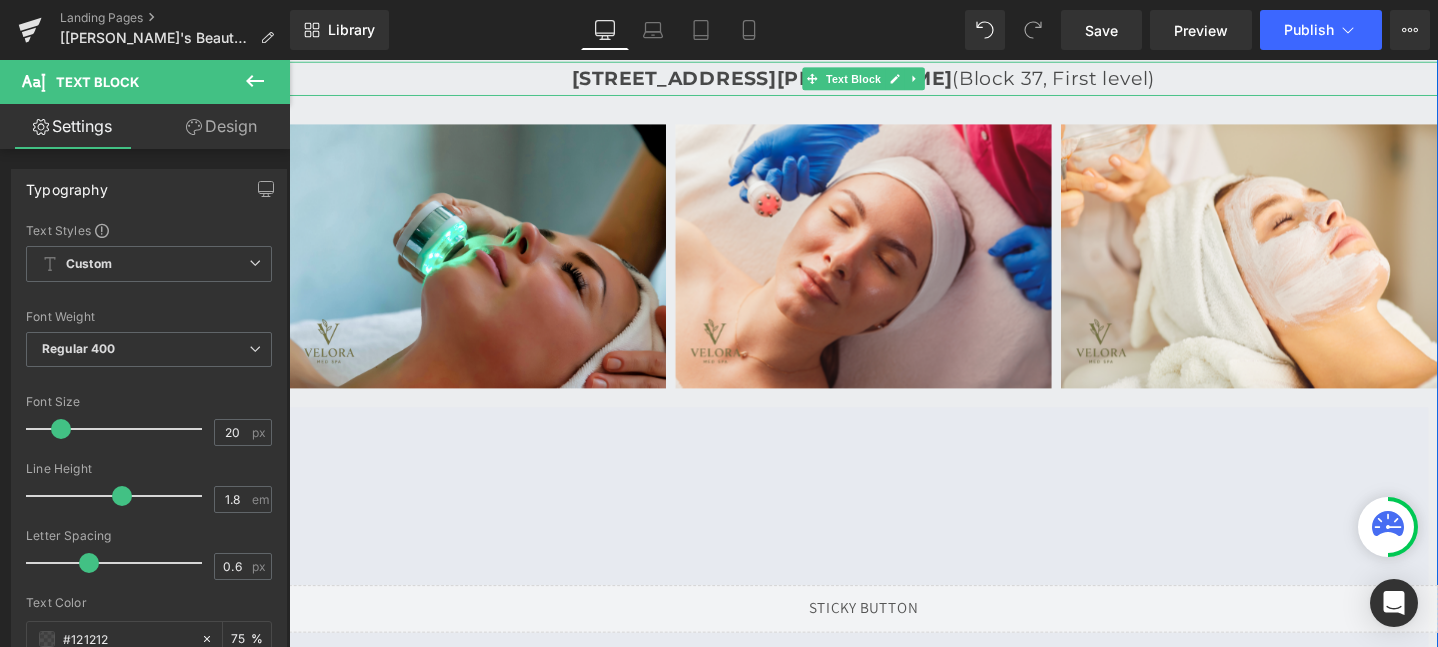 click on "20 N Raymond Ave, Pasadena CA 91103 (Block 37, First level)" at bounding box center (894, 80) 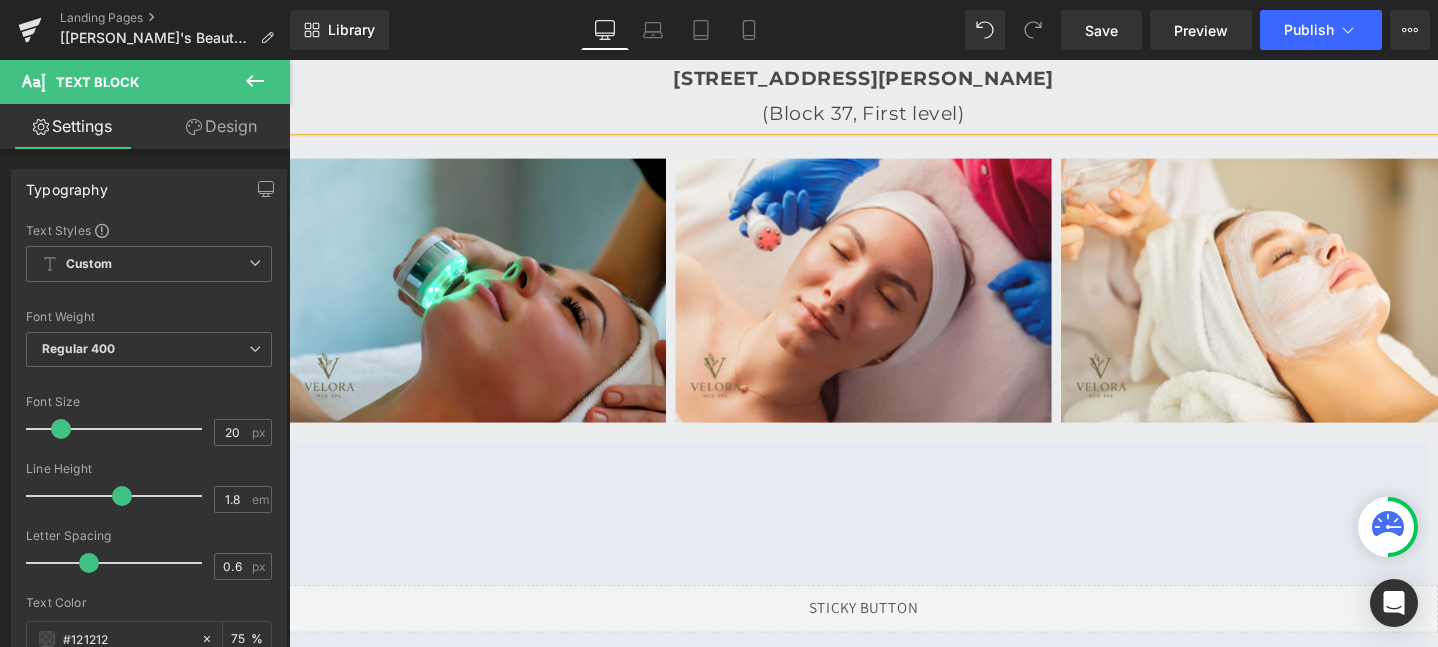 click on "(Block 37, First level)" at bounding box center [894, 116] 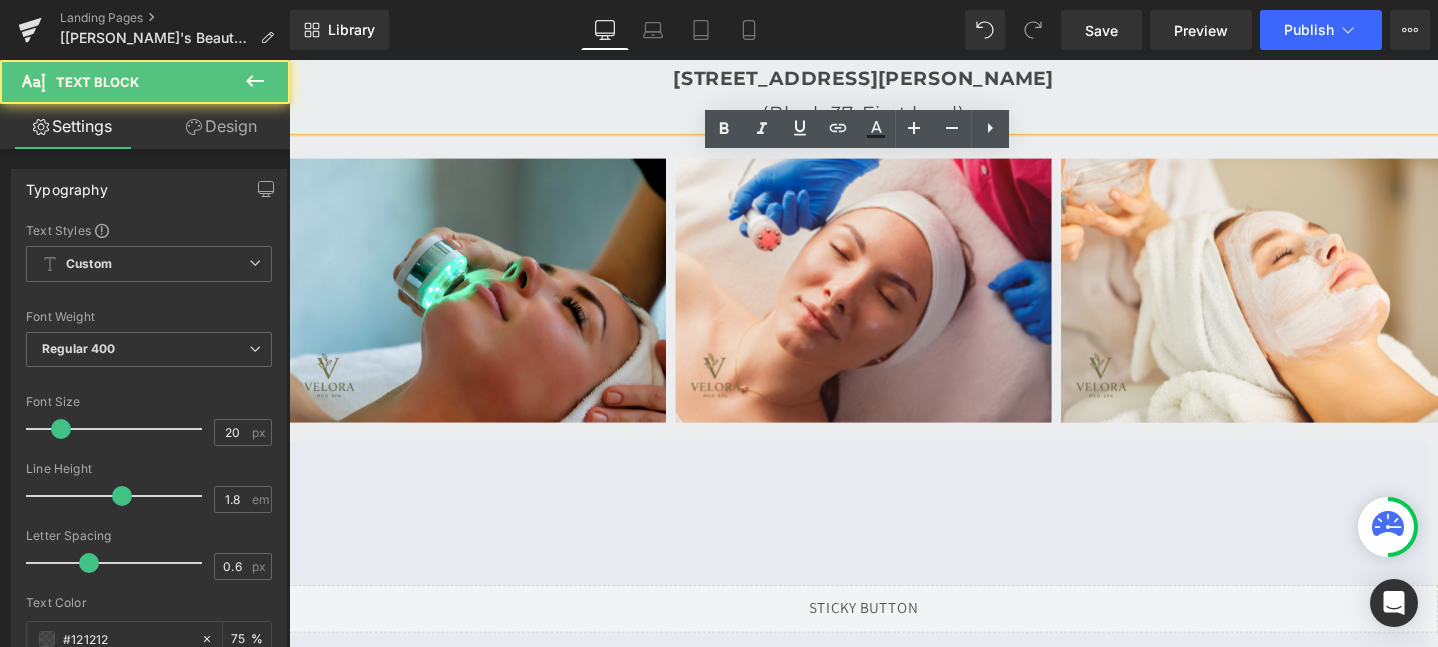 click at bounding box center [914, 129] 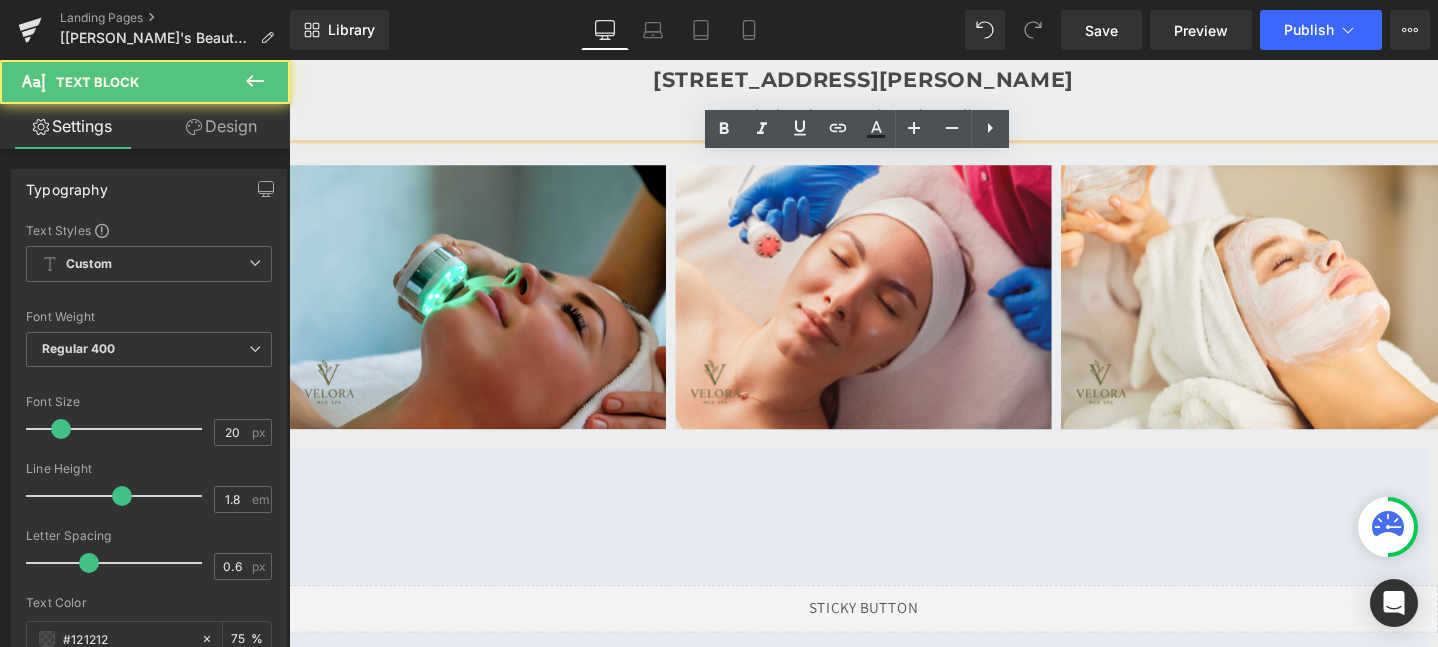 click at bounding box center (914, 129) 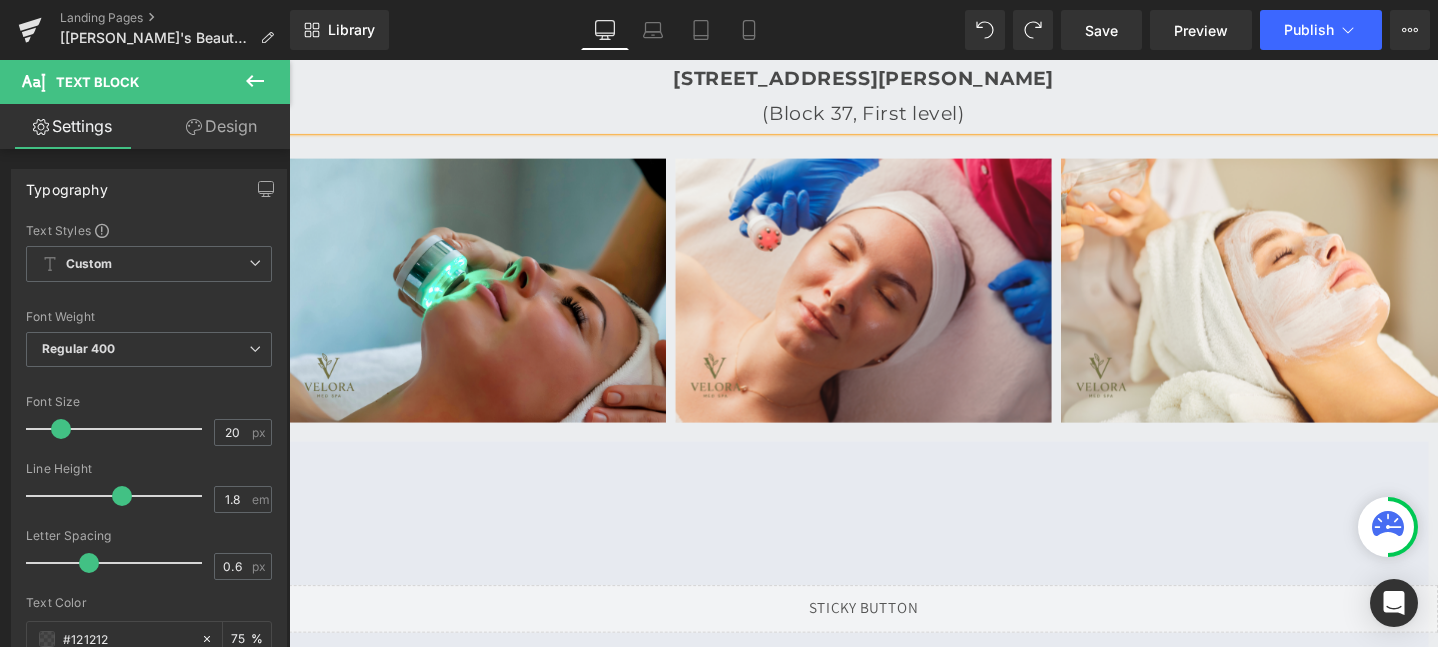 click on "(Block 37, First level)" at bounding box center (894, 116) 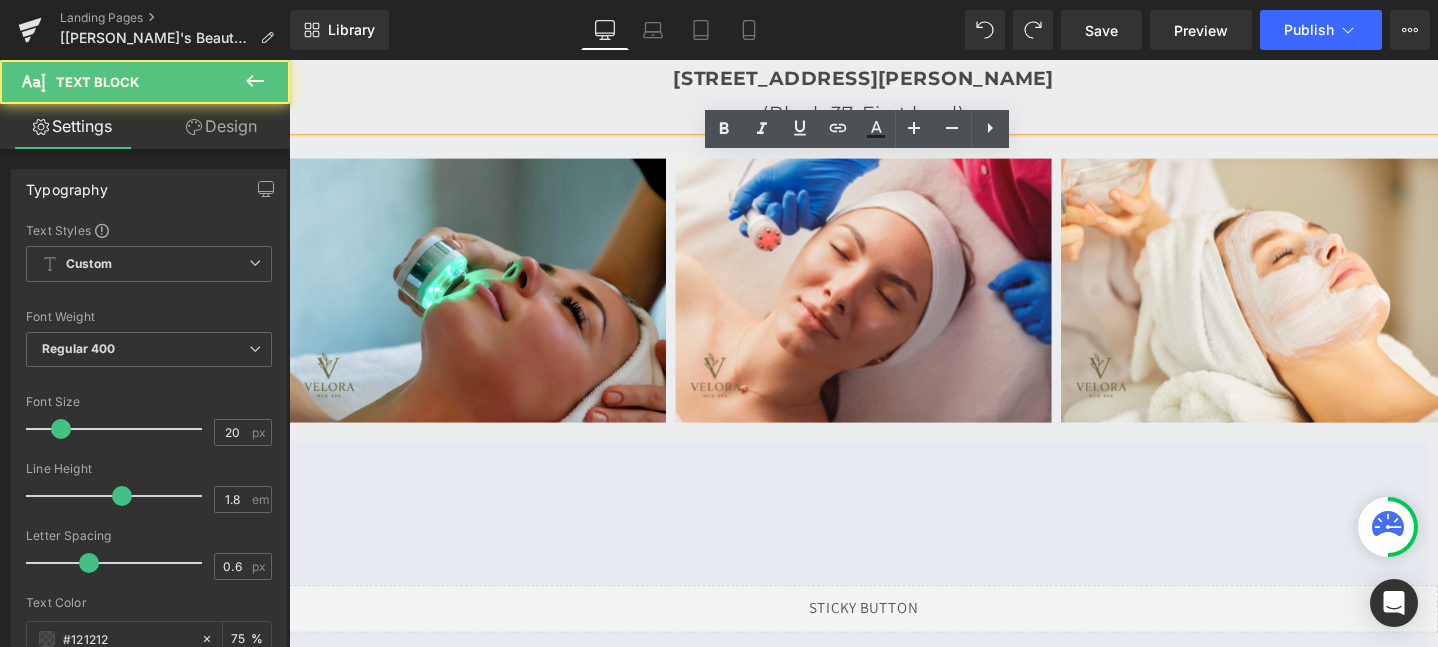 click on "(Block 37, First level)" at bounding box center [894, 116] 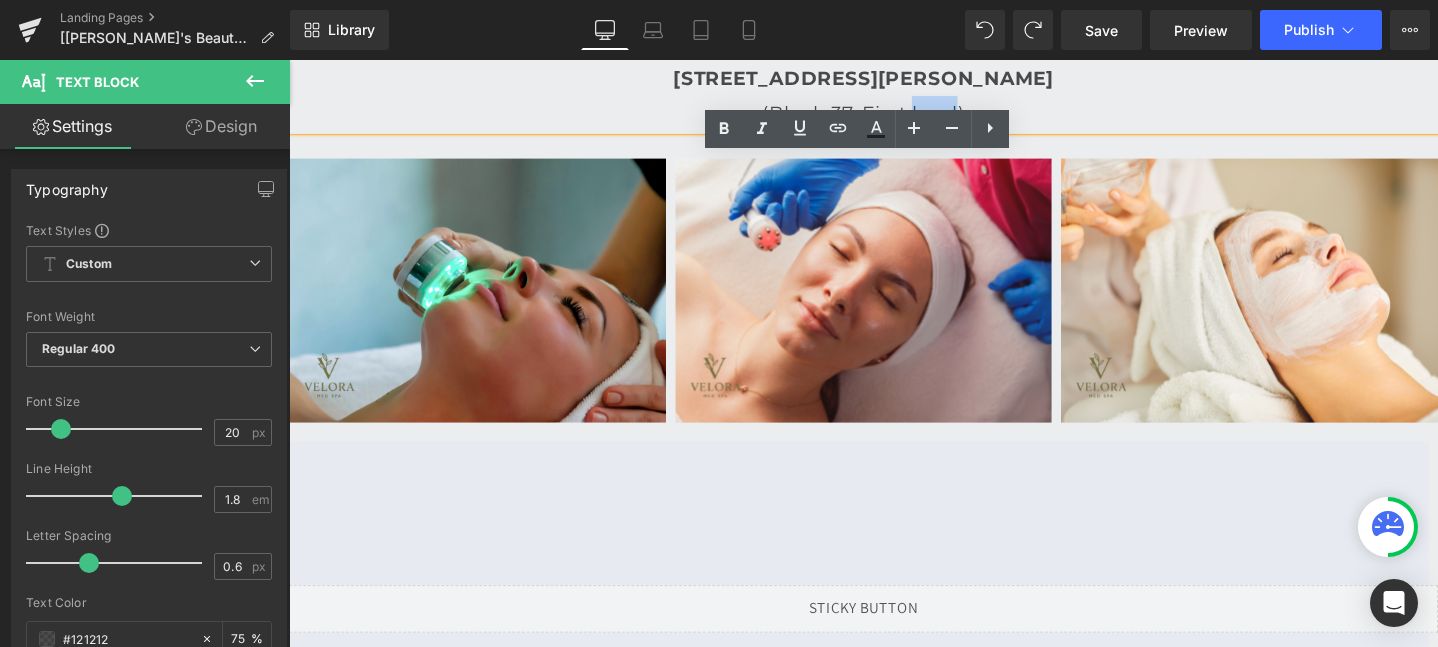 click on "(Block 37, First level)" at bounding box center [894, 116] 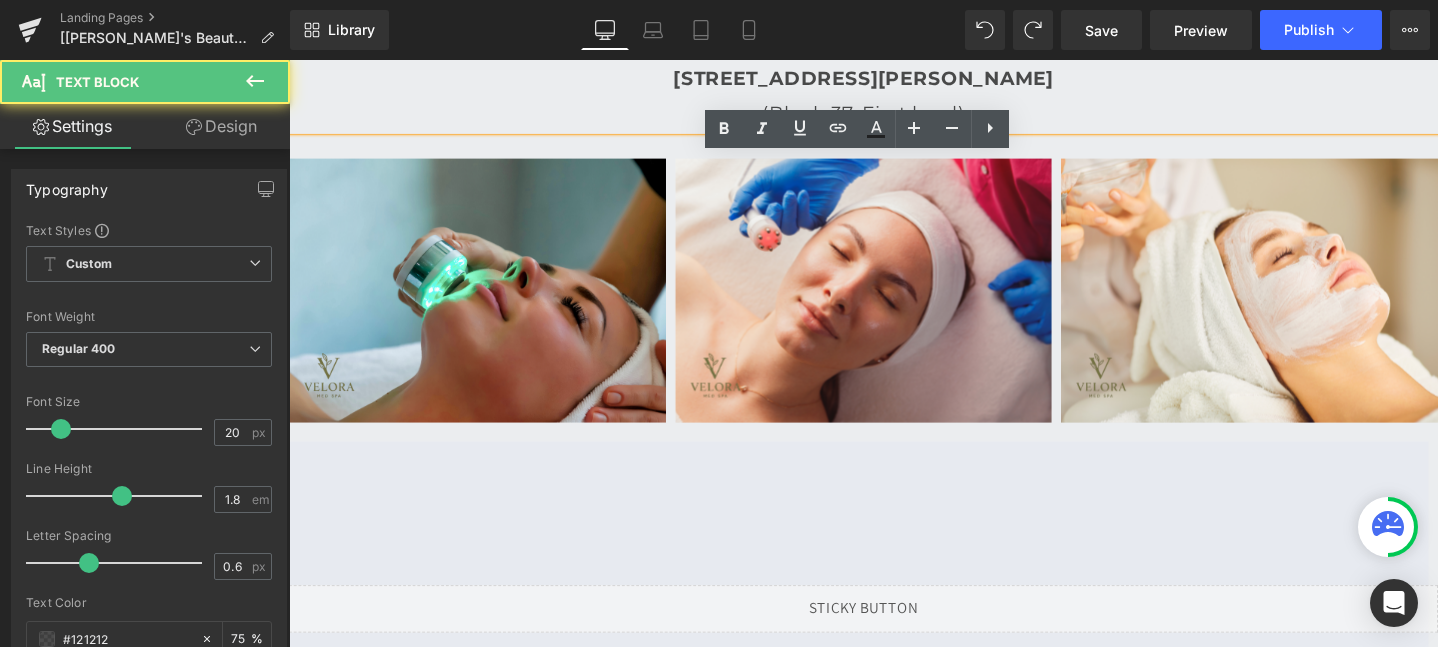 click on "(Block 37, First level)" at bounding box center [894, 116] 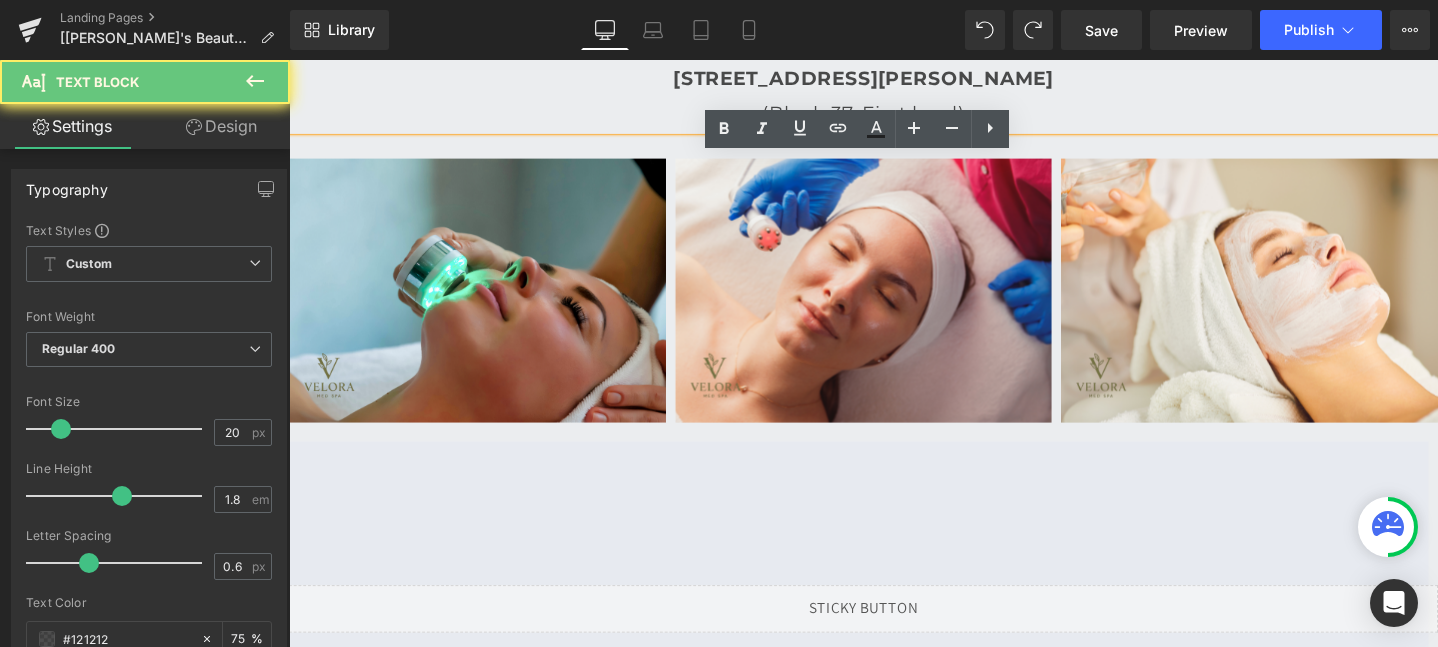 click on "(Block 37, First level)" at bounding box center (894, 116) 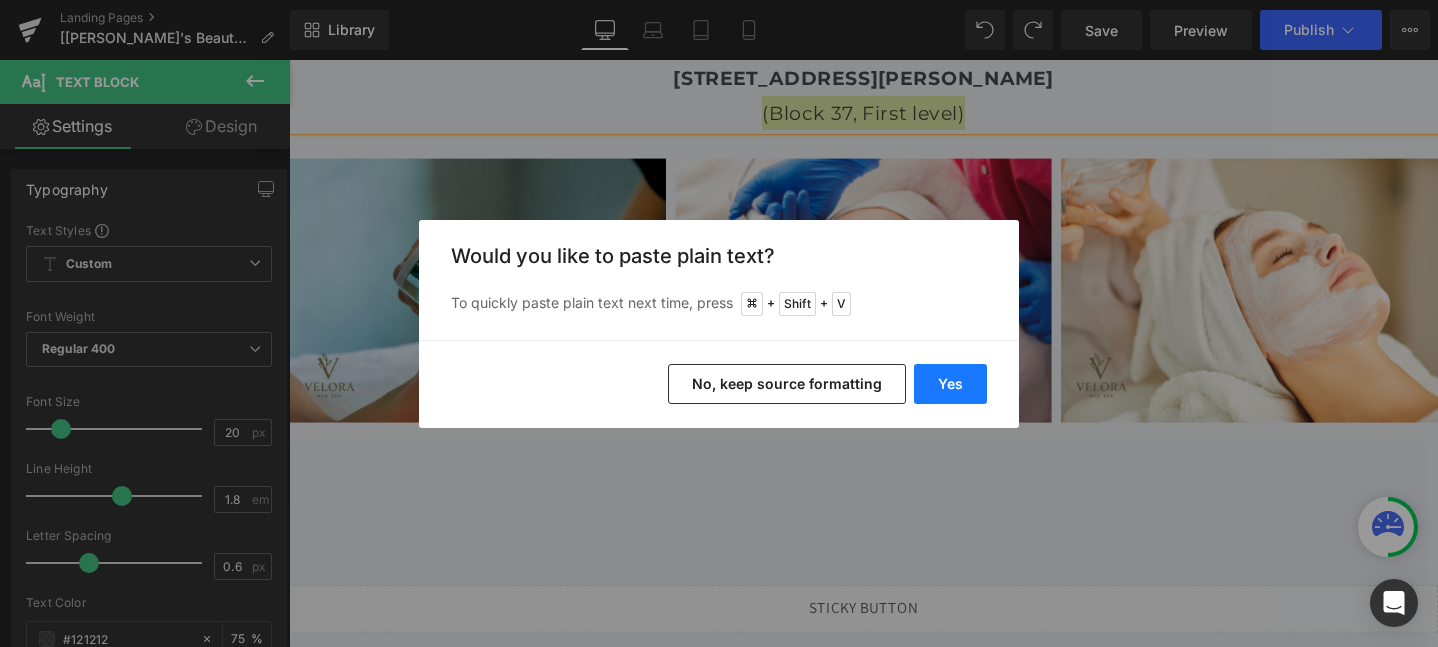 click on "Yes" at bounding box center (950, 384) 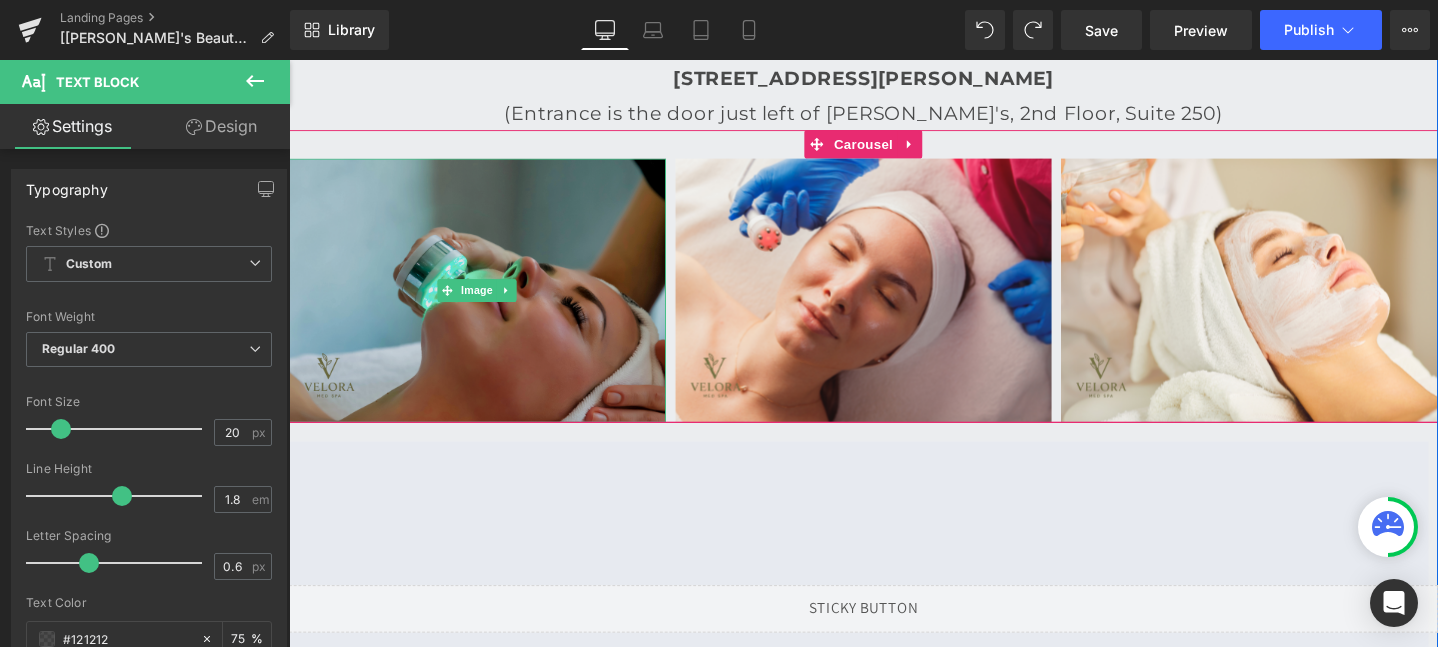 click at bounding box center [487, 303] 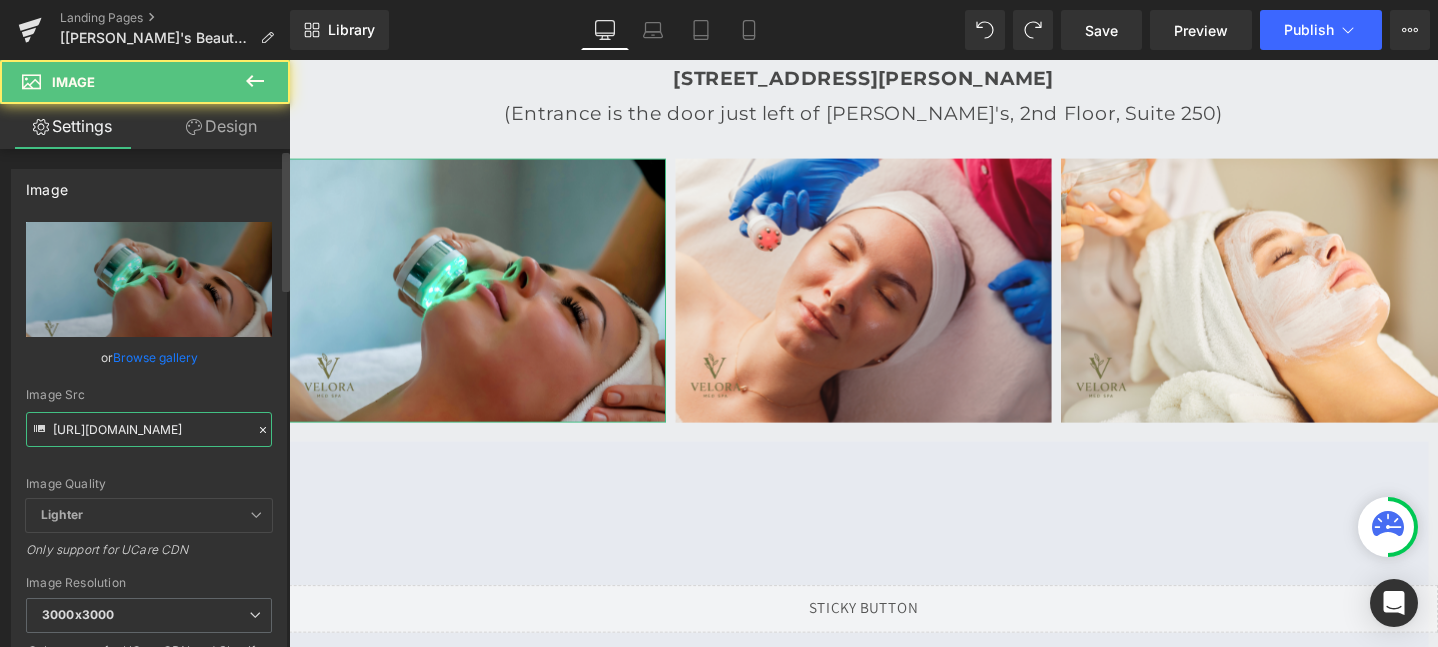 click on "https://cdn.shopify.com/s/files/1/0758/1601/0010/files/velora_temp_3000x3000.png?v=1747771696" at bounding box center [149, 429] 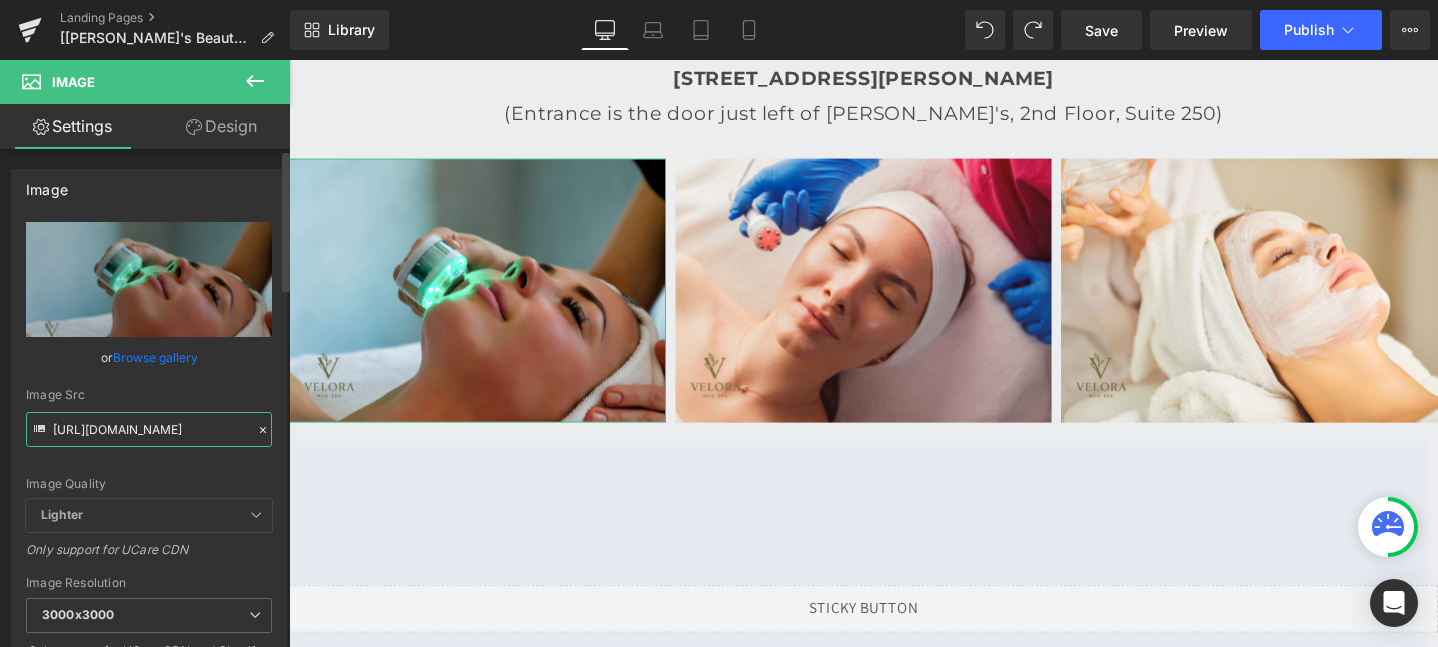 click on "https://cdn.shopify.com/s/files/1/0758/1601/0010/files/velora_temp_3000x3000.png?v=1747771696" at bounding box center [149, 429] 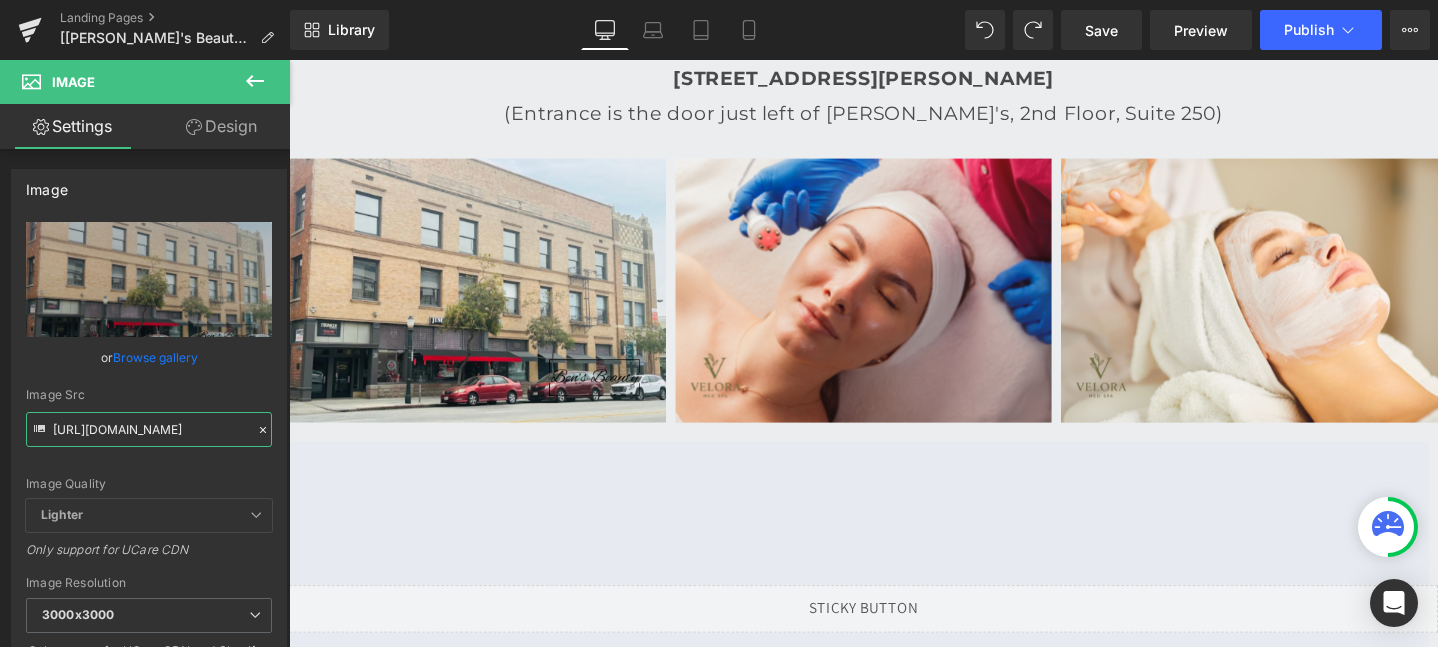 type on "[URL][DOMAIN_NAME]" 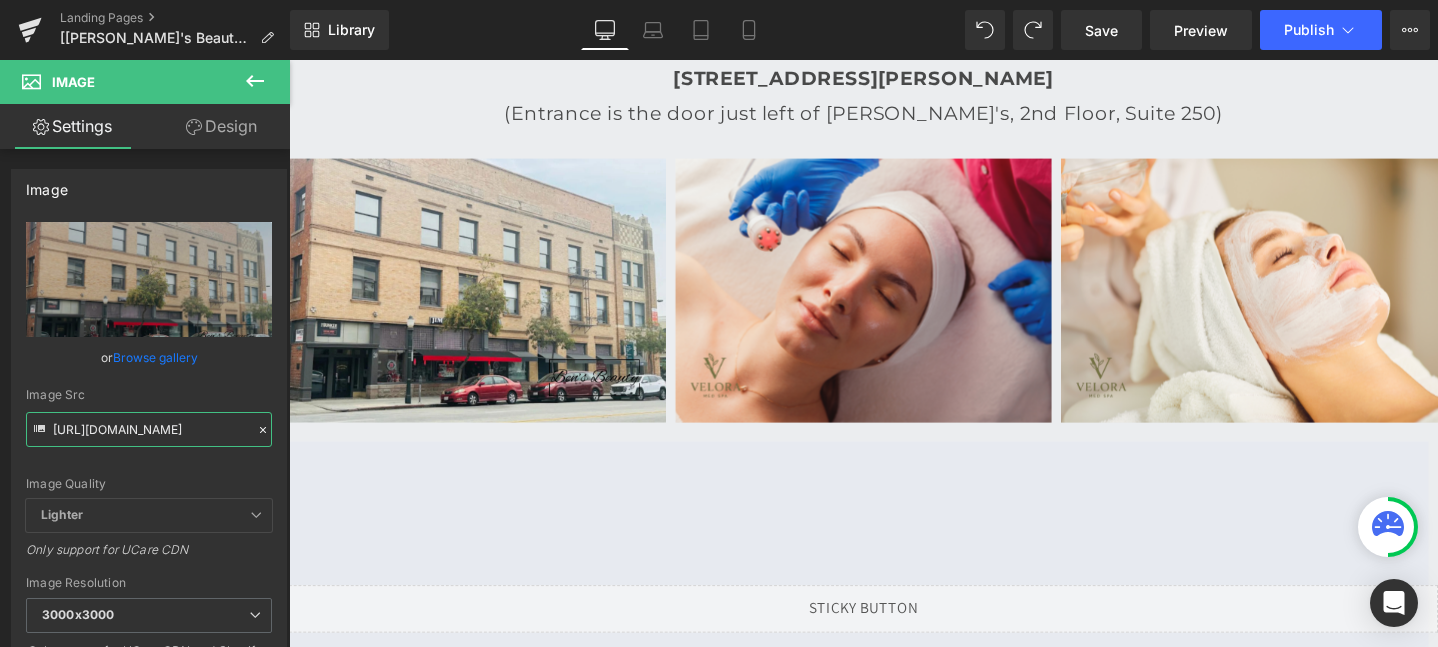 scroll, scrollTop: 0, scrollLeft: 0, axis: both 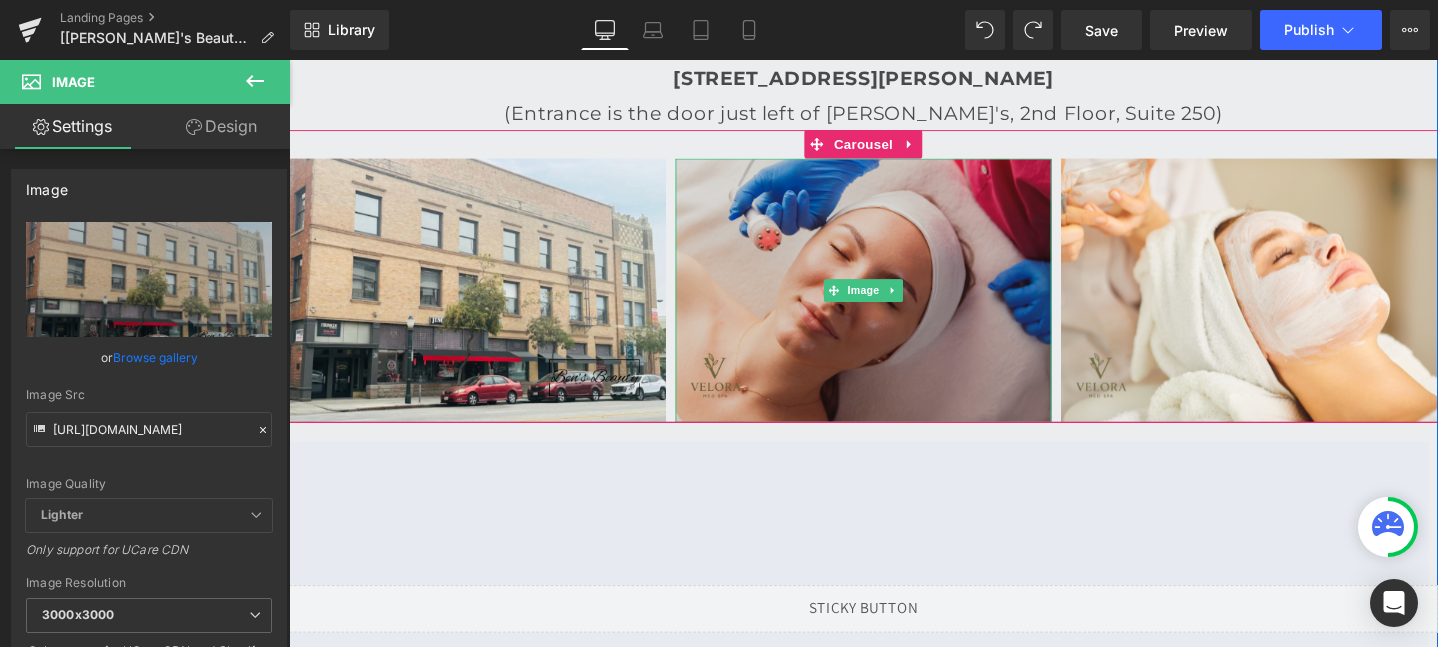 click at bounding box center (894, 303) 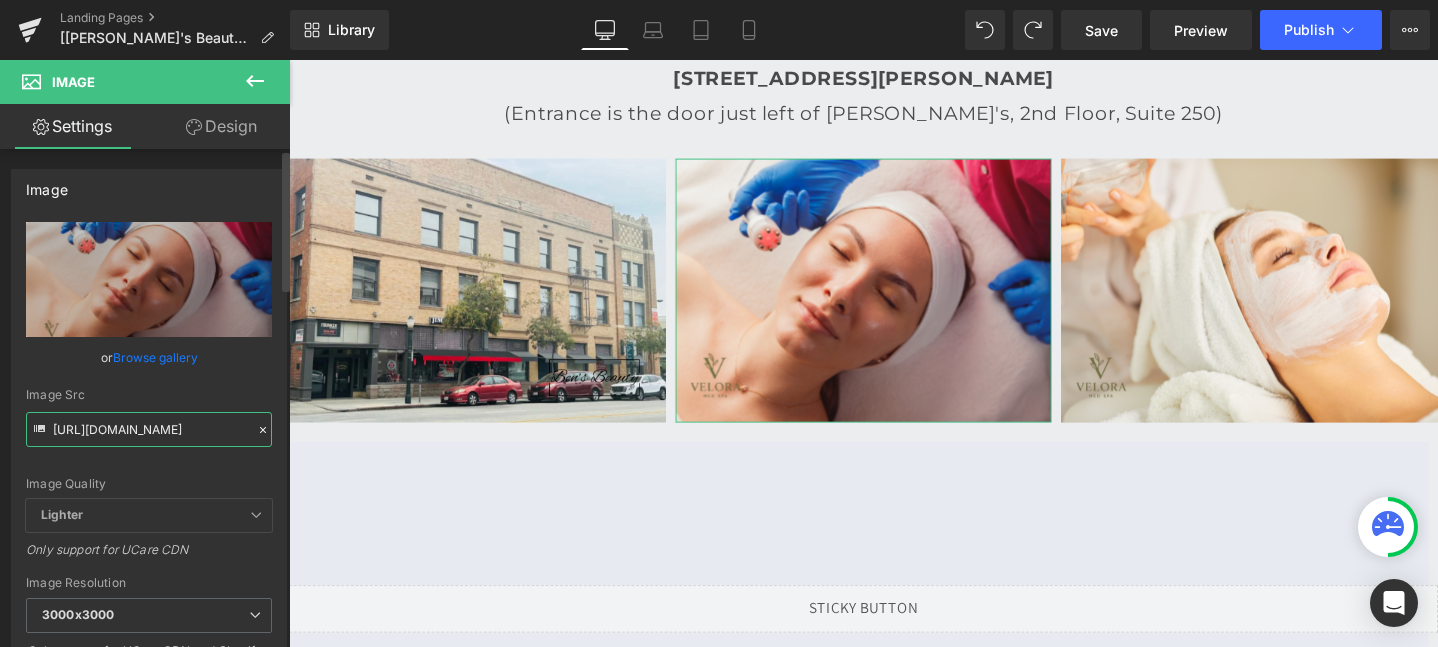 click on "https://cdn.shopify.com/s/files/1/0758/1601/0010/files/velora_temp_2_3000x3000.png?v=1747771752" at bounding box center (149, 429) 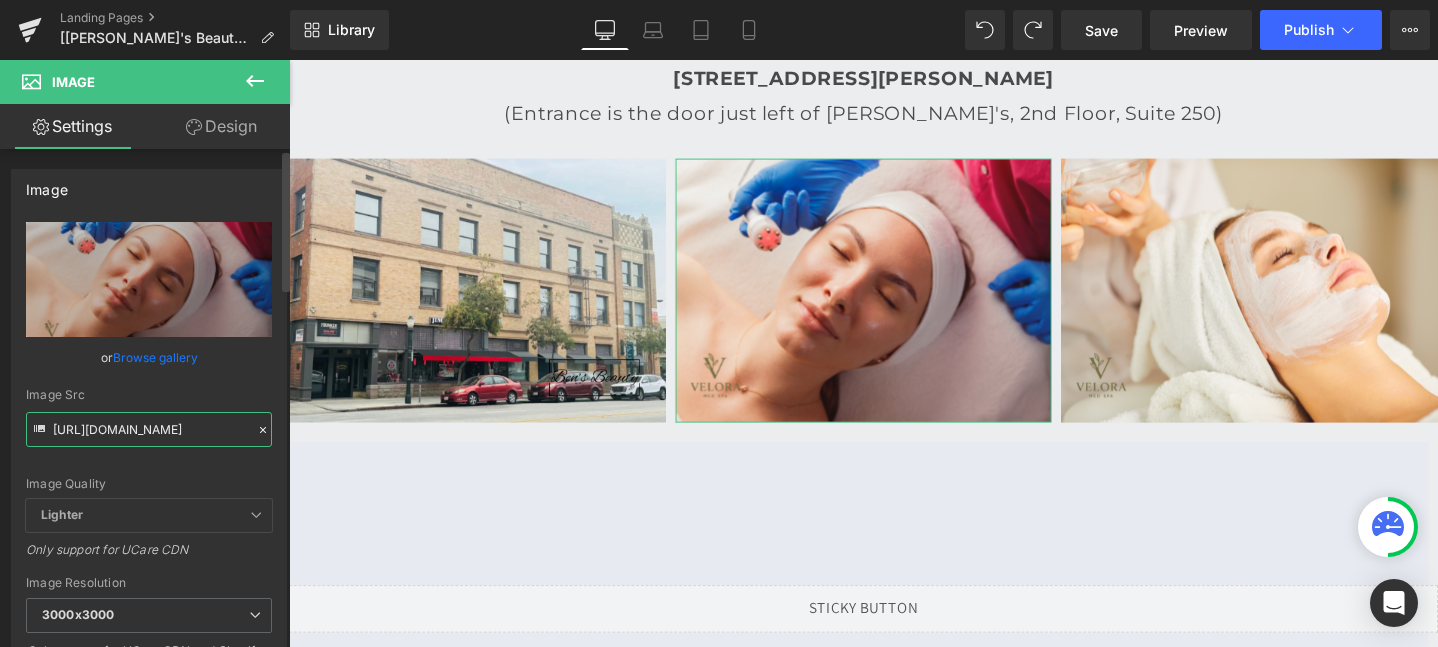 click on "https://cdn.shopify.com/s/files/1/0758/1601/0010/files/velora_temp_2_3000x3000.png?v=1747771752" at bounding box center [149, 429] 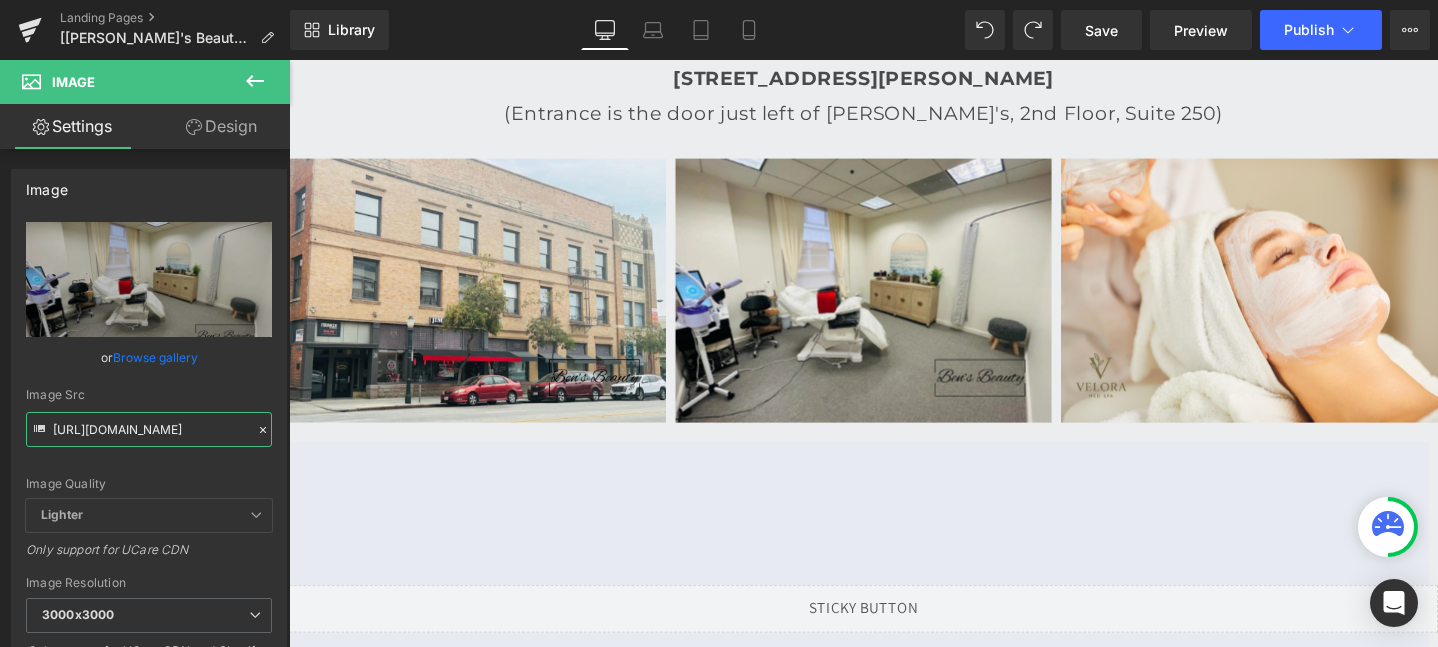 type on "[URL][DOMAIN_NAME]" 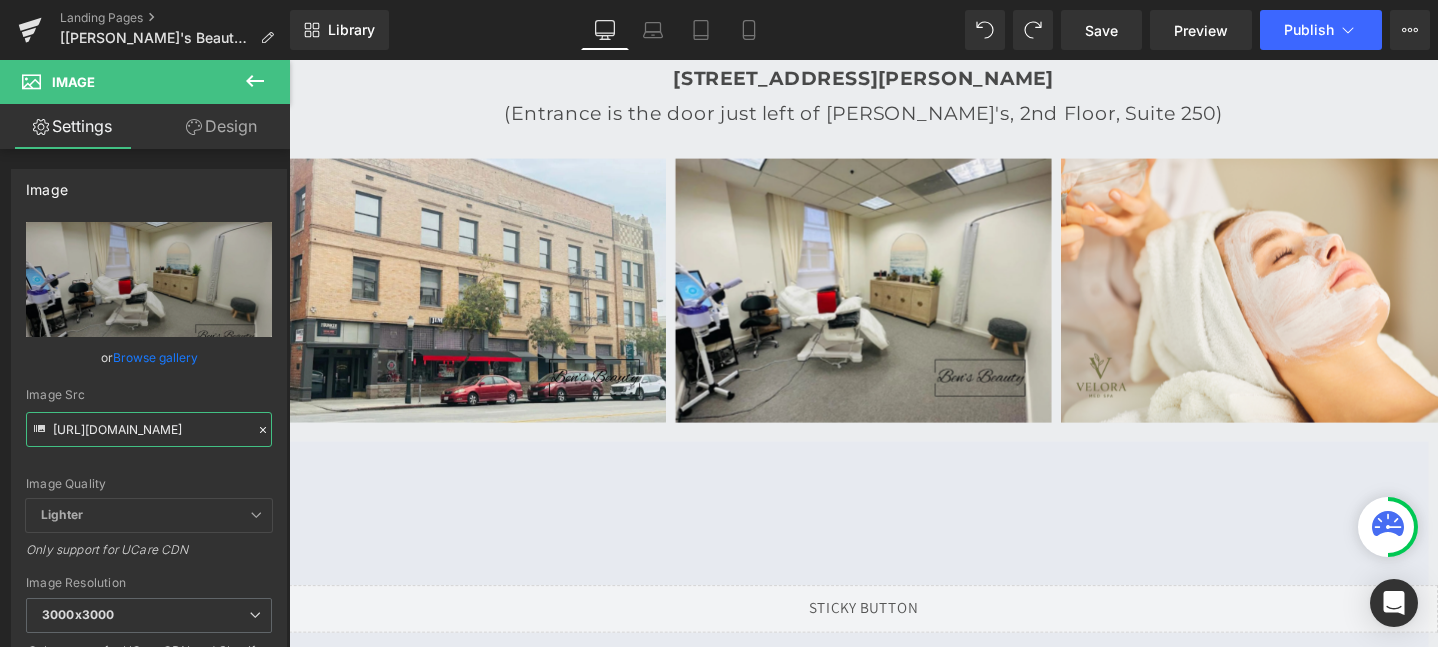 scroll, scrollTop: 0, scrollLeft: 0, axis: both 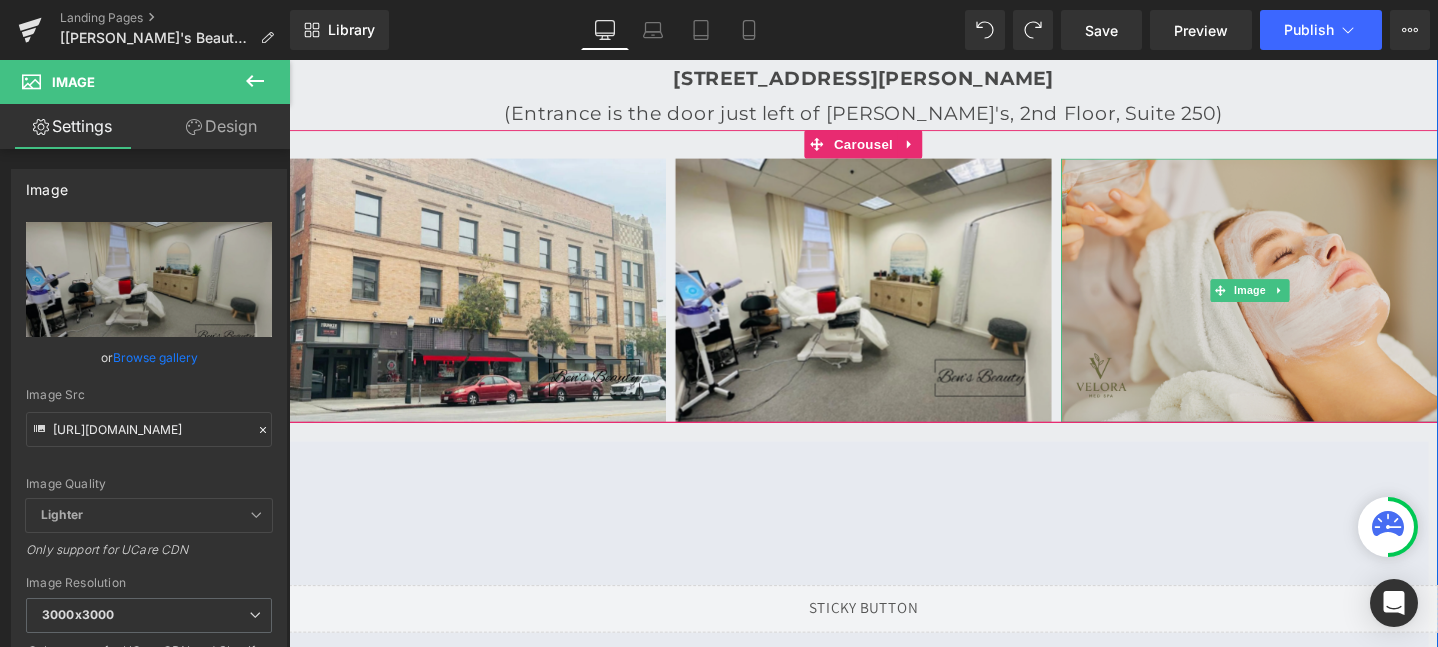 click at bounding box center [1300, 303] 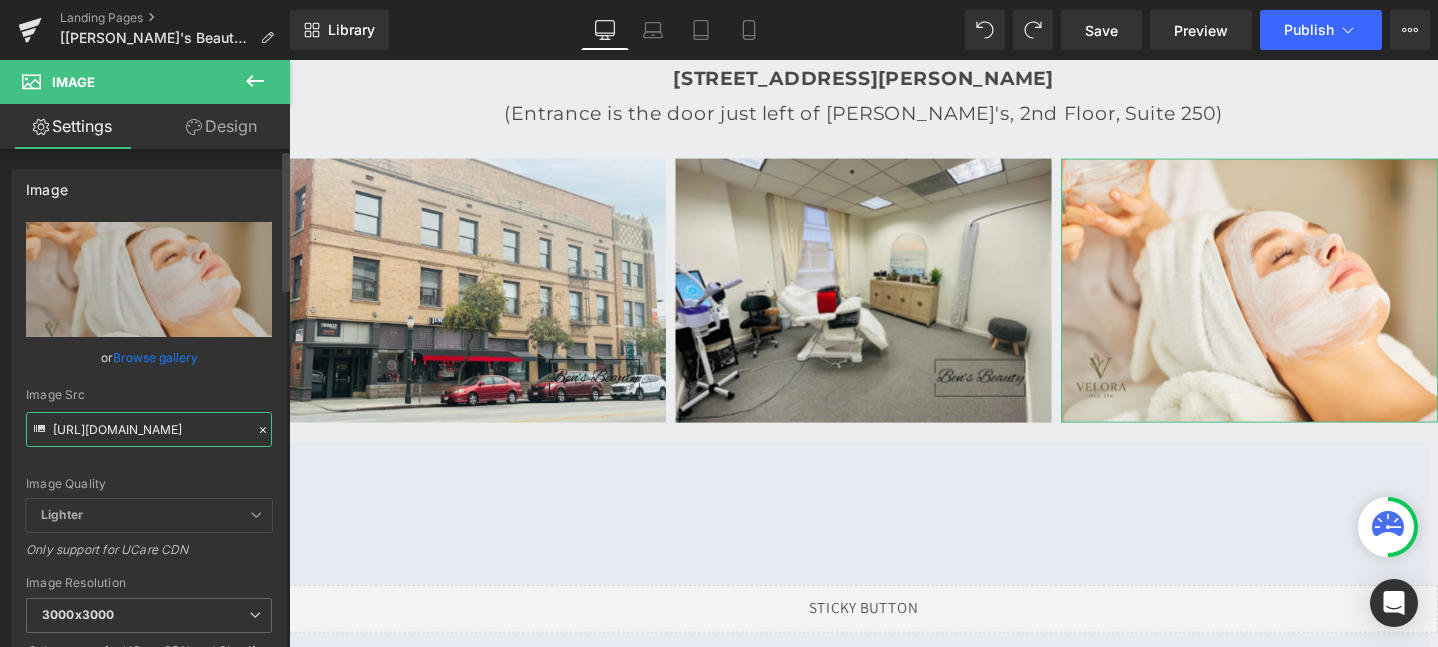 click on "https://cdn.shopify.com/s/files/1/0758/1601/0010/files/velora_temp_3_3000x3000.png?v=1747771754" at bounding box center [149, 429] 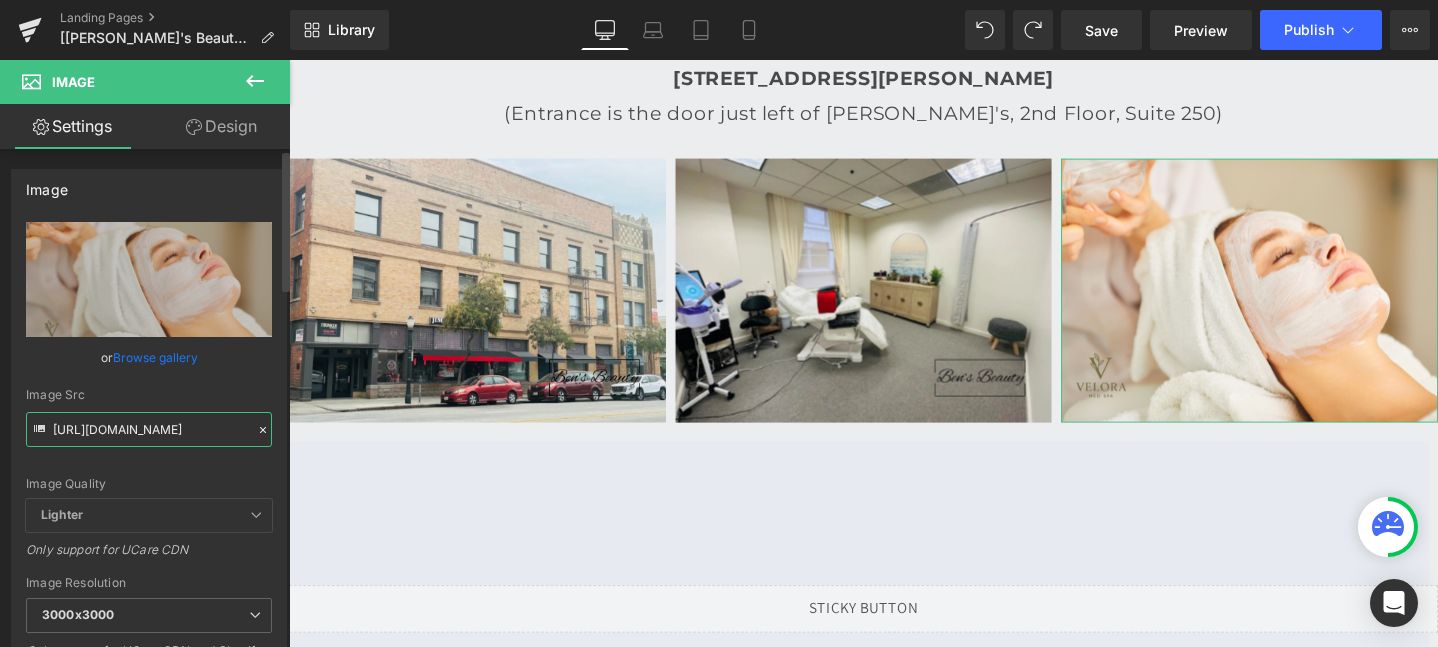 click on "https://cdn.shopify.com/s/files/1/0758/1601/0010/files/velora_temp_3_3000x3000.png?v=1747771754" at bounding box center [149, 429] 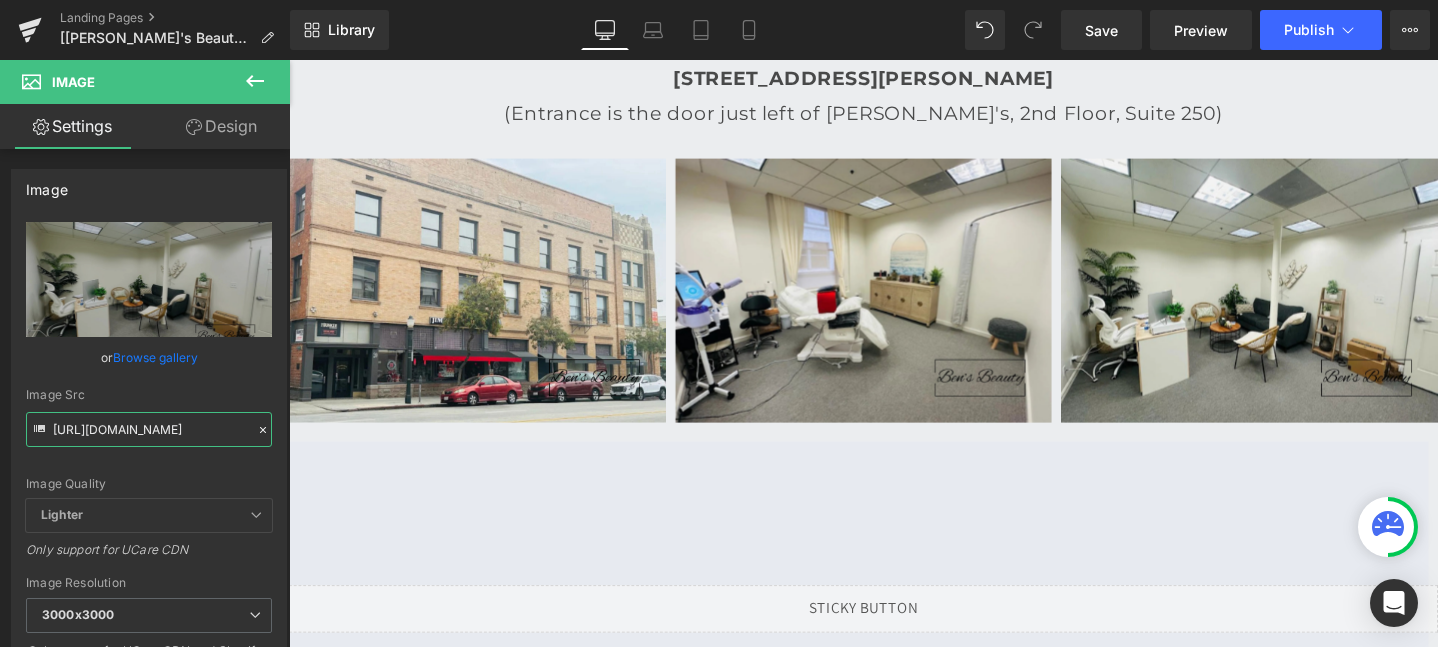 type on "[URL][DOMAIN_NAME]" 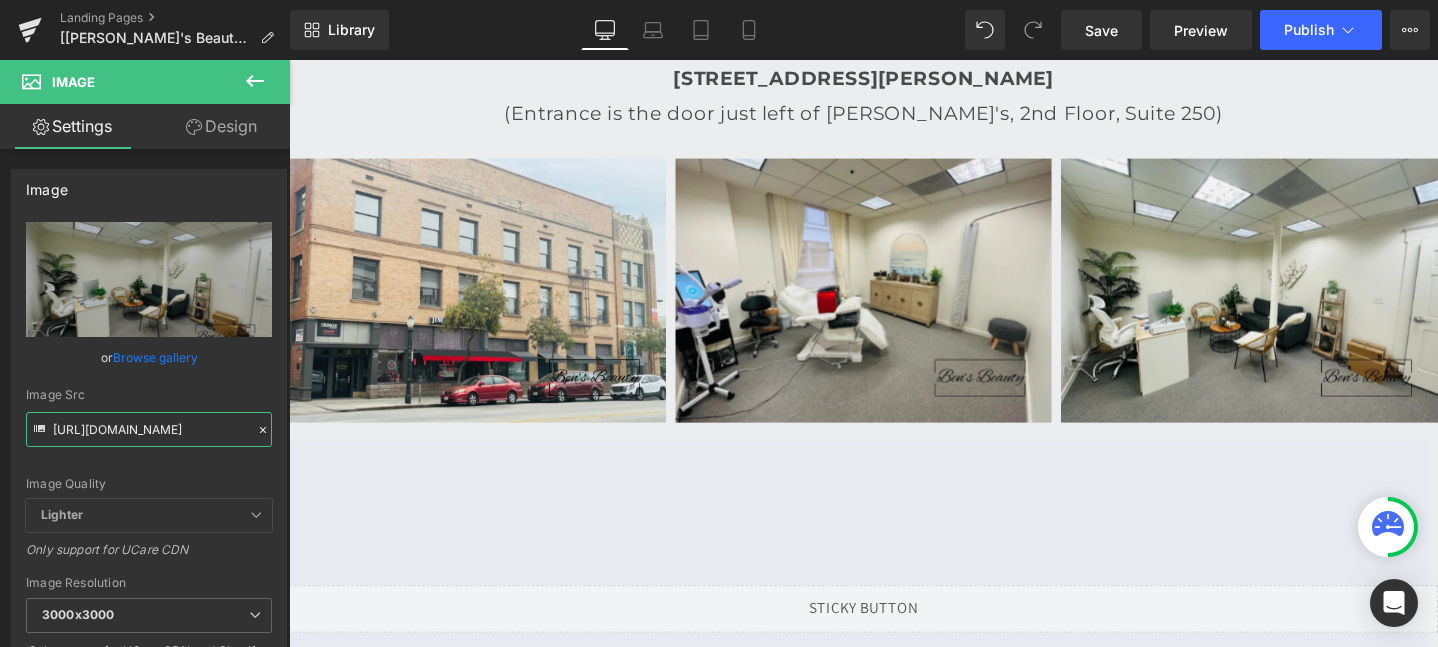 scroll, scrollTop: 0, scrollLeft: 0, axis: both 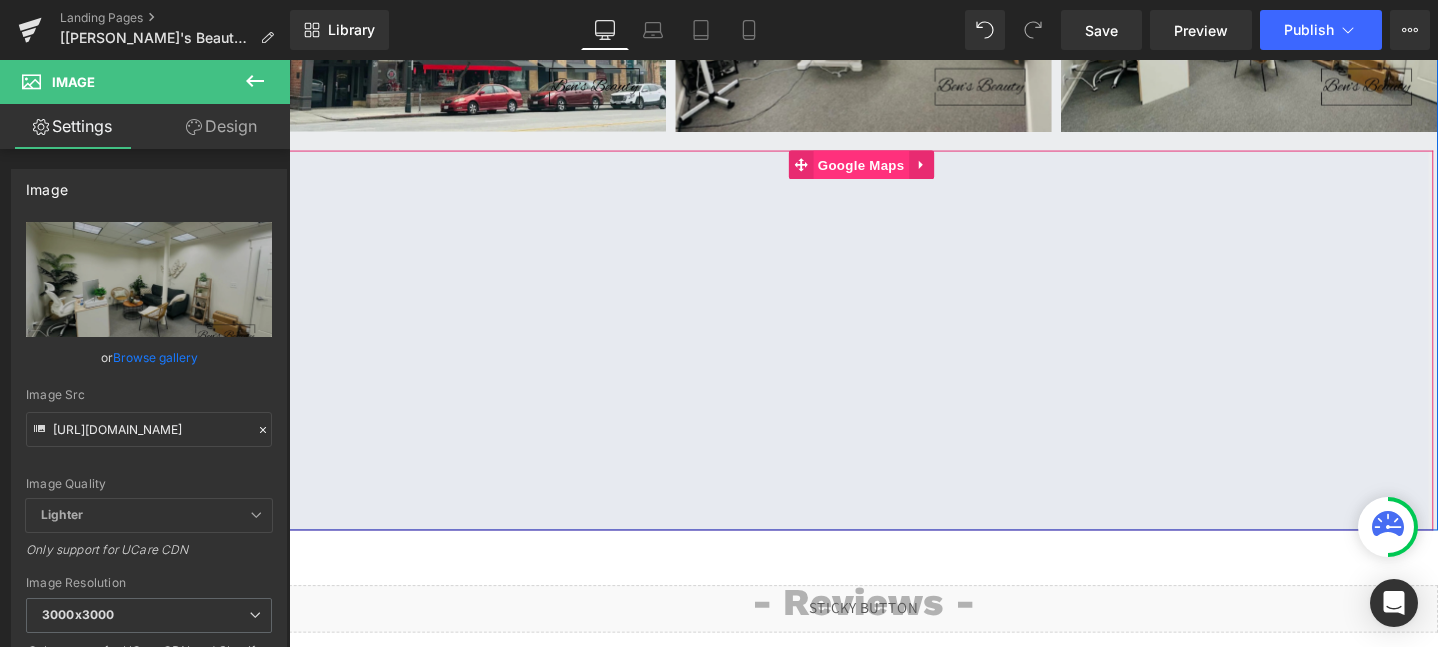 click on "Google Maps" at bounding box center [891, 170] 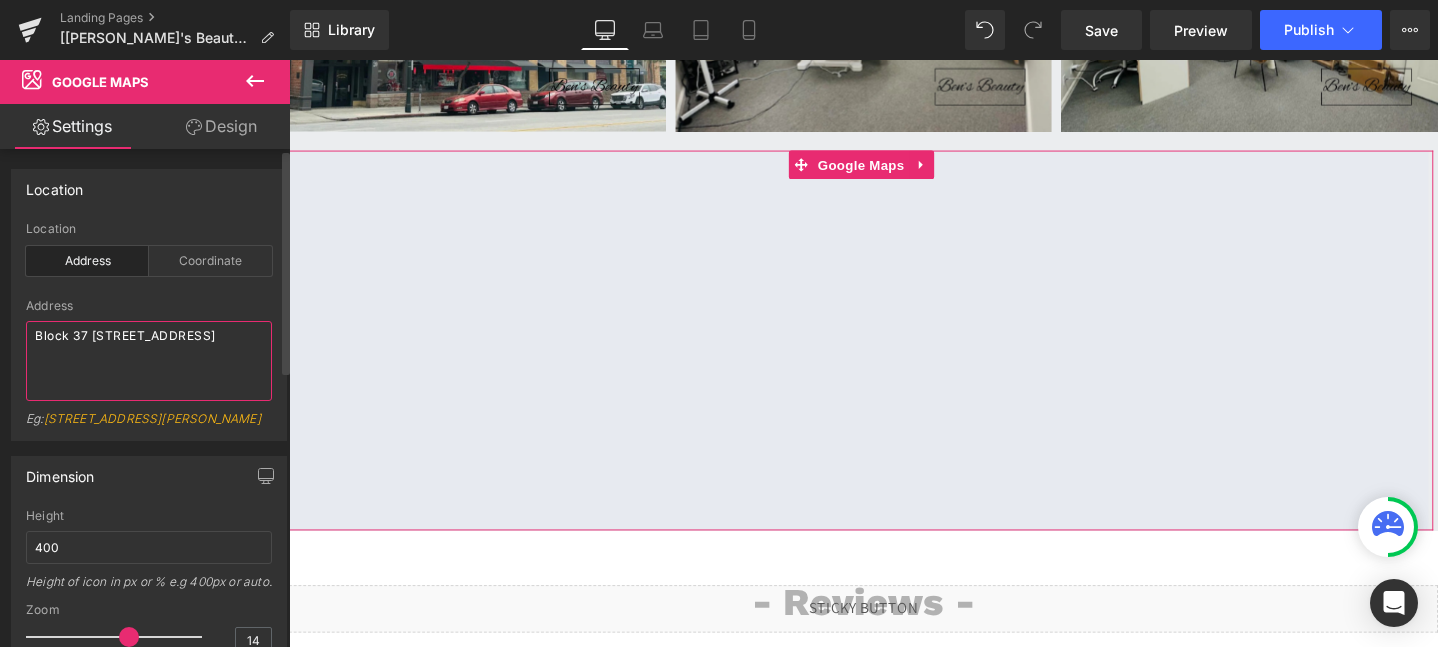 click on "Block 37 108 N State St, Chicago, IL 60602, United States" at bounding box center [149, 361] 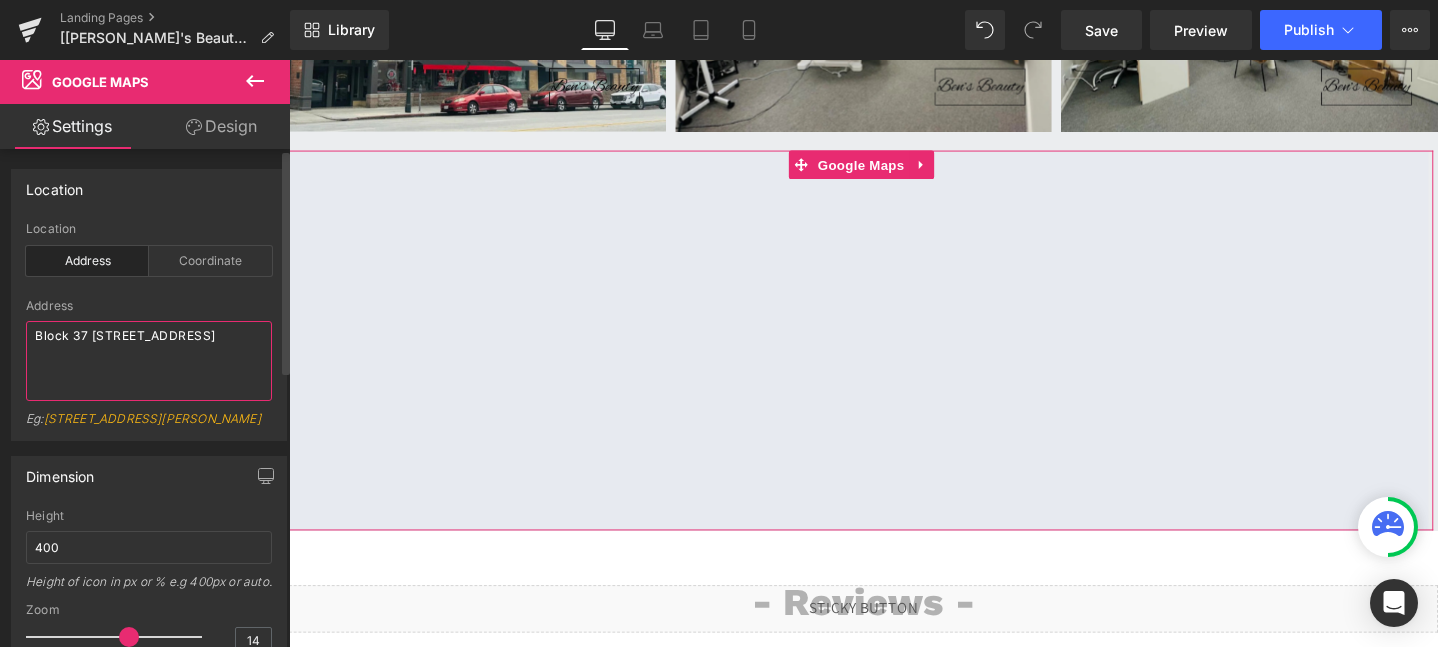 click on "Block 37 108 N State St, Chicago, IL 60602, United States" at bounding box center (149, 361) 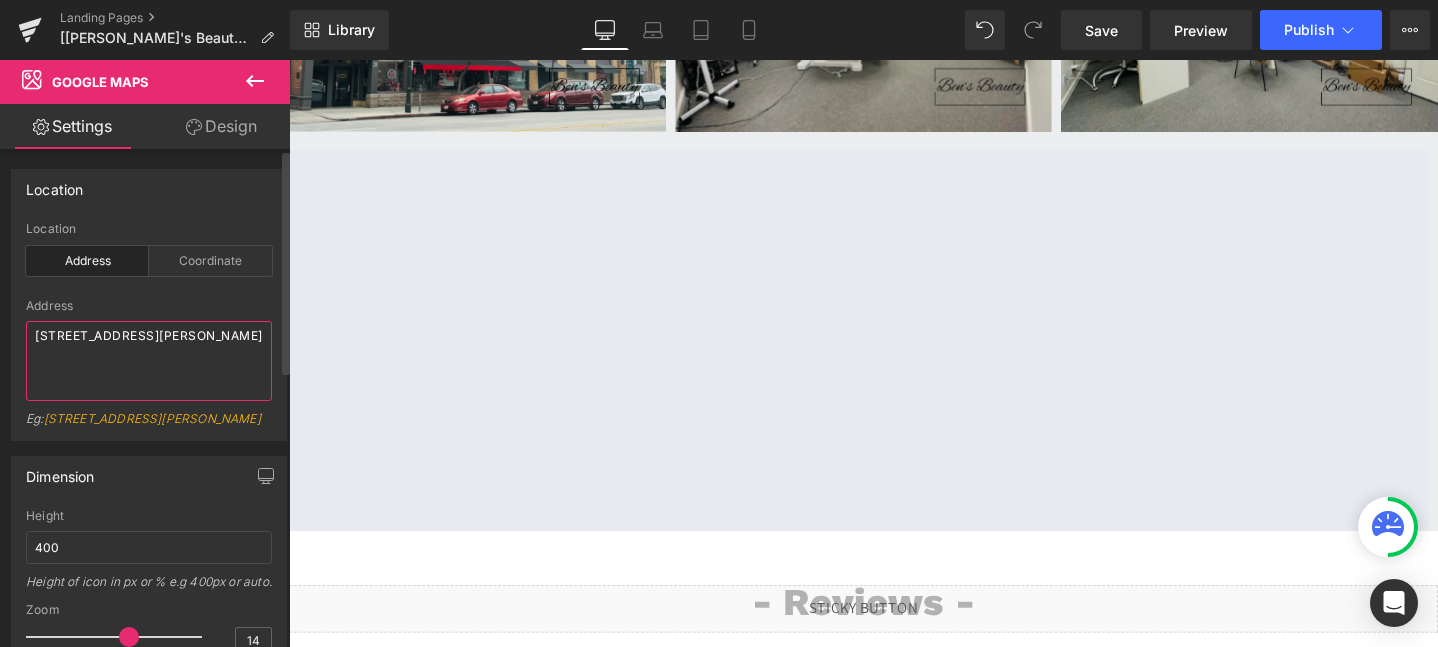 type on "[STREET_ADDRESS][PERSON_NAME]" 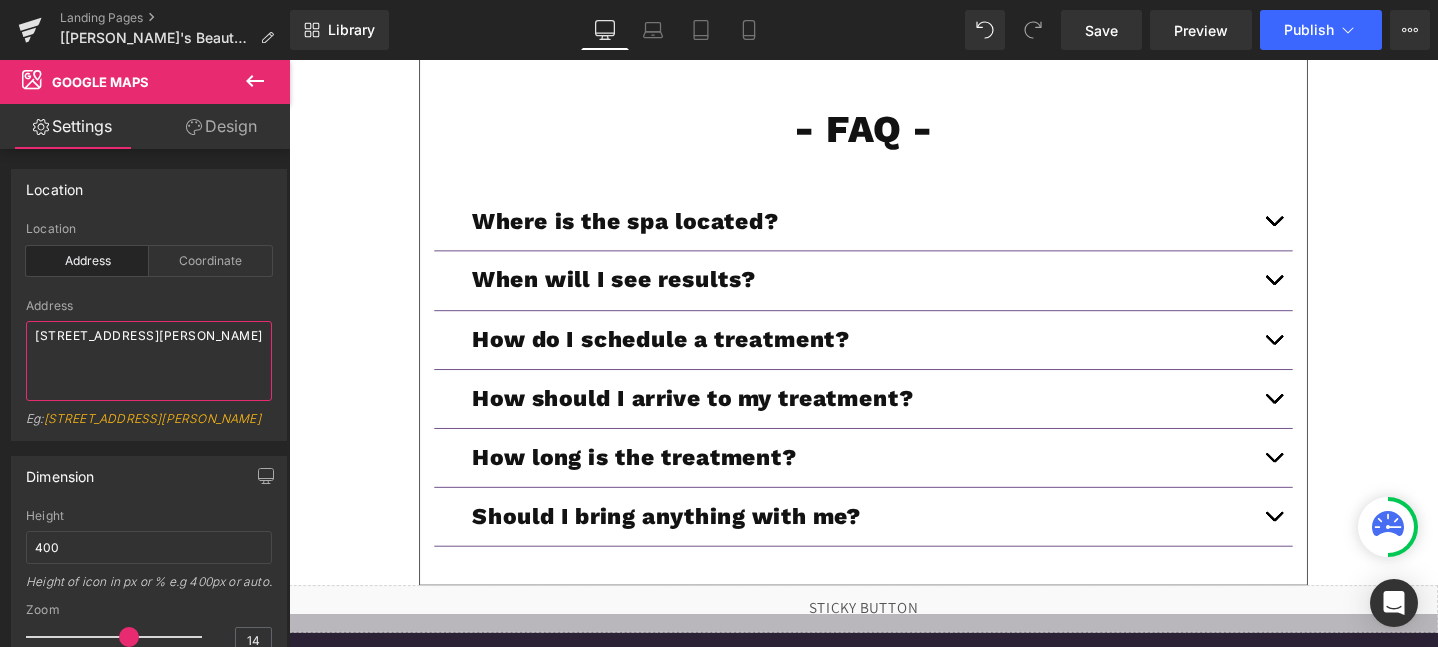 scroll, scrollTop: 6583, scrollLeft: 0, axis: vertical 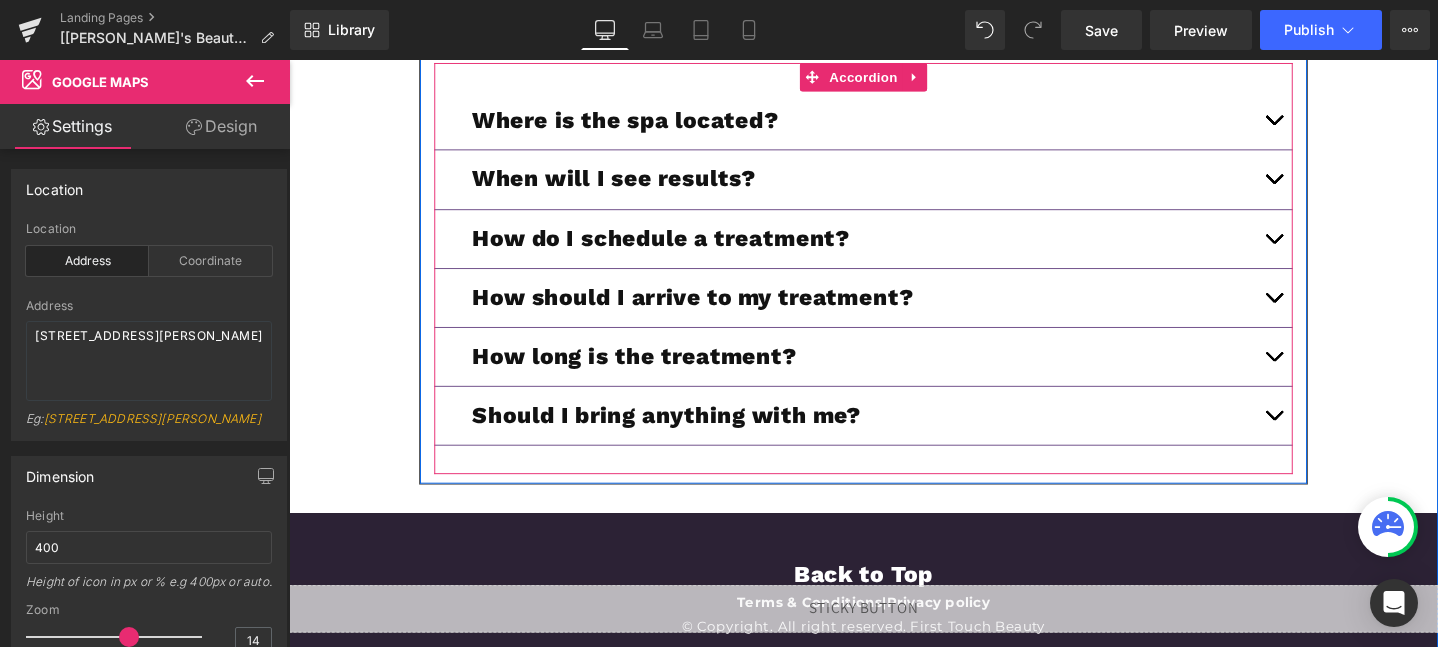 click at bounding box center (1326, 123) 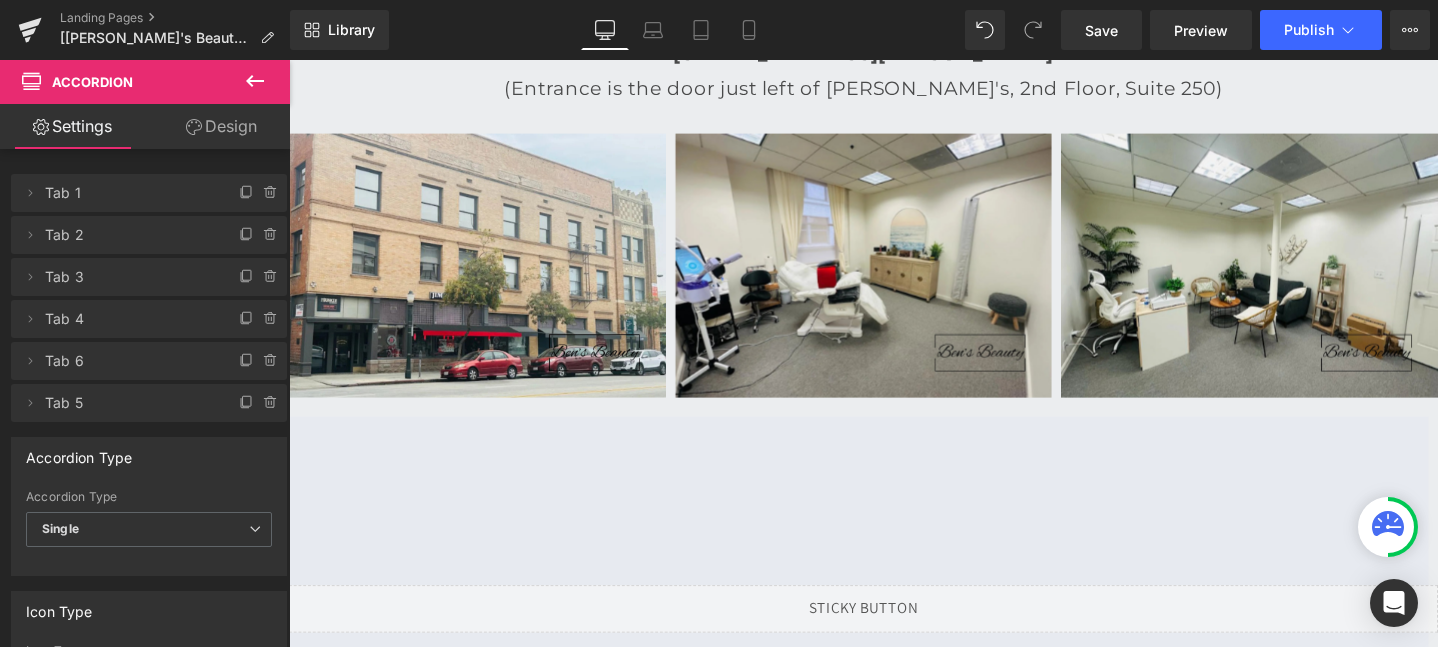 scroll, scrollTop: 5079, scrollLeft: 0, axis: vertical 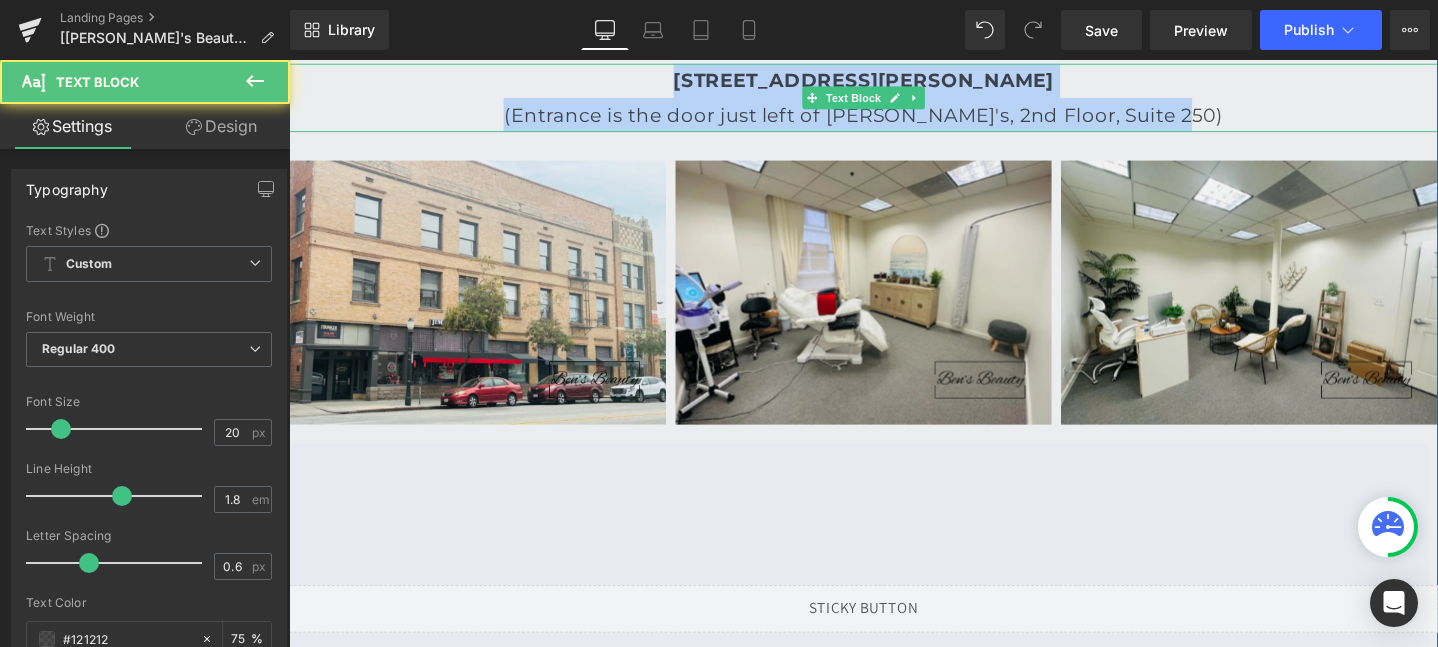 drag, startPoint x: 678, startPoint y: 114, endPoint x: 1272, endPoint y: 153, distance: 595.27893 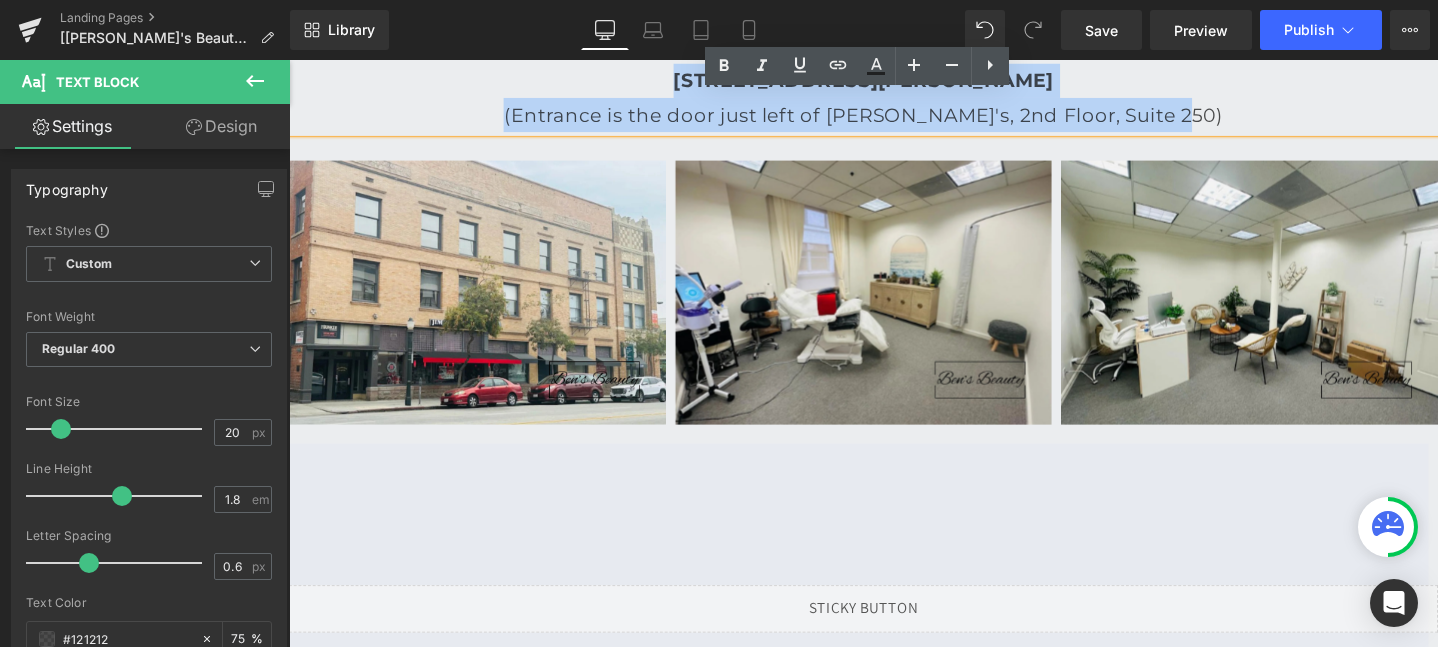 copy on "20 N Raymond Ave, Pasadena CA 91103 (Entrance is the door just left of Jimmy John's, 2nd Floor, Suite 250)" 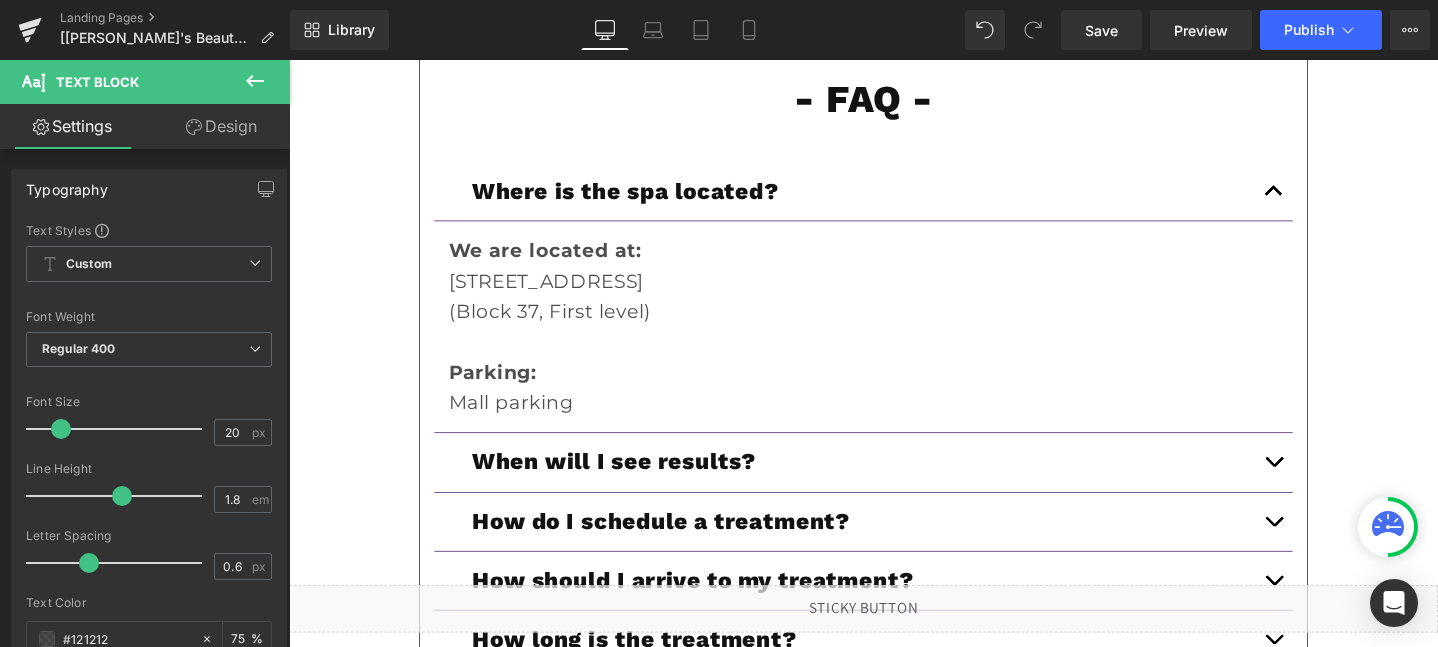 scroll, scrollTop: 6512, scrollLeft: 0, axis: vertical 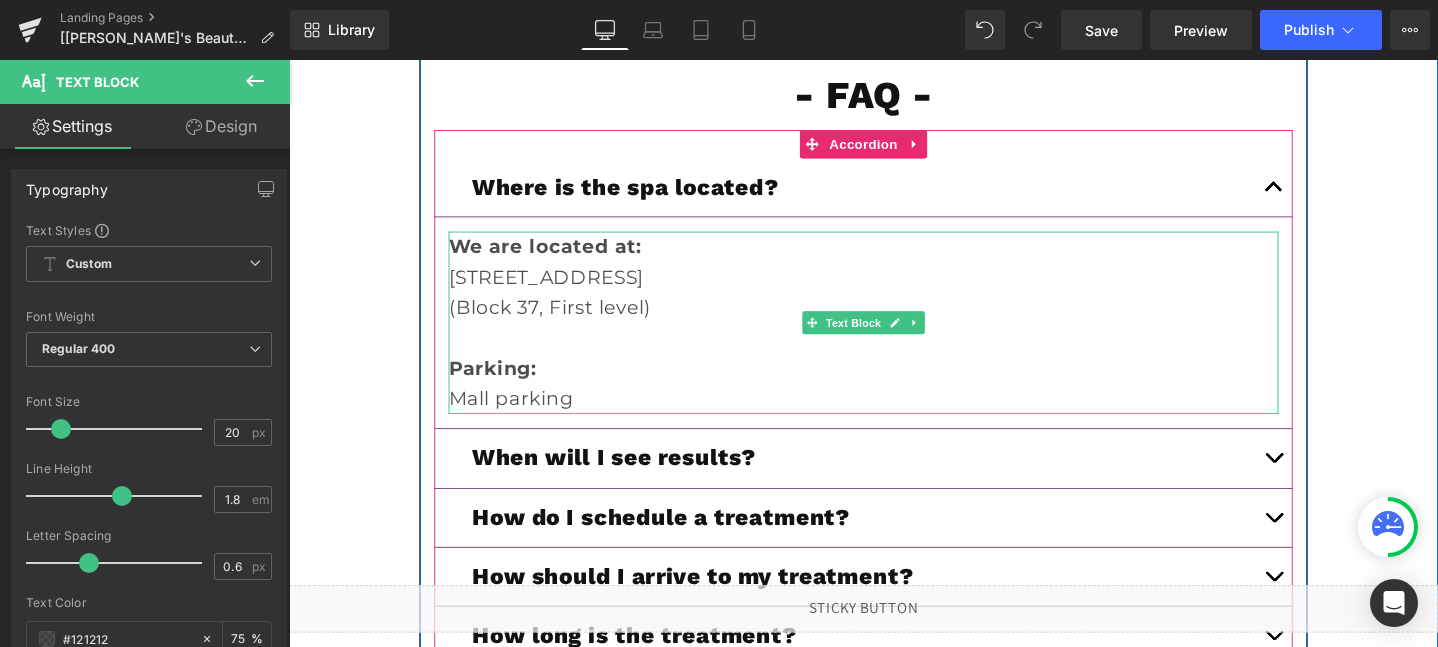 click on "108 N State St, Chicago, IL 60602, United States" at bounding box center (894, 289) 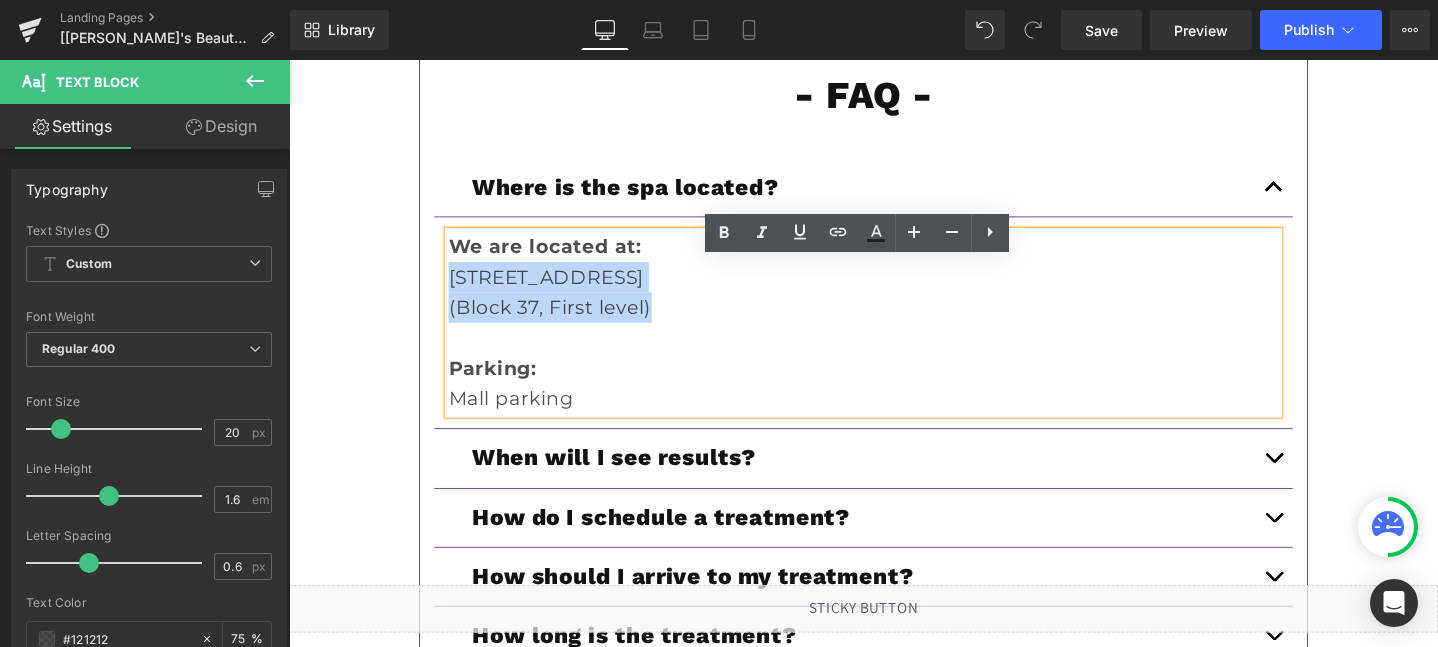 drag, startPoint x: 684, startPoint y: 352, endPoint x: 460, endPoint y: 312, distance: 227.5434 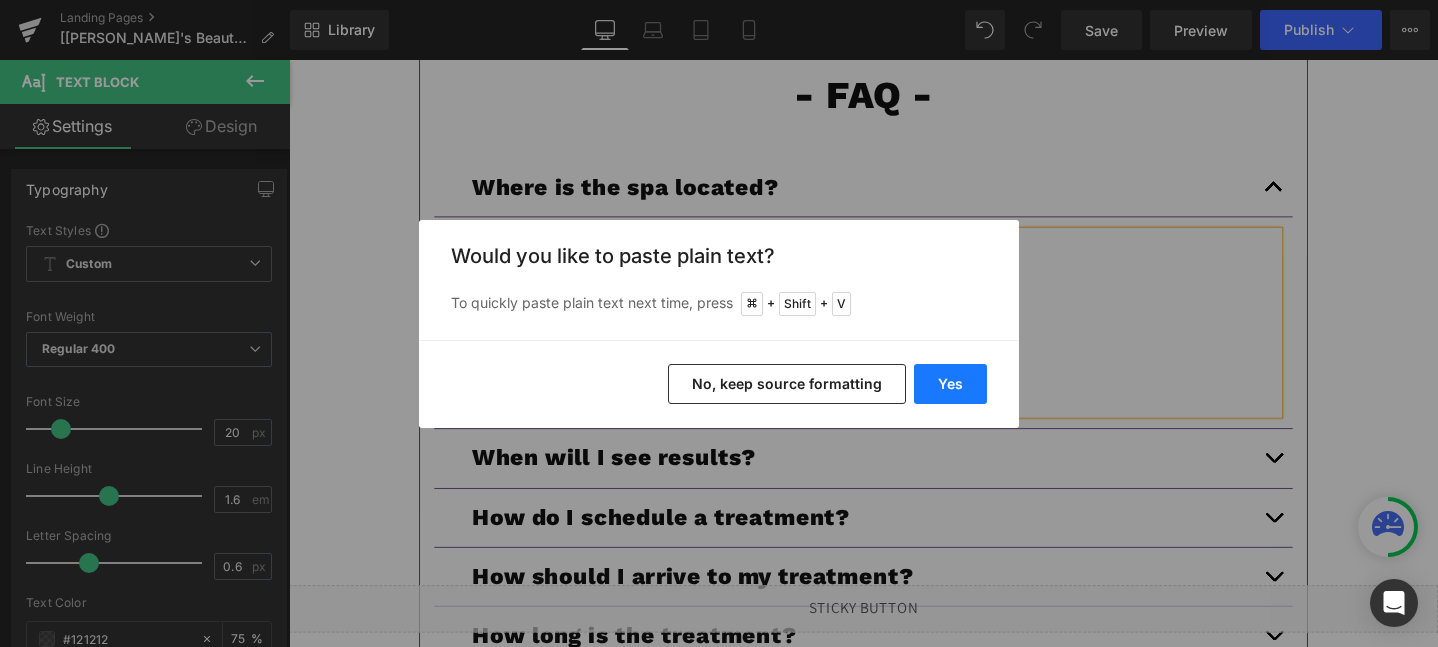 click on "Yes" at bounding box center (950, 384) 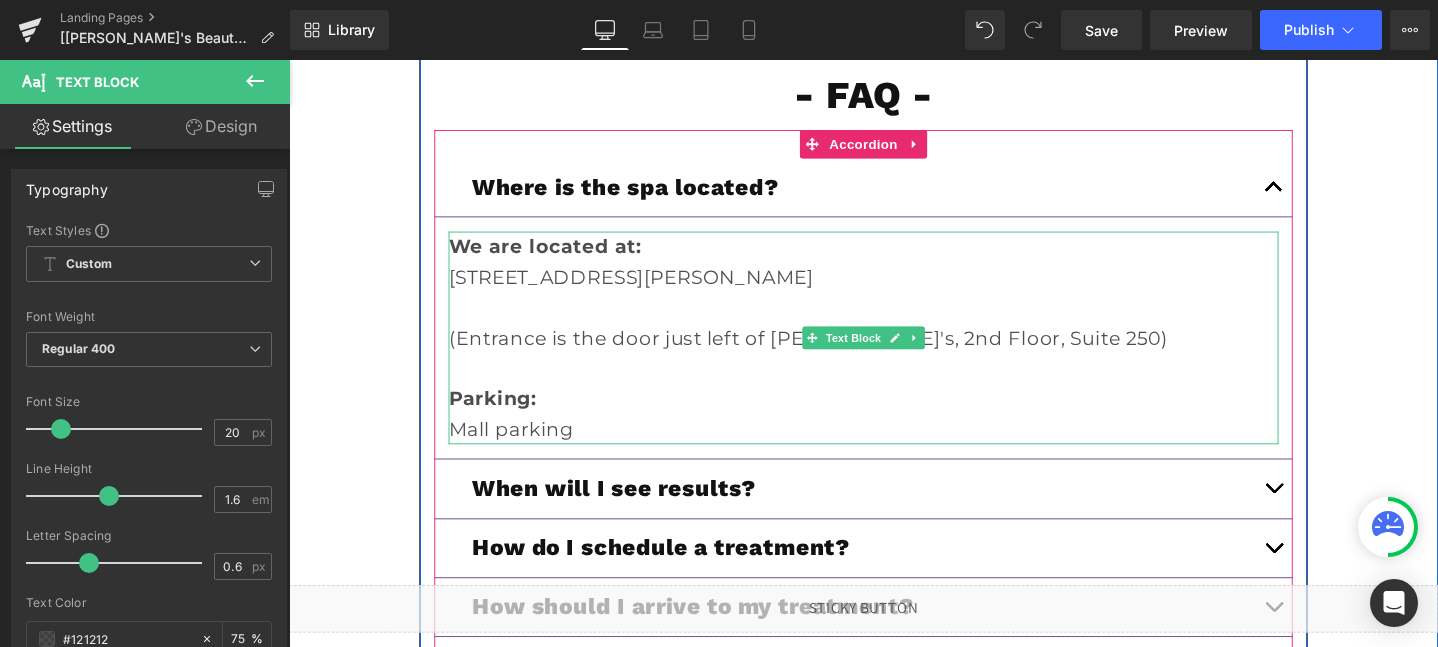 click on "(Entrance is the door just left of [PERSON_NAME]'s, 2nd Floor, Suite 250)" at bounding box center (894, 353) 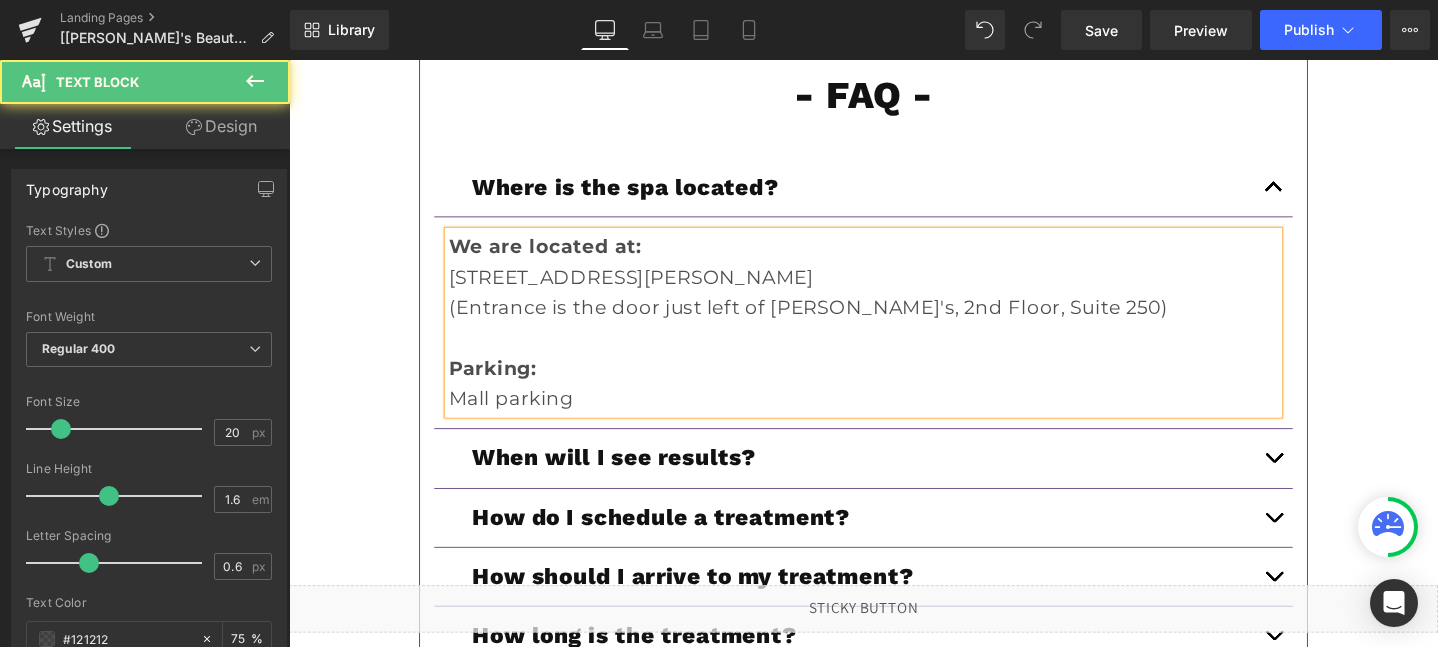 click at bounding box center (894, 353) 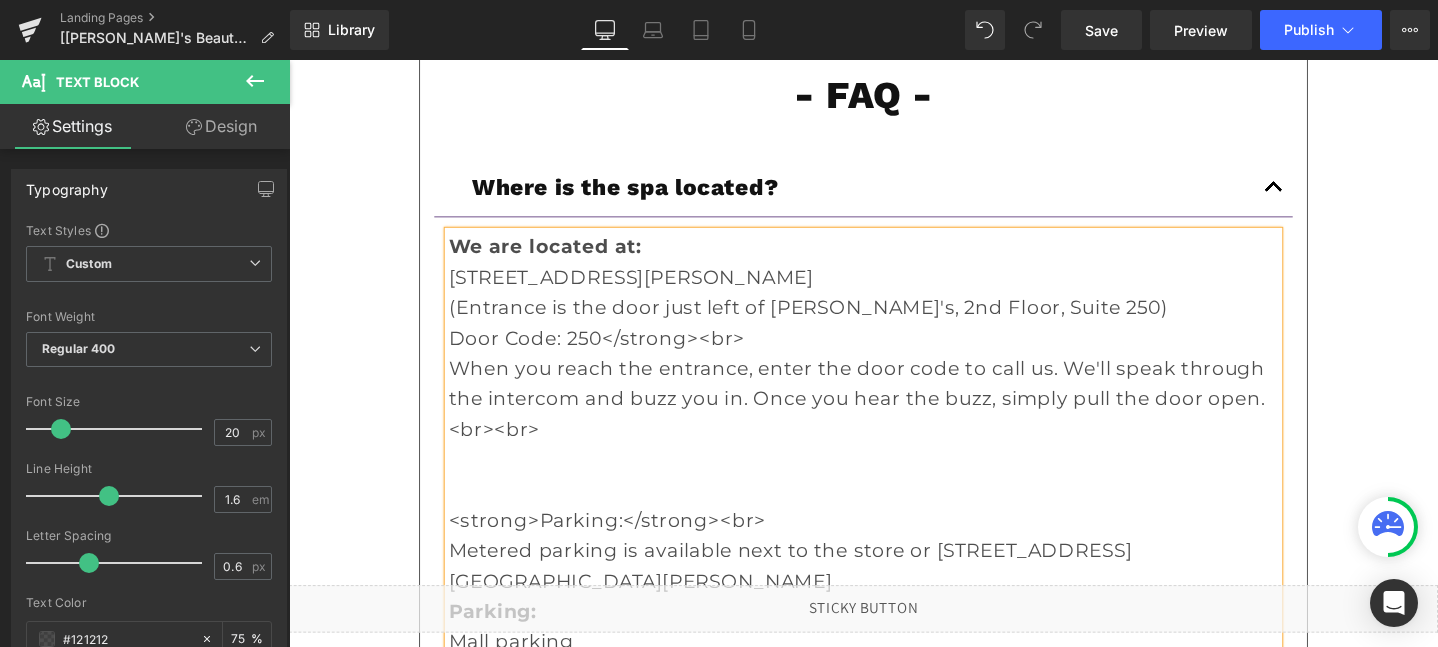 click on "(Entrance is the door just left of [PERSON_NAME]'s, 2nd Floor, Suite 250)" at bounding box center (894, 321) 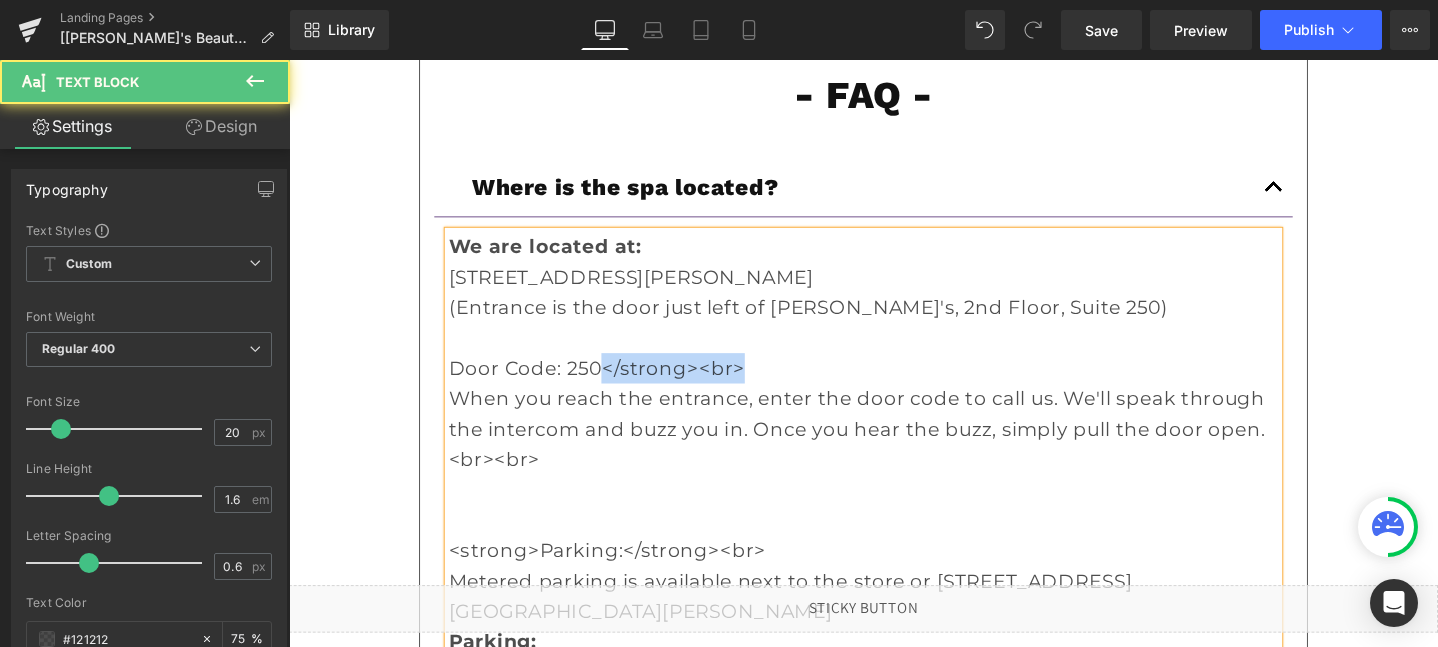 drag, startPoint x: 617, startPoint y: 412, endPoint x: 839, endPoint y: 412, distance: 222 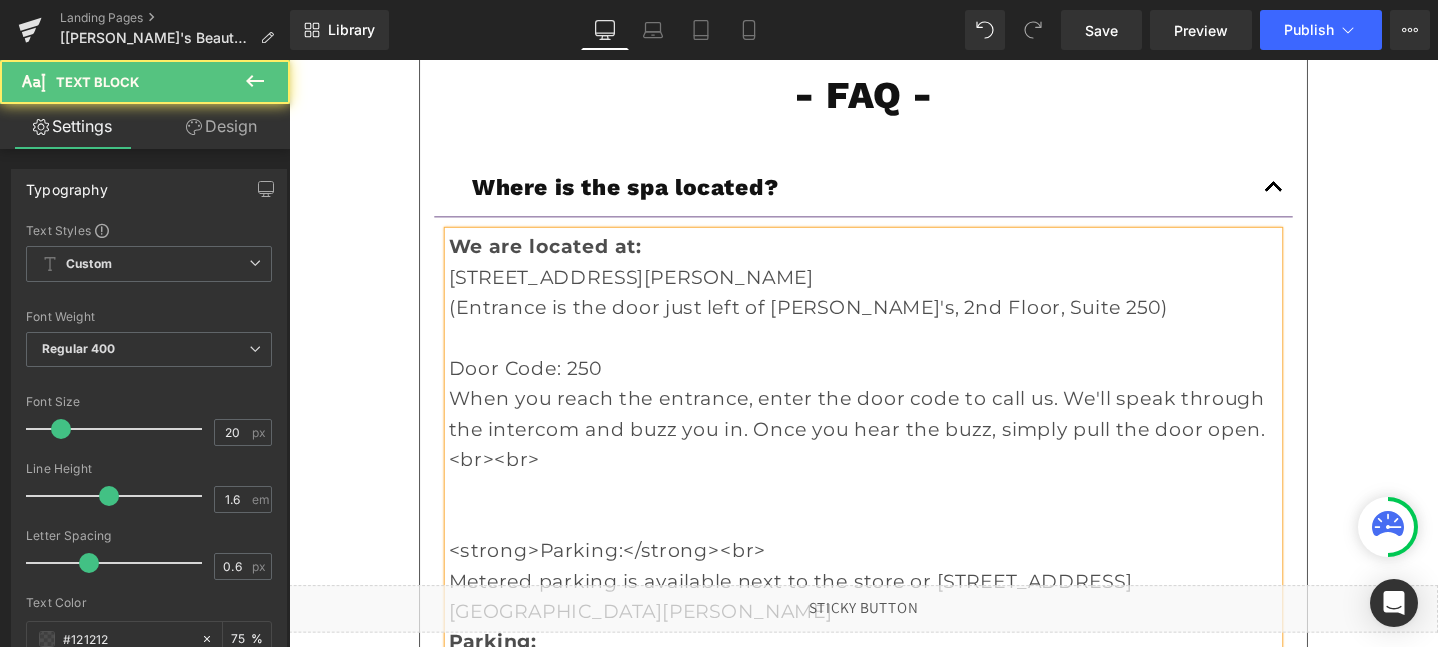 drag, startPoint x: 628, startPoint y: 416, endPoint x: 456, endPoint y: 410, distance: 172.10461 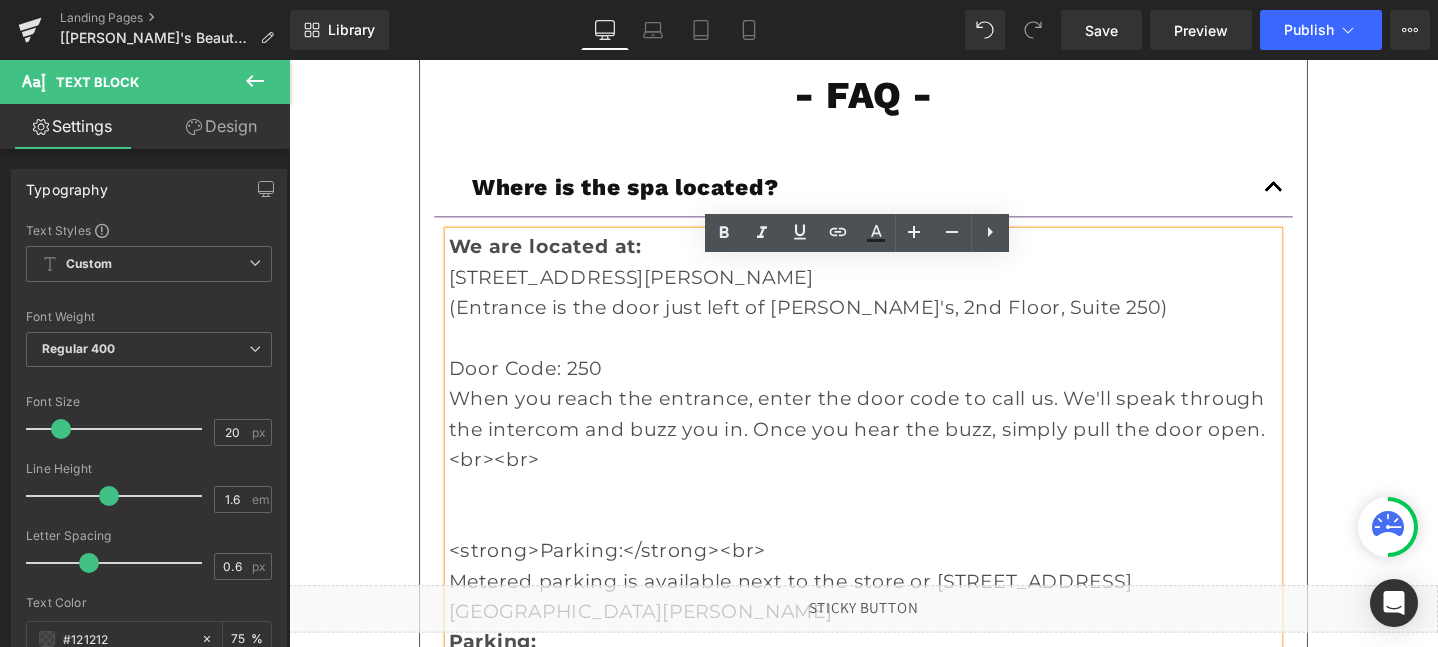 click on "Door Code: 250" at bounding box center [894, 385] 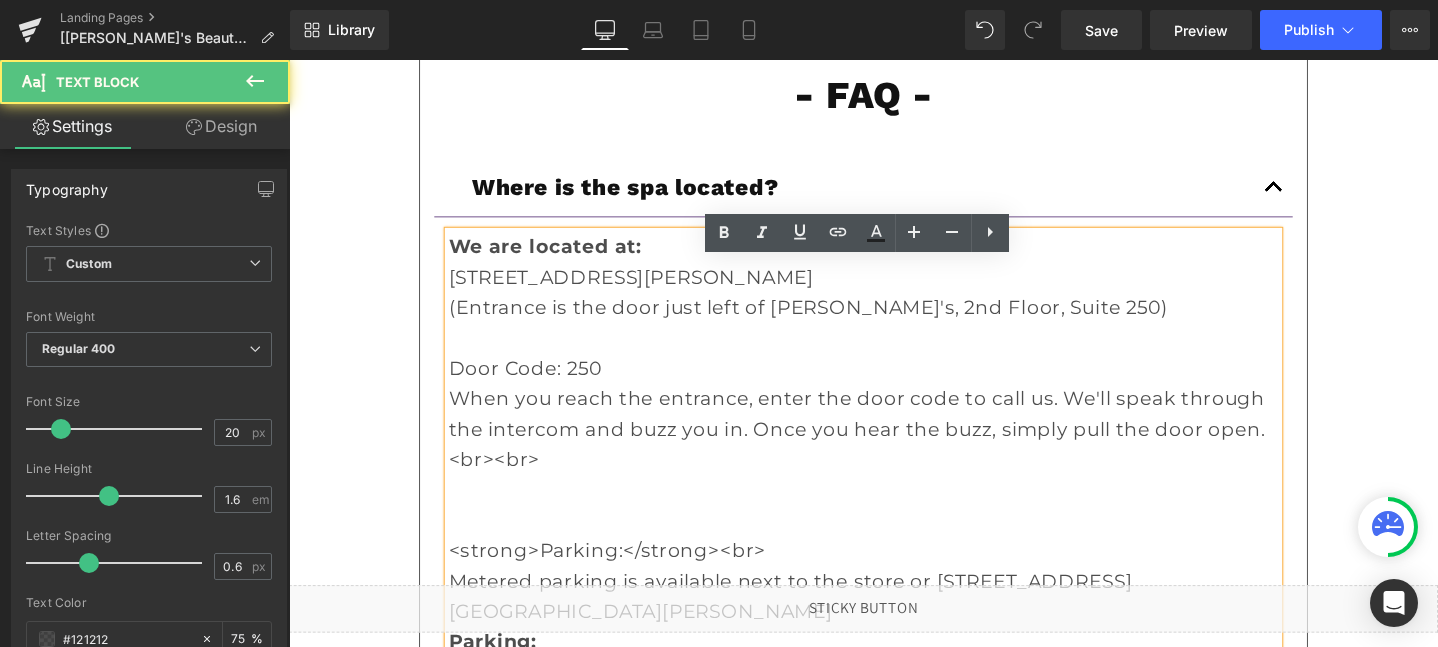 click on "Door Code: 250" at bounding box center (894, 385) 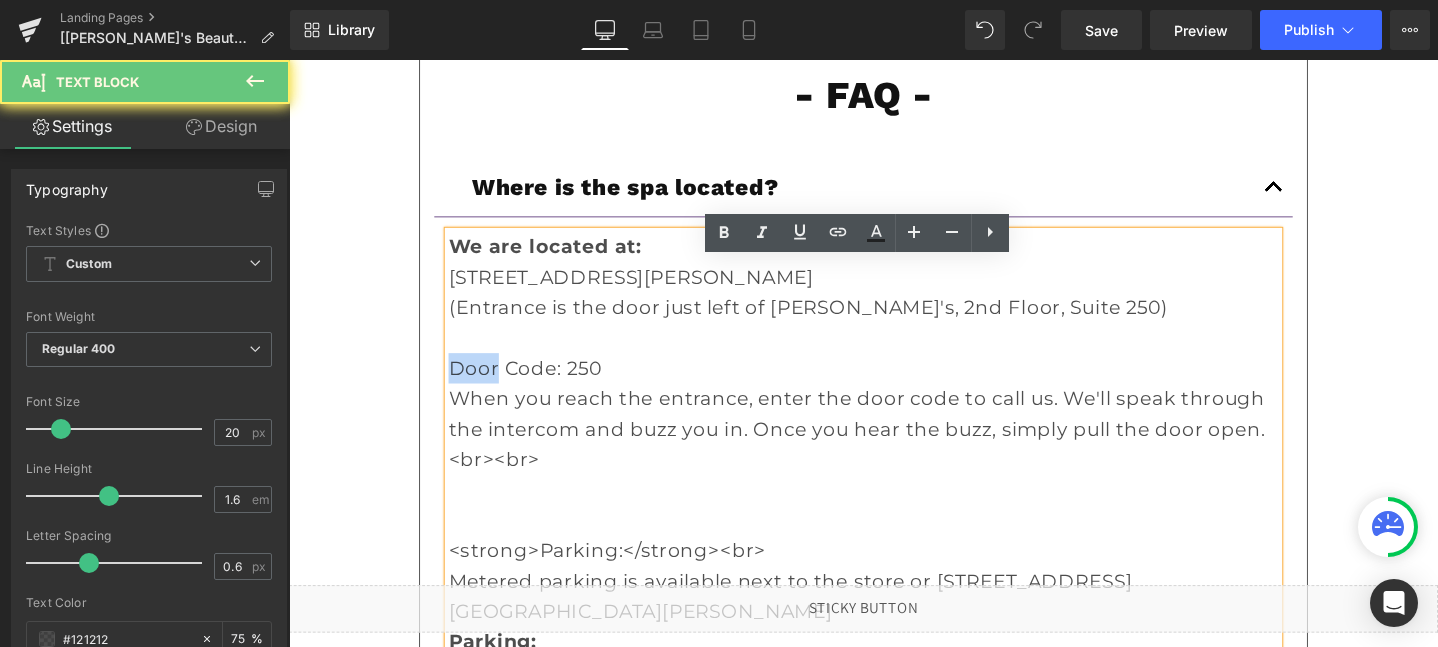 click on "Door Code: 250" at bounding box center (894, 385) 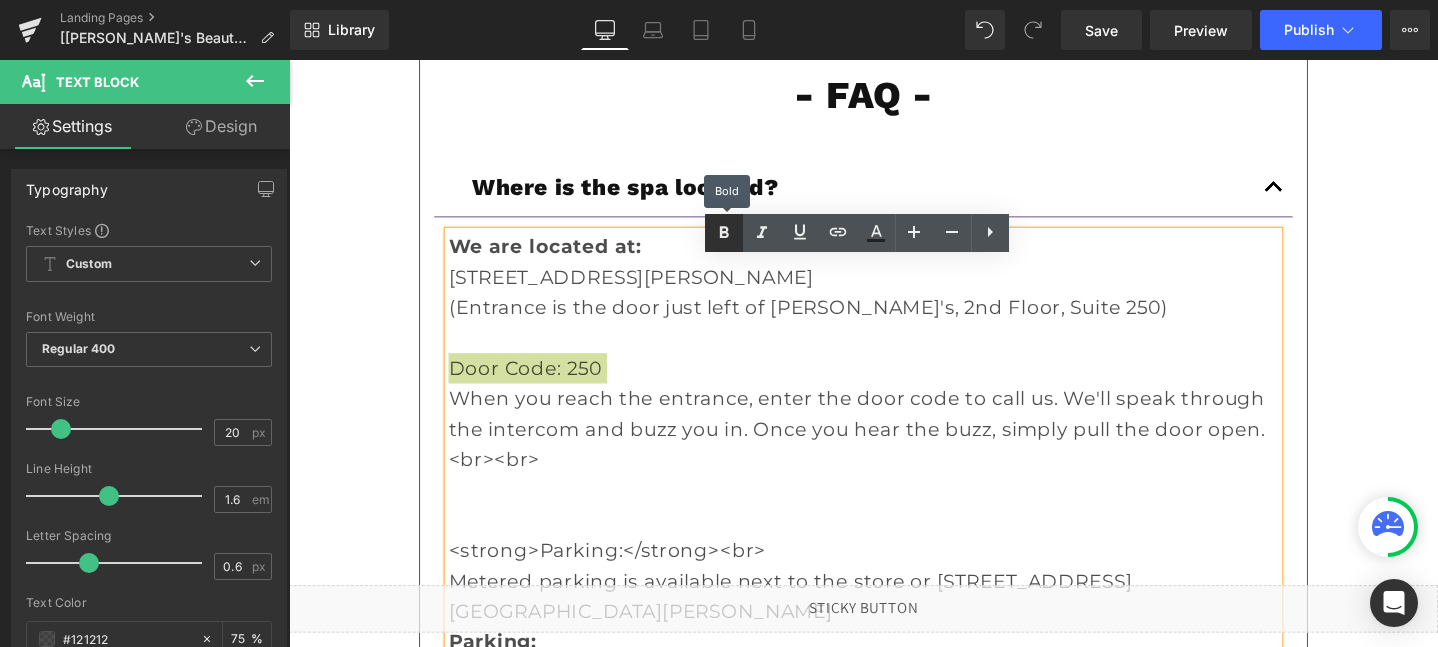 click 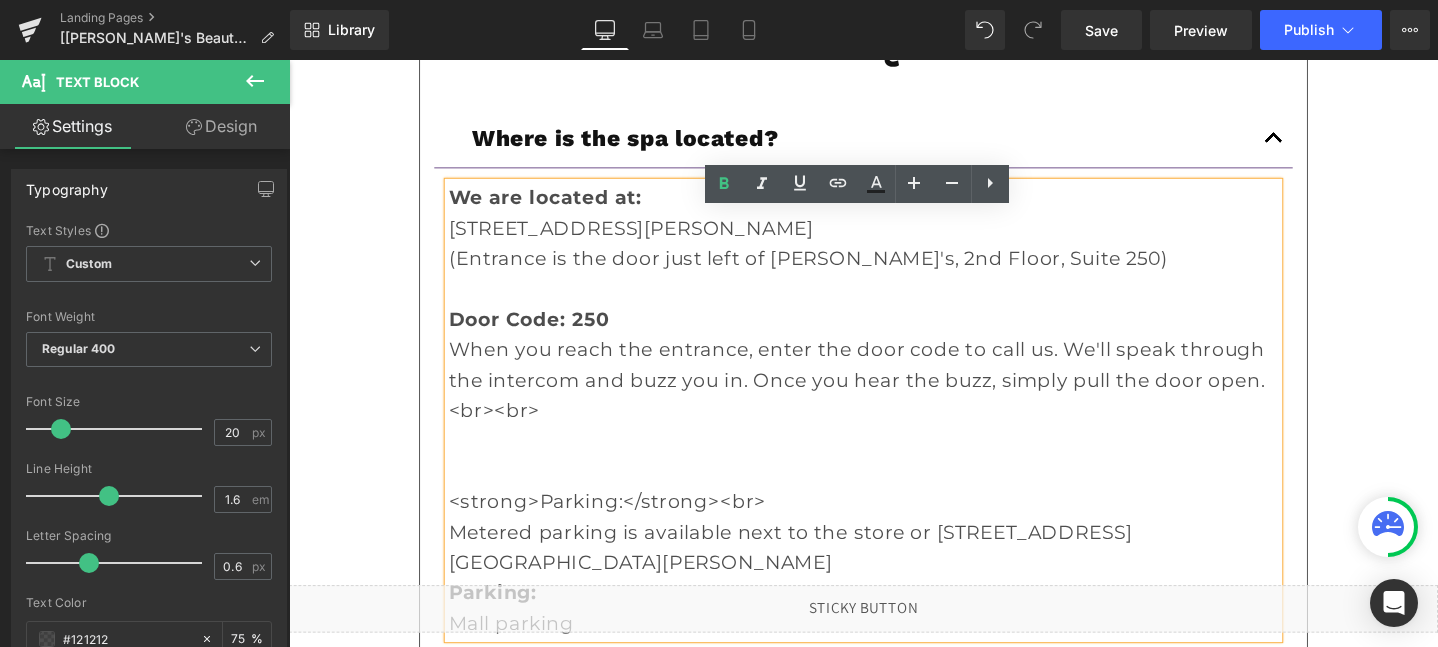 scroll, scrollTop: 6572, scrollLeft: 0, axis: vertical 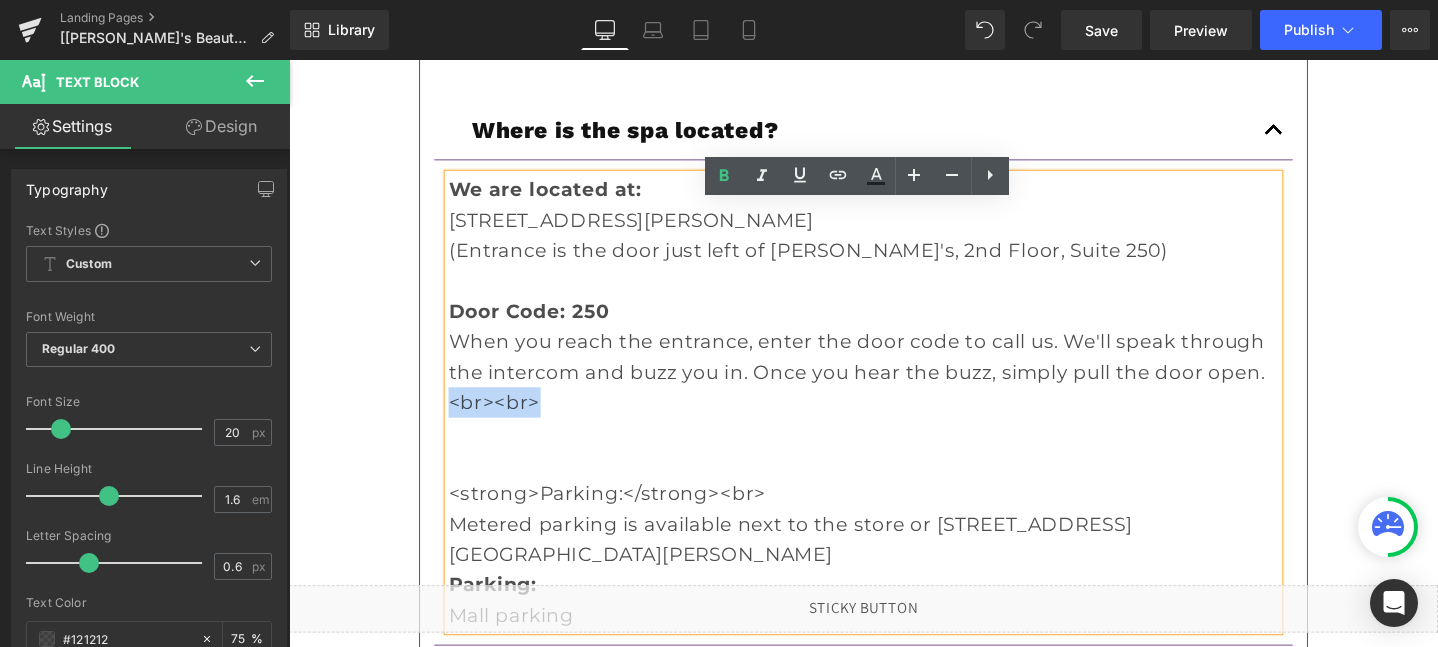 drag, startPoint x: 564, startPoint y: 452, endPoint x: 449, endPoint y: 449, distance: 115.03912 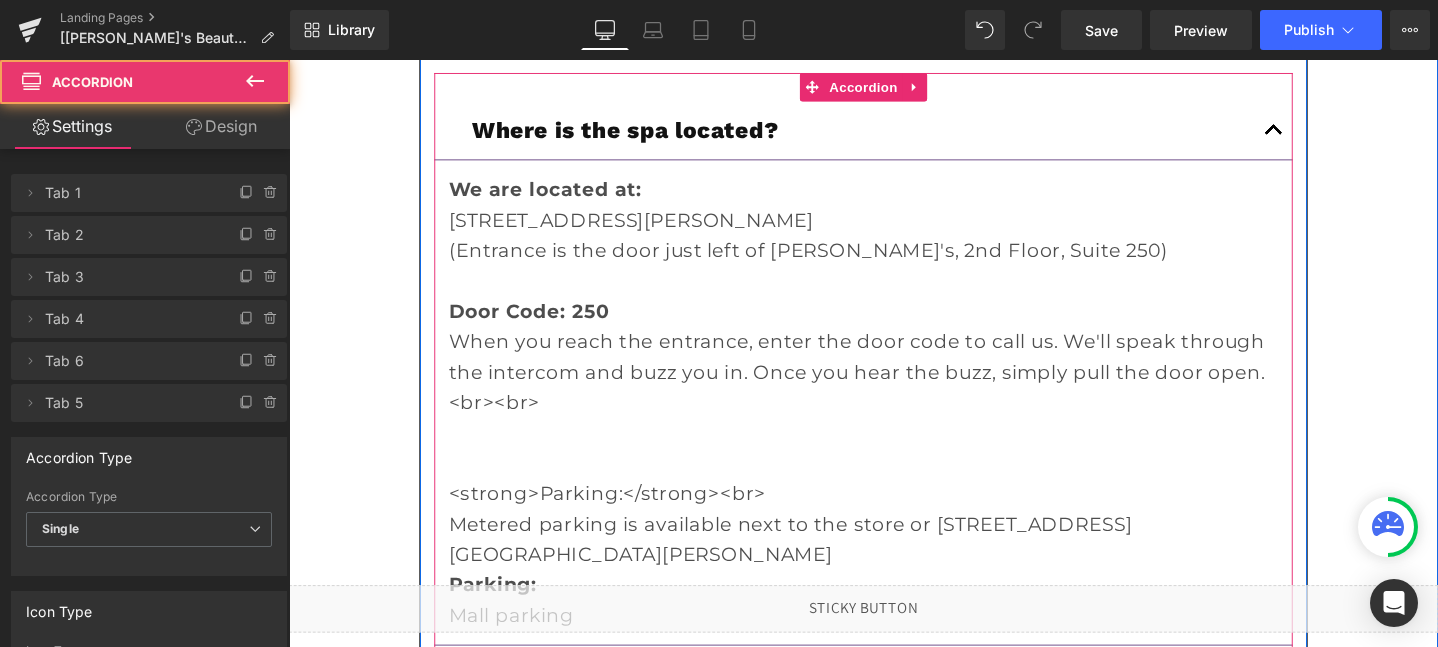 click on "We are located at: 20 N Raymond Ave, Pasadena CA 91103 (Entrance is the door just left of Jimmy John's, 2nd Floor, Suite 250) Door Code: 250 When you reach the entrance, enter the door code to call us. We'll speak through the intercom and buzz you in. Once you hear the buzz, simply pull the door open.<br><br> <strong>Parking:</strong><br> Metered parking is available next to the store or 48 N Raymond Ave Parking Garage  Parking: Mall parking  Text Block" at bounding box center (894, 421) 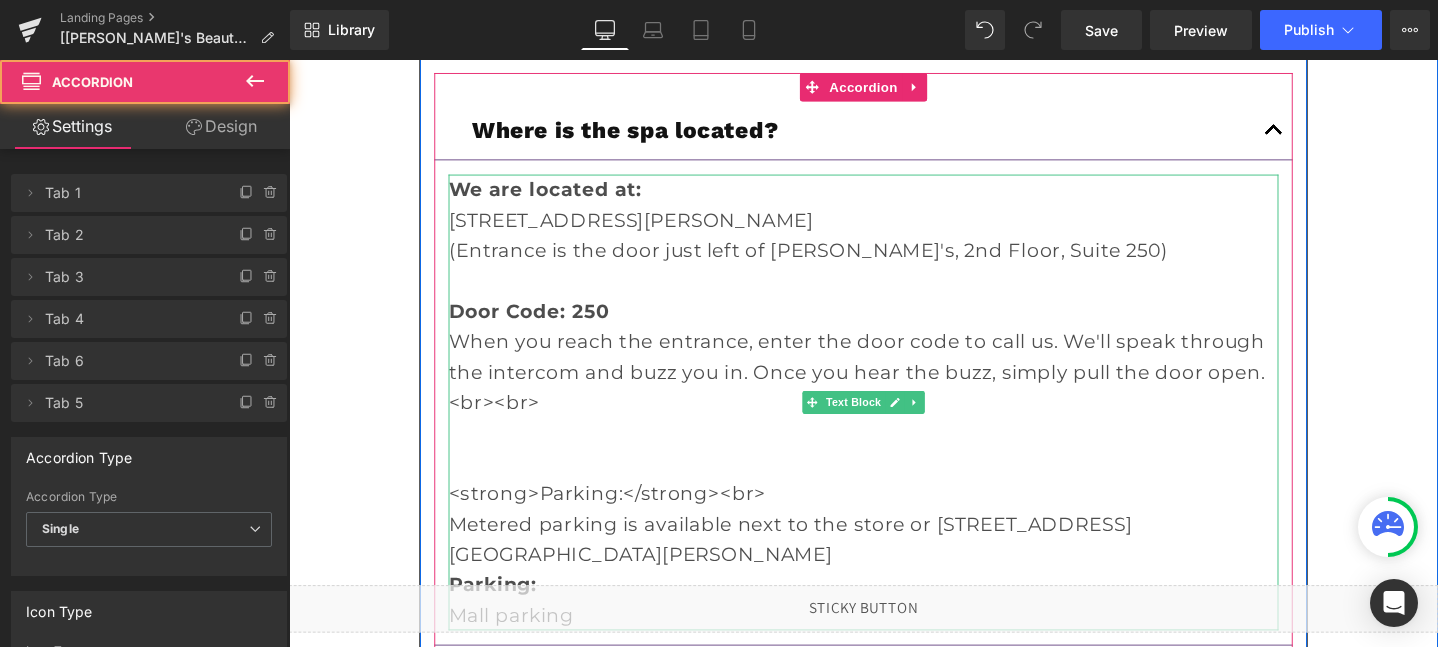 click on "When you reach the entrance, enter the door code to call us. We'll speak through the intercom and buzz you in. Once you hear the buzz, simply pull the door open.<br><br>" at bounding box center (894, 389) 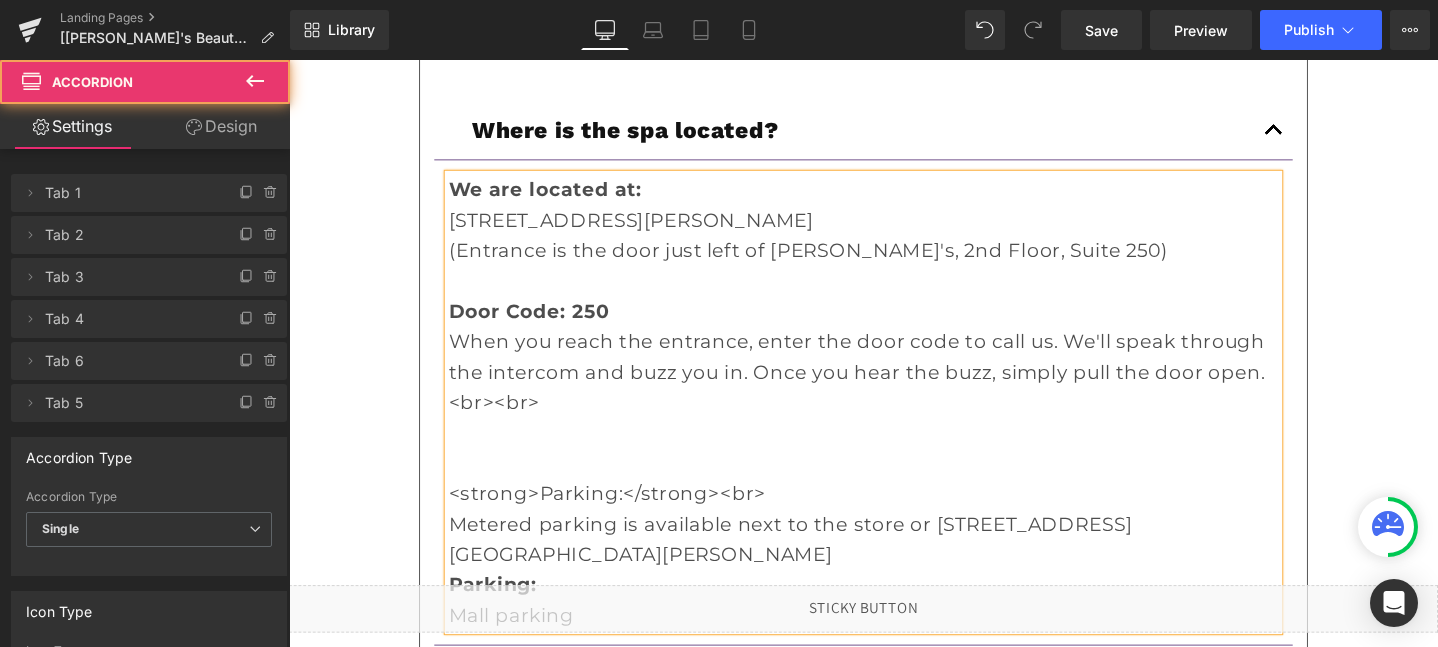 click on "When you reach the entrance, enter the door code to call us. We'll speak through the intercom and buzz you in. Once you hear the buzz, simply pull the door open.<br><br>" at bounding box center [894, 389] 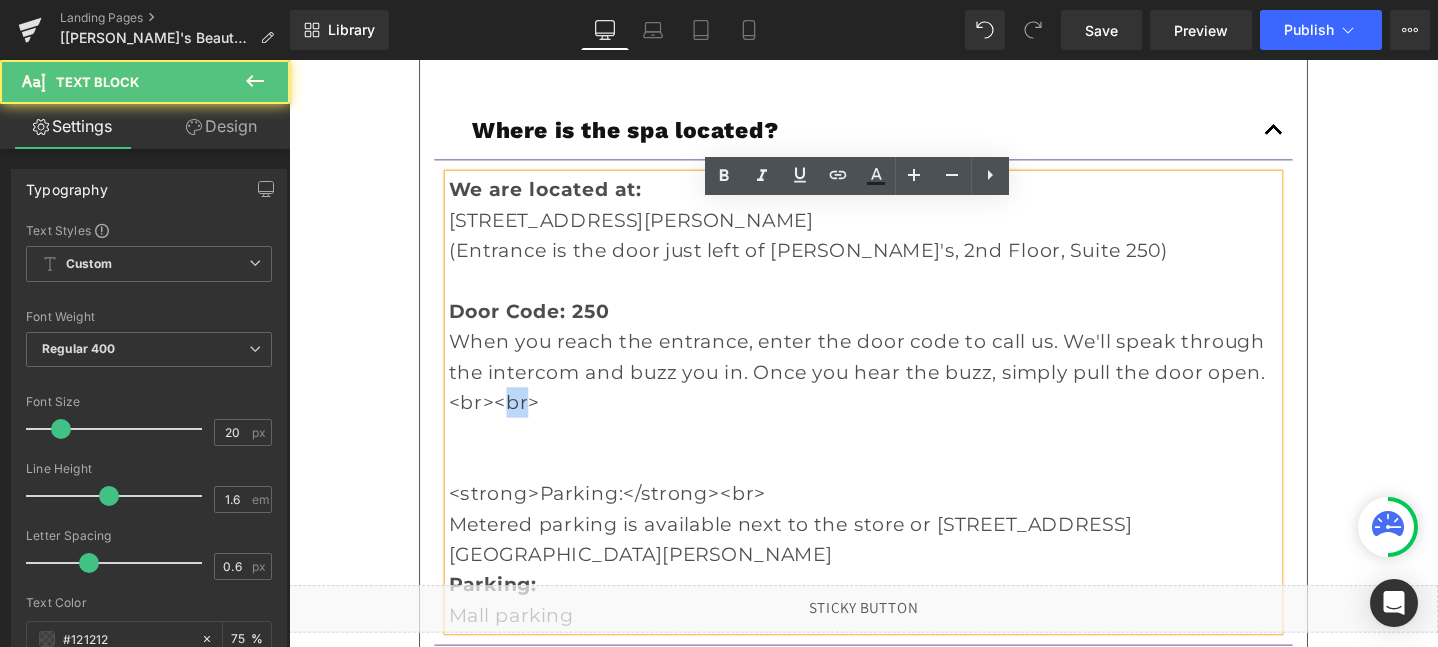 click on "When you reach the entrance, enter the door code to call us. We'll speak through the intercom and buzz you in. Once you hear the buzz, simply pull the door open.<br><br>" at bounding box center [894, 389] 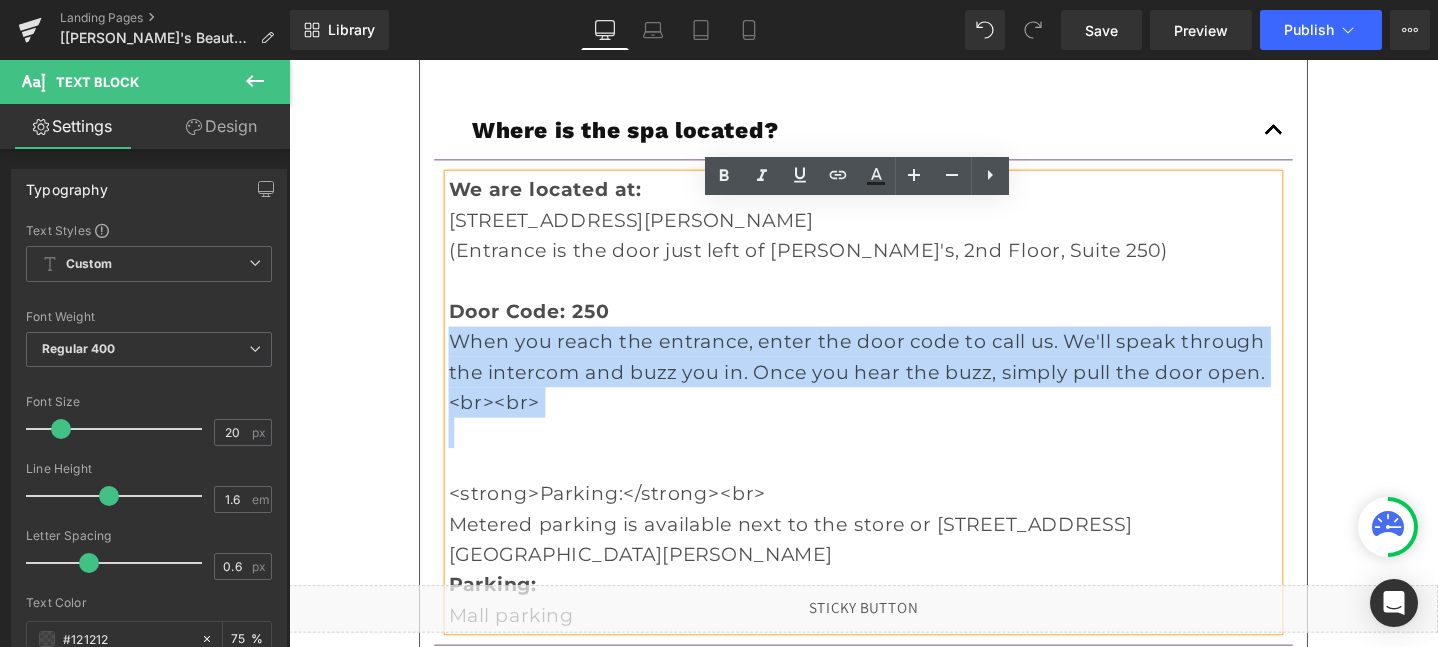 click on "When you reach the entrance, enter the door code to call us. We'll speak through the intercom and buzz you in. Once you hear the buzz, simply pull the door open.<br><br>" at bounding box center (894, 389) 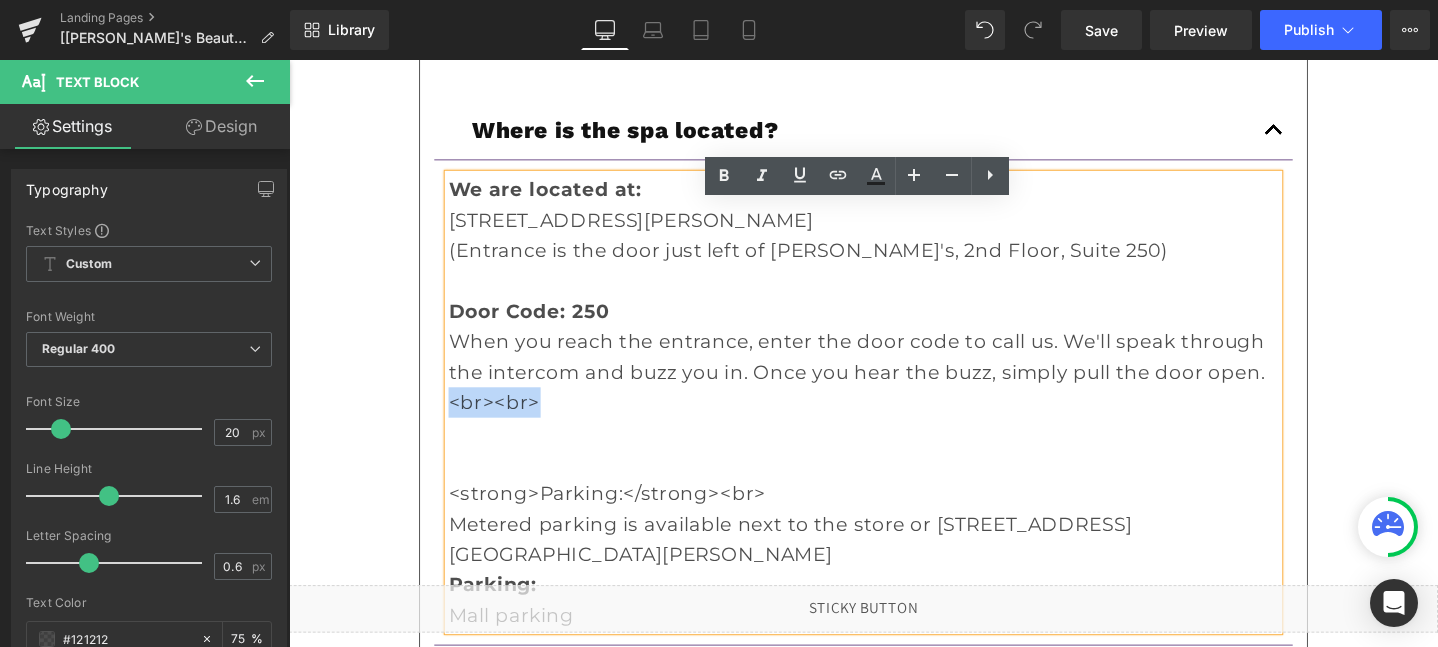 drag, startPoint x: 553, startPoint y: 449, endPoint x: 437, endPoint y: 446, distance: 116.03879 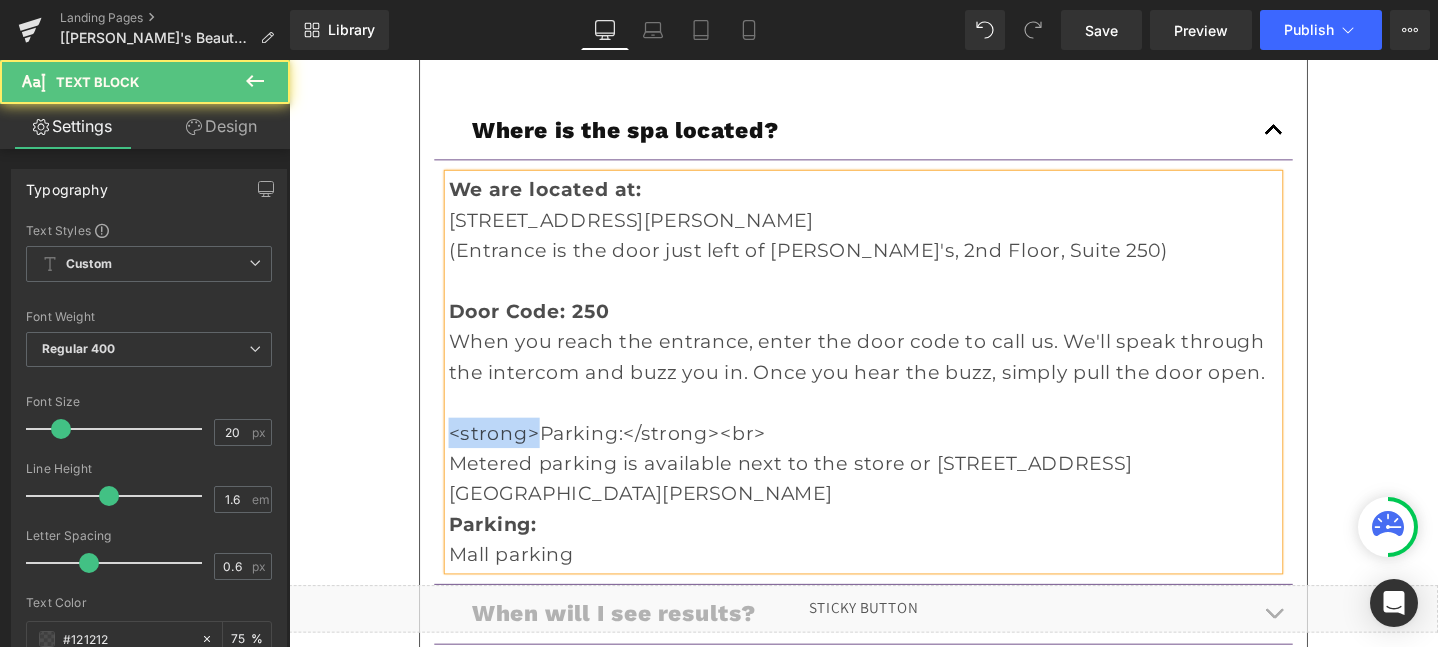 drag, startPoint x: 550, startPoint y: 482, endPoint x: 443, endPoint y: 482, distance: 107 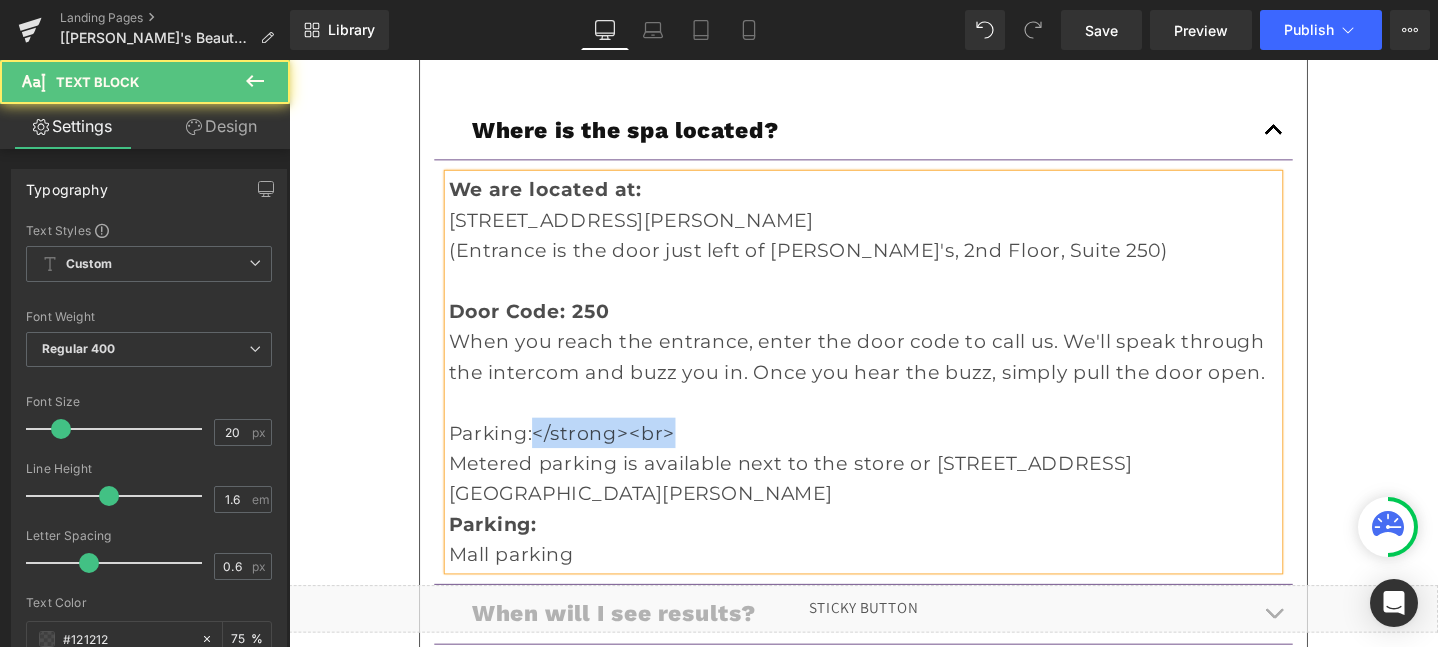 drag, startPoint x: 545, startPoint y: 486, endPoint x: 712, endPoint y: 483, distance: 167.02695 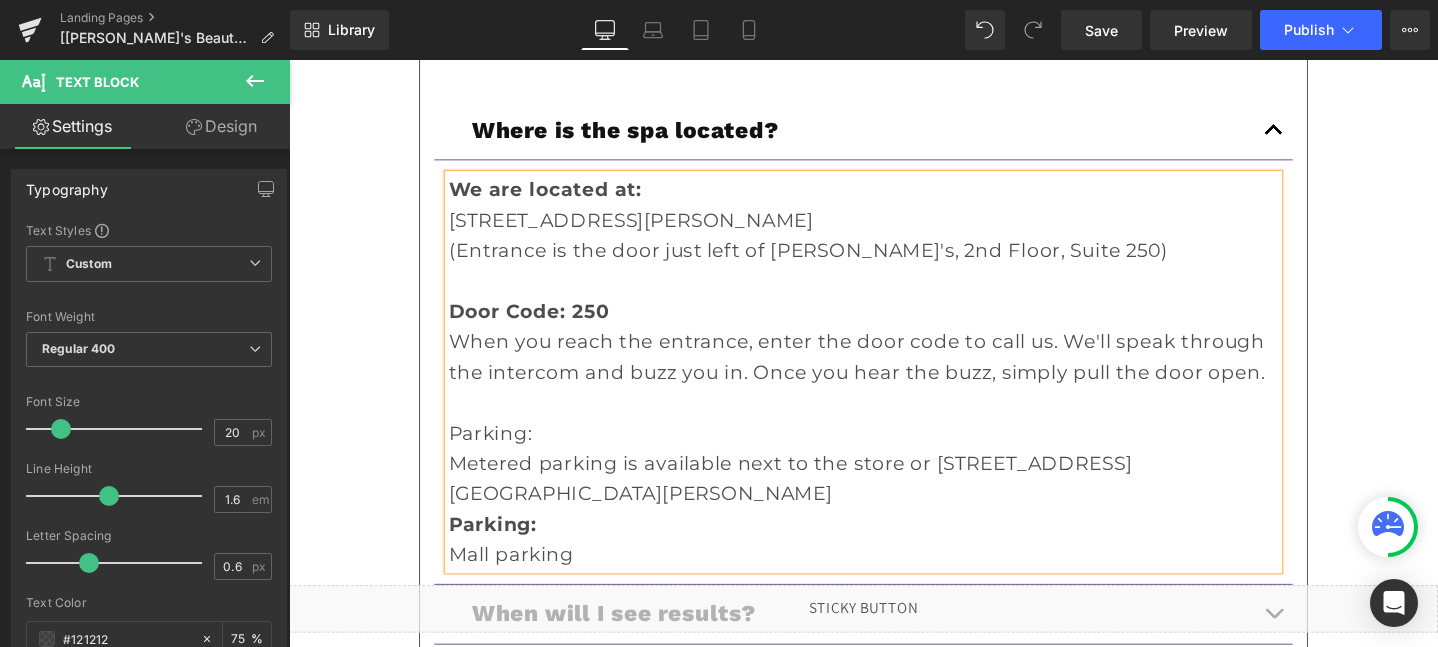 click on "Parking:" at bounding box center [894, 453] 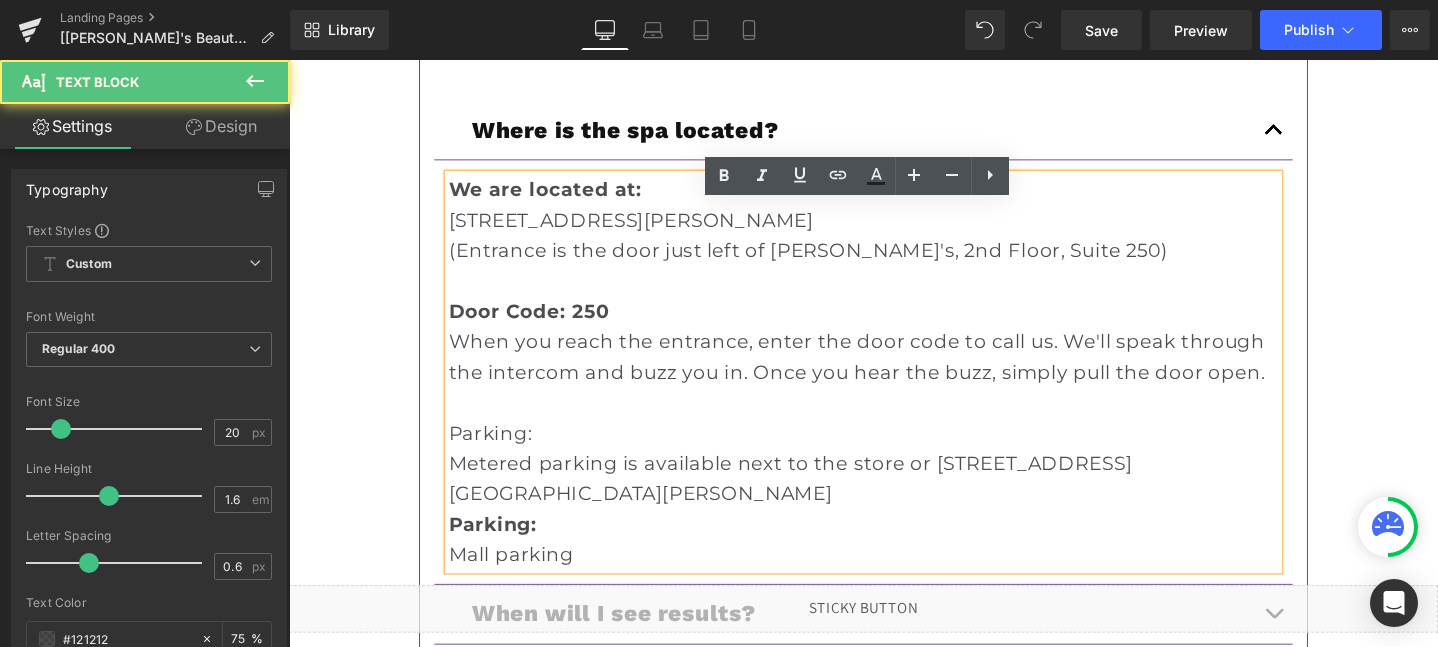 click on "Parking:" at bounding box center (894, 453) 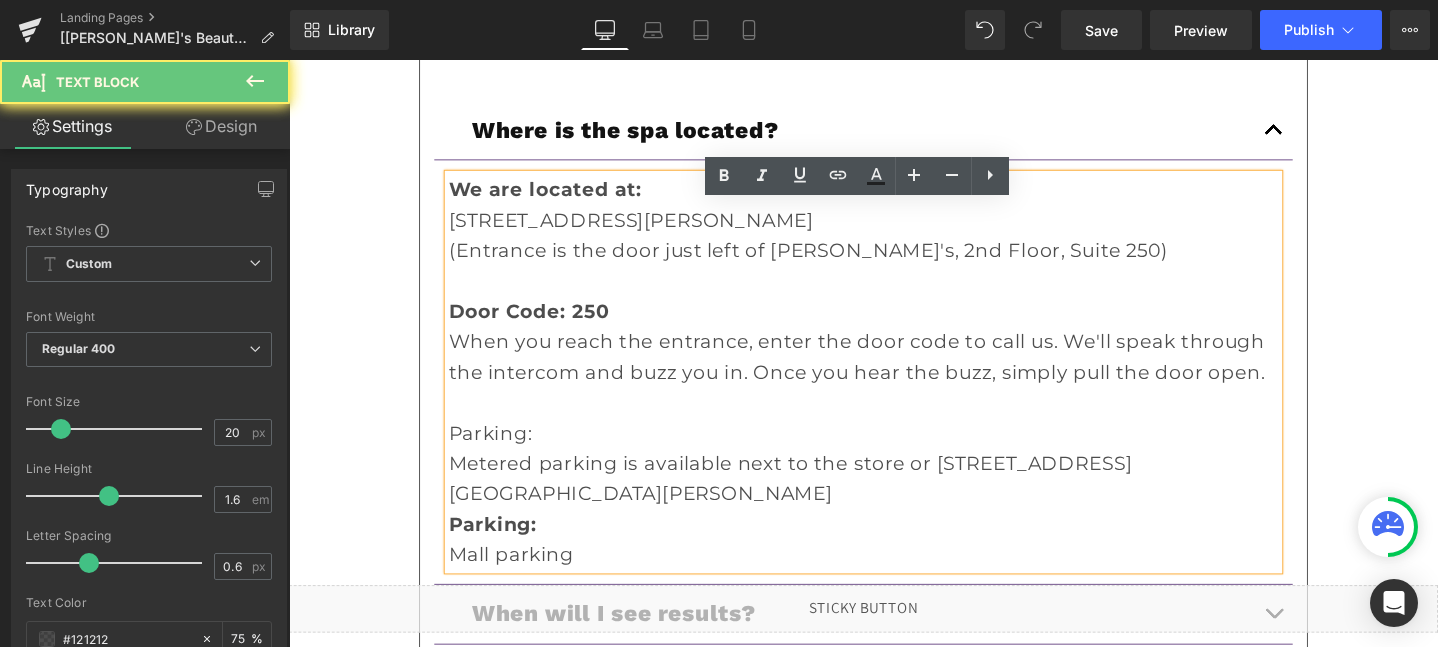 click on "Parking:" at bounding box center [894, 453] 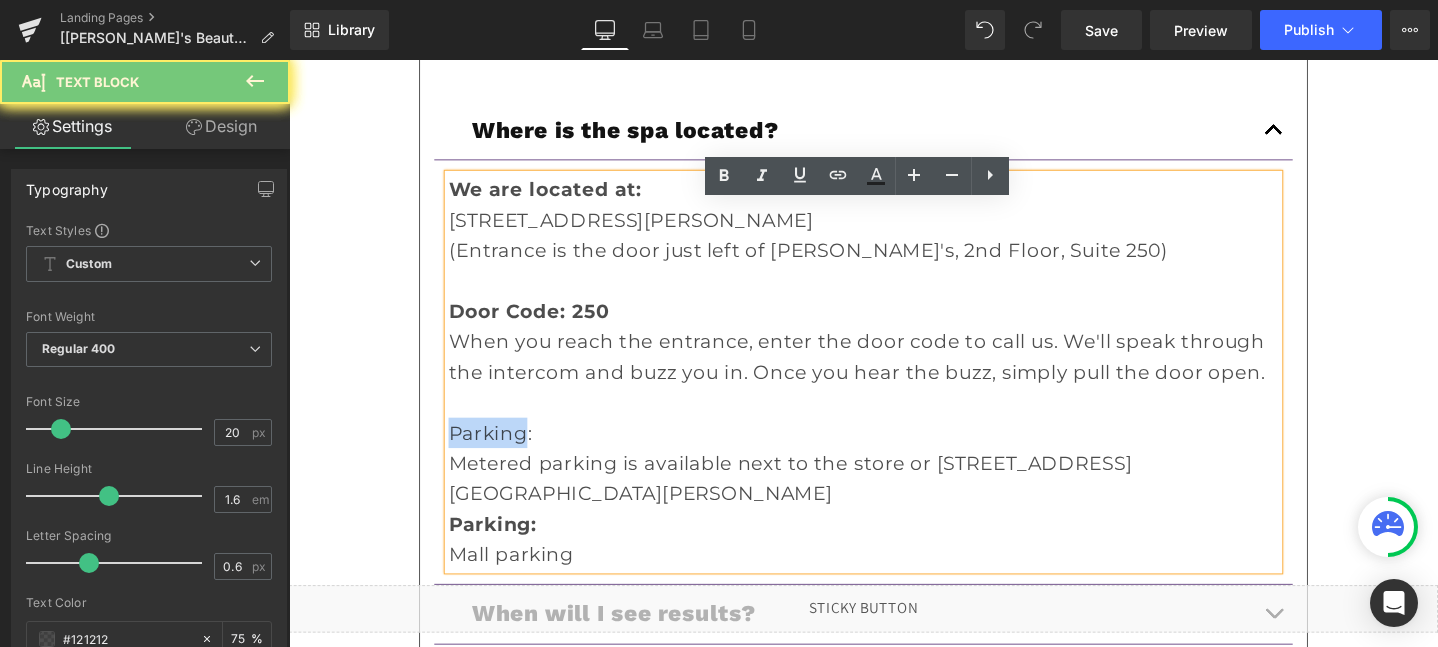 click on "Parking:" at bounding box center [894, 453] 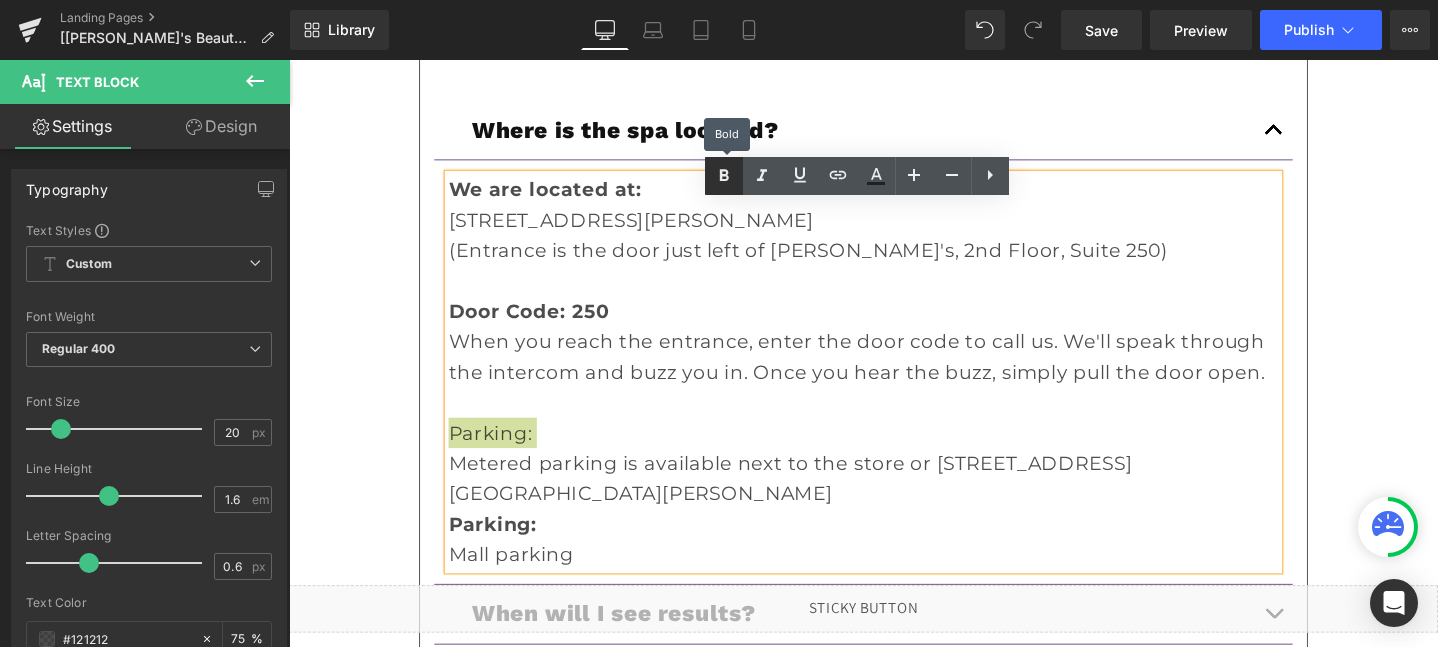 click 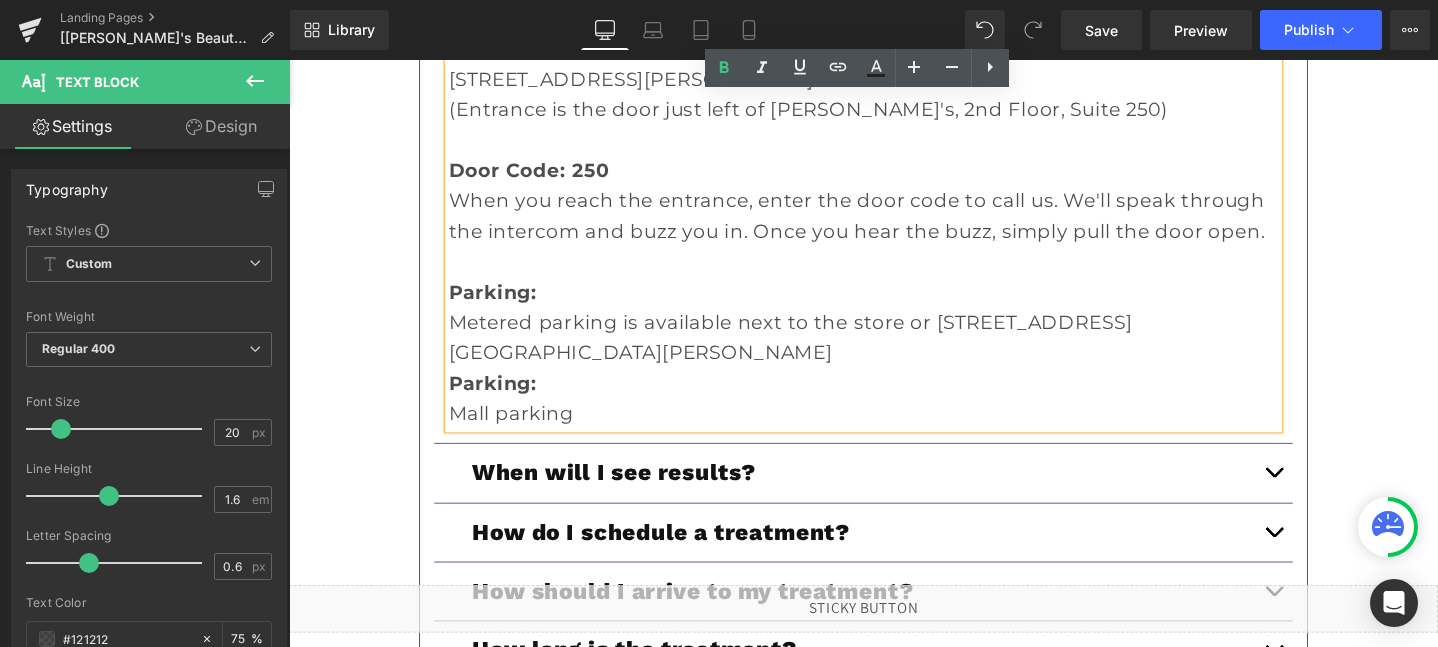 scroll, scrollTop: 6723, scrollLeft: 0, axis: vertical 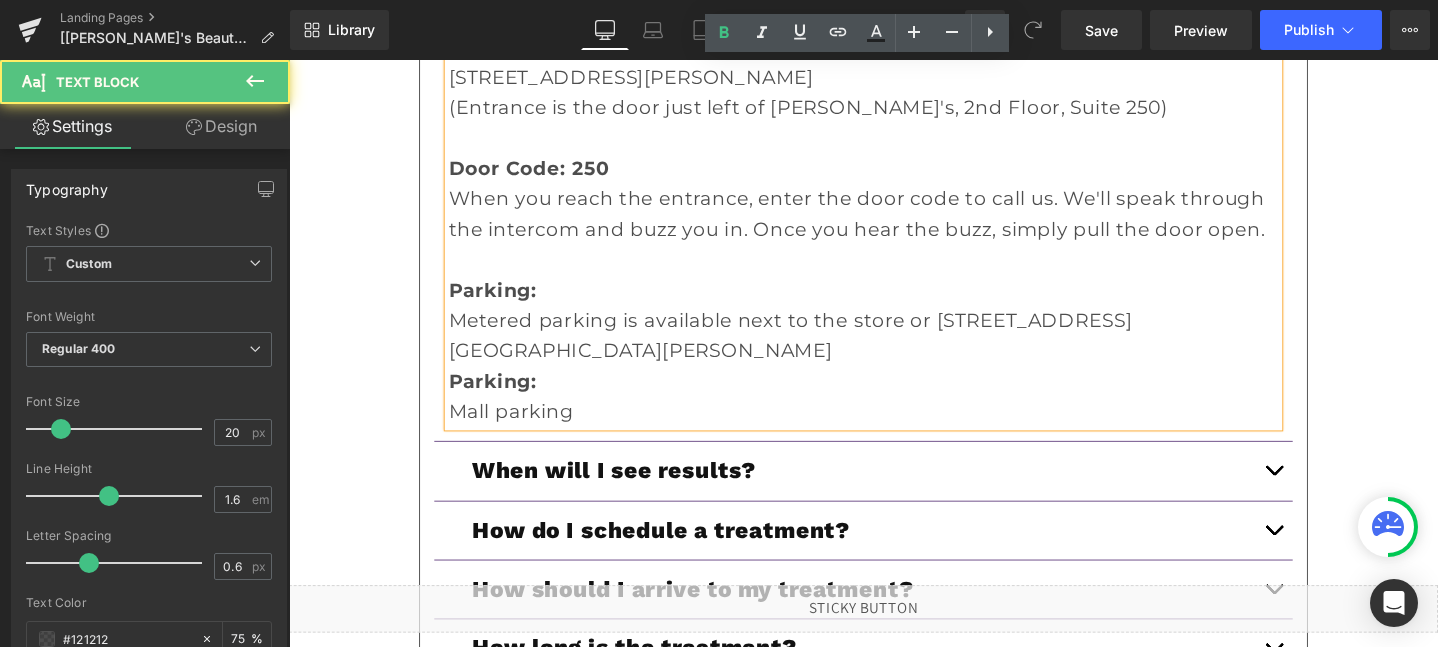 drag, startPoint x: 596, startPoint y: 461, endPoint x: 449, endPoint y: 421, distance: 152.345 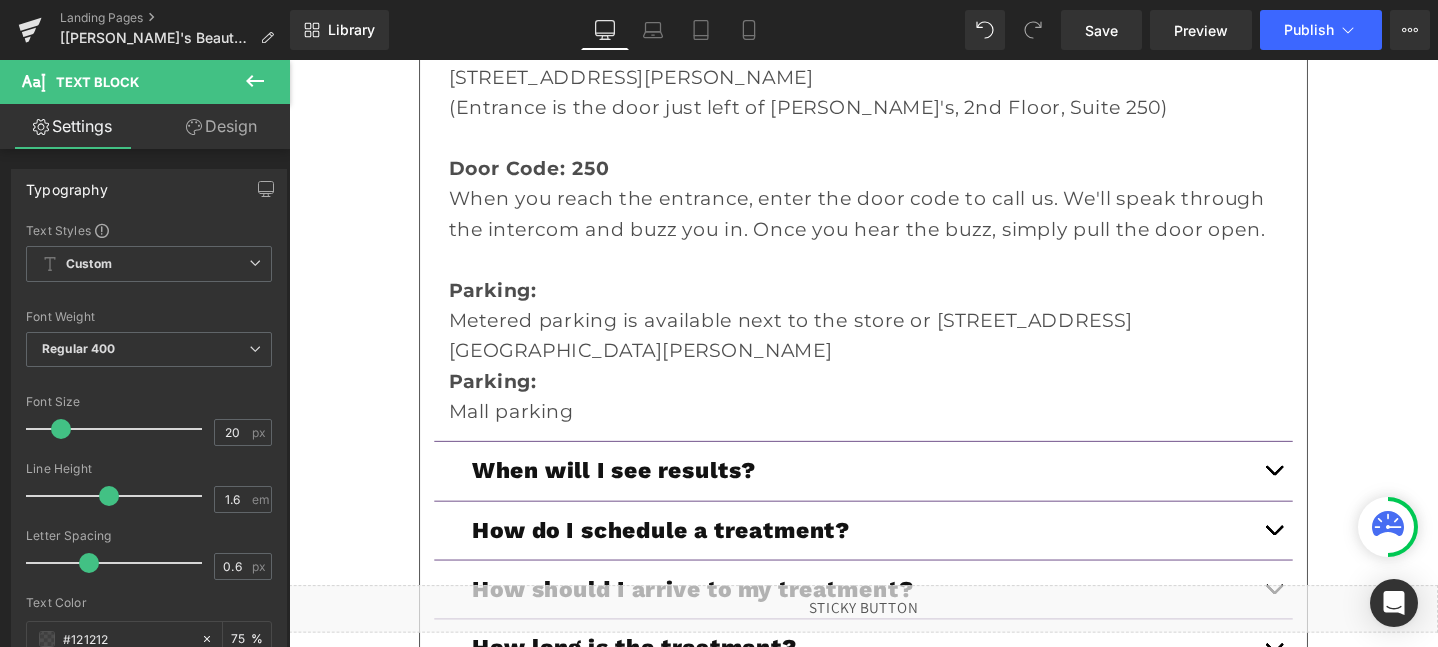 type 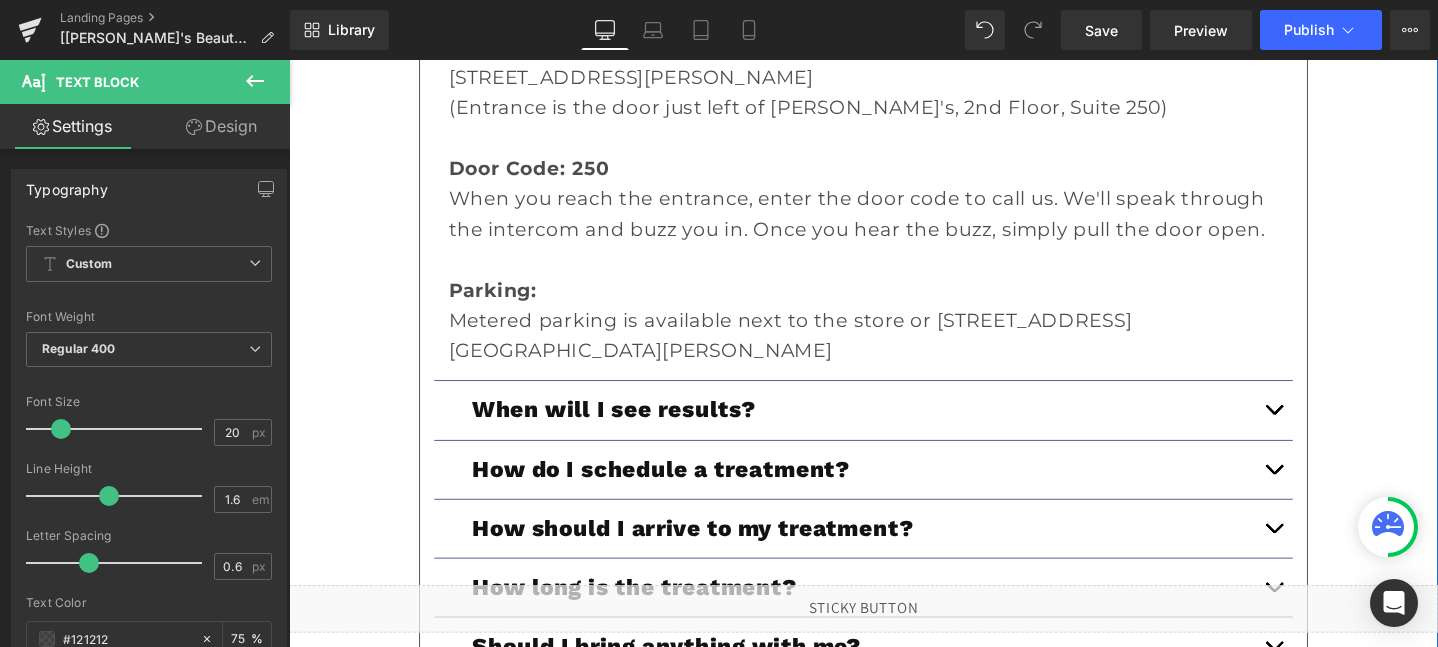 click on "- Reviews - Heading
Liquid
Icon
Icon
Icon
Icon" at bounding box center [894, 0] 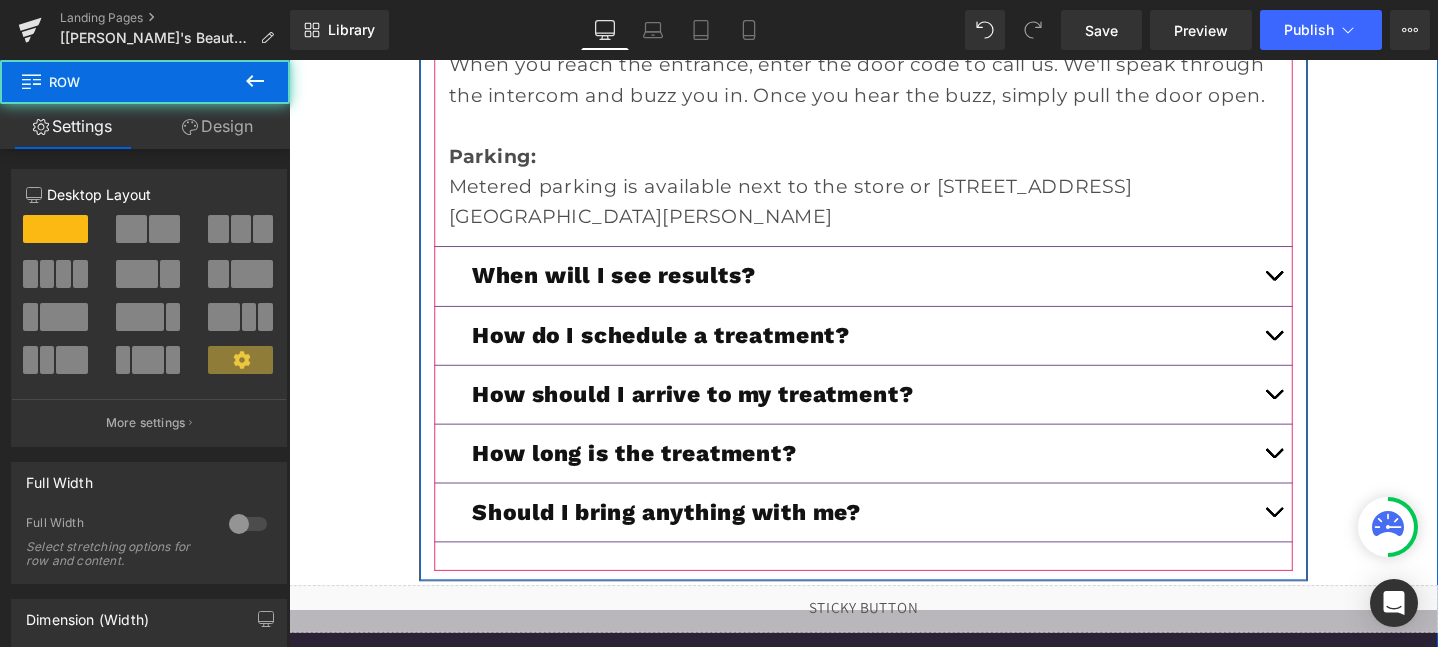 scroll, scrollTop: 6926, scrollLeft: 0, axis: vertical 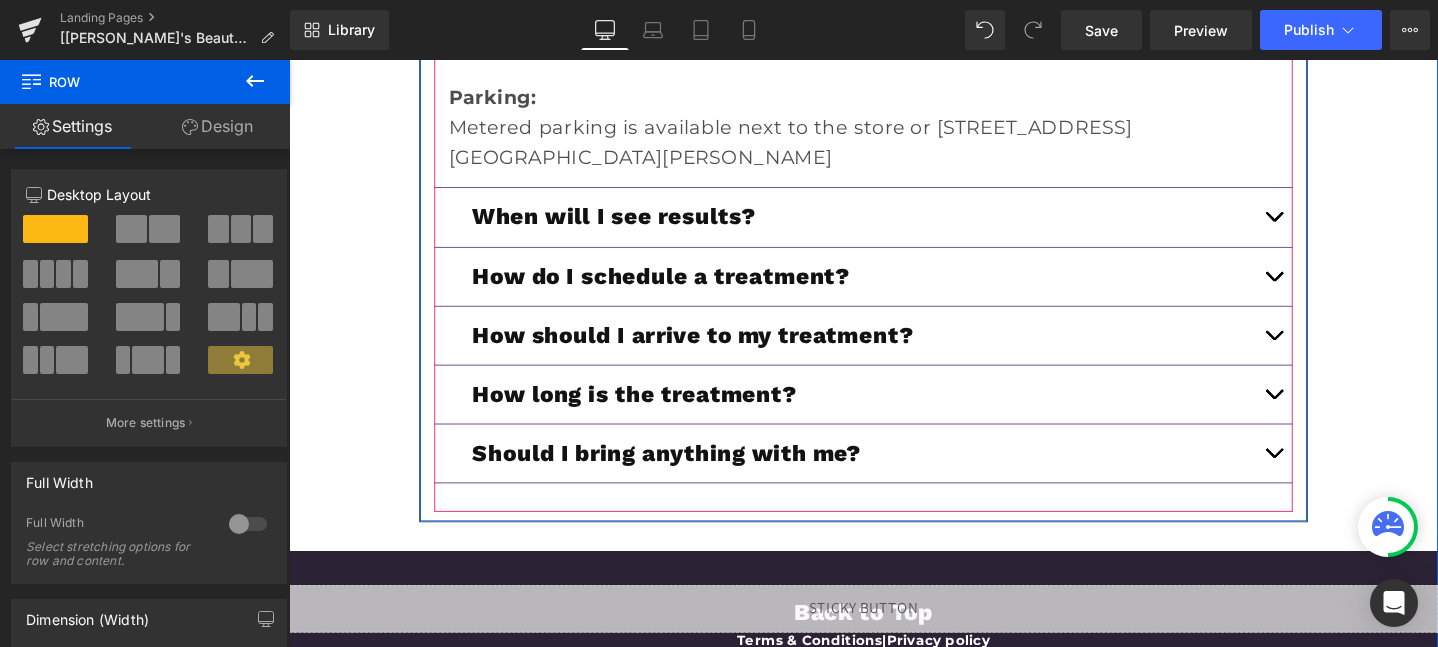 click at bounding box center (1326, 225) 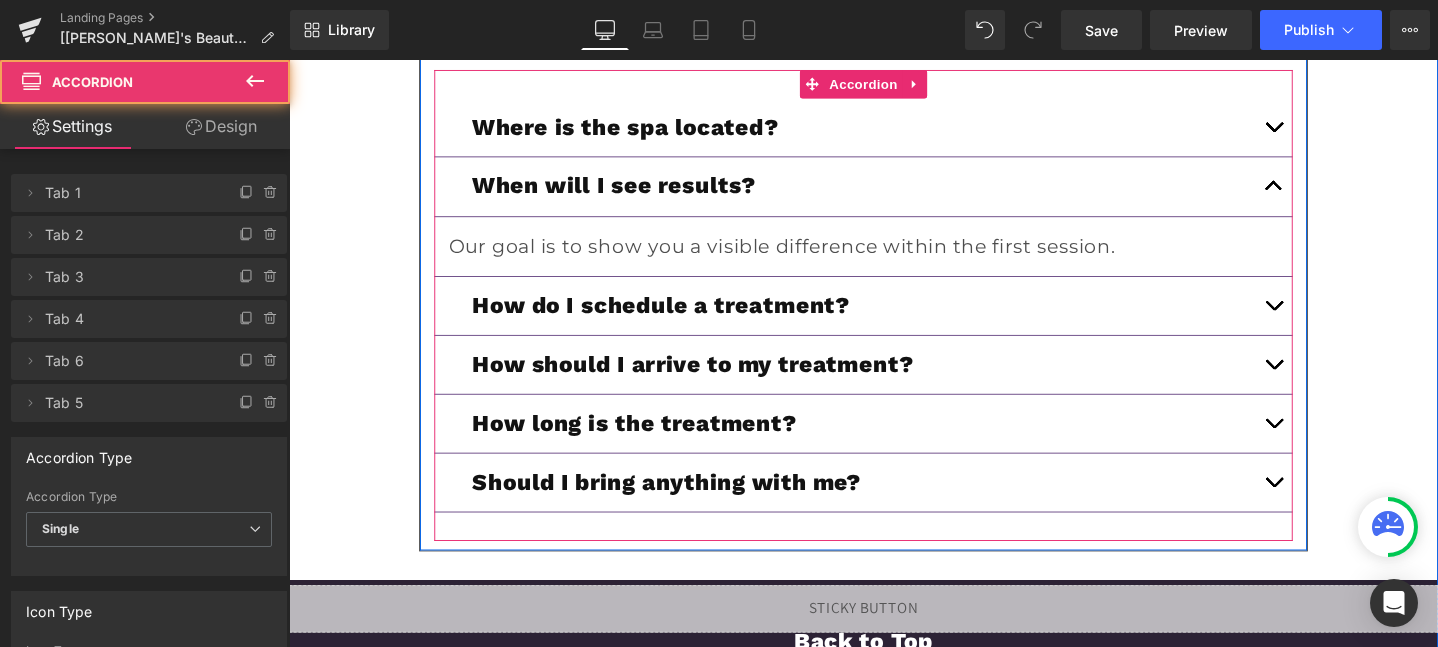 scroll, scrollTop: 6542, scrollLeft: 0, axis: vertical 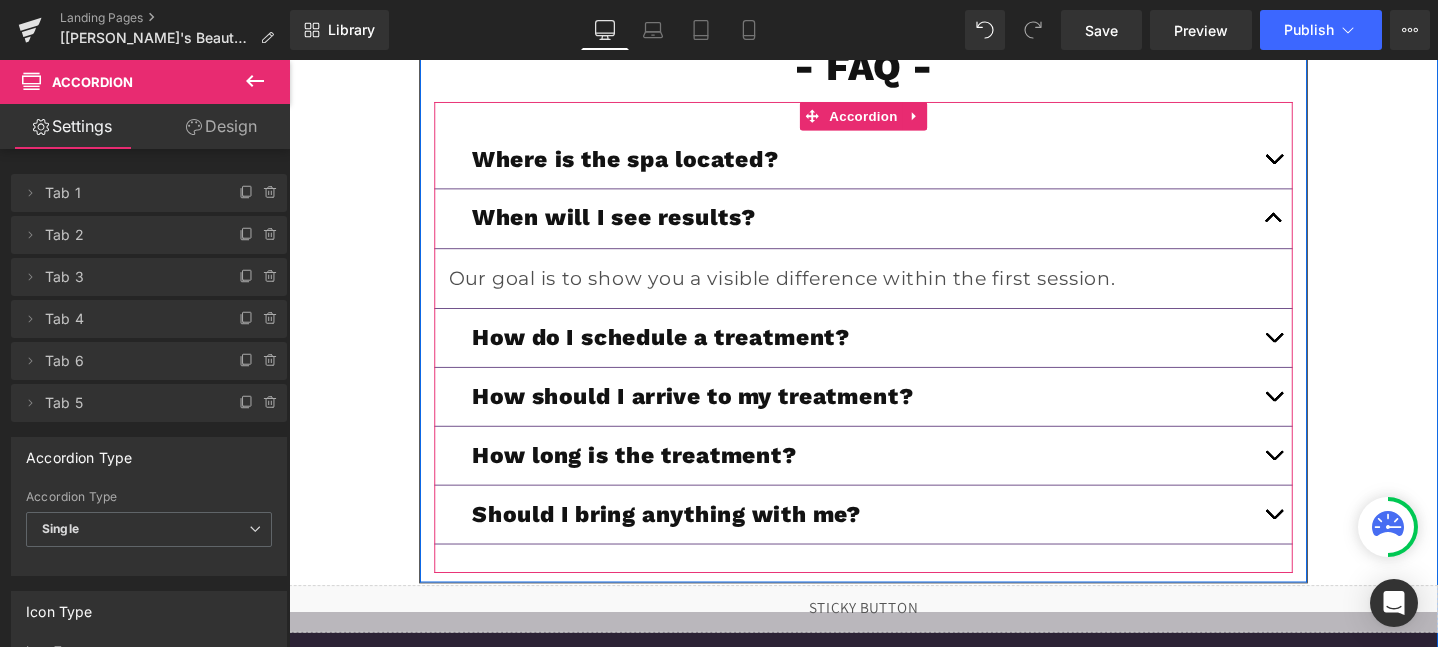 click at bounding box center [1326, 352] 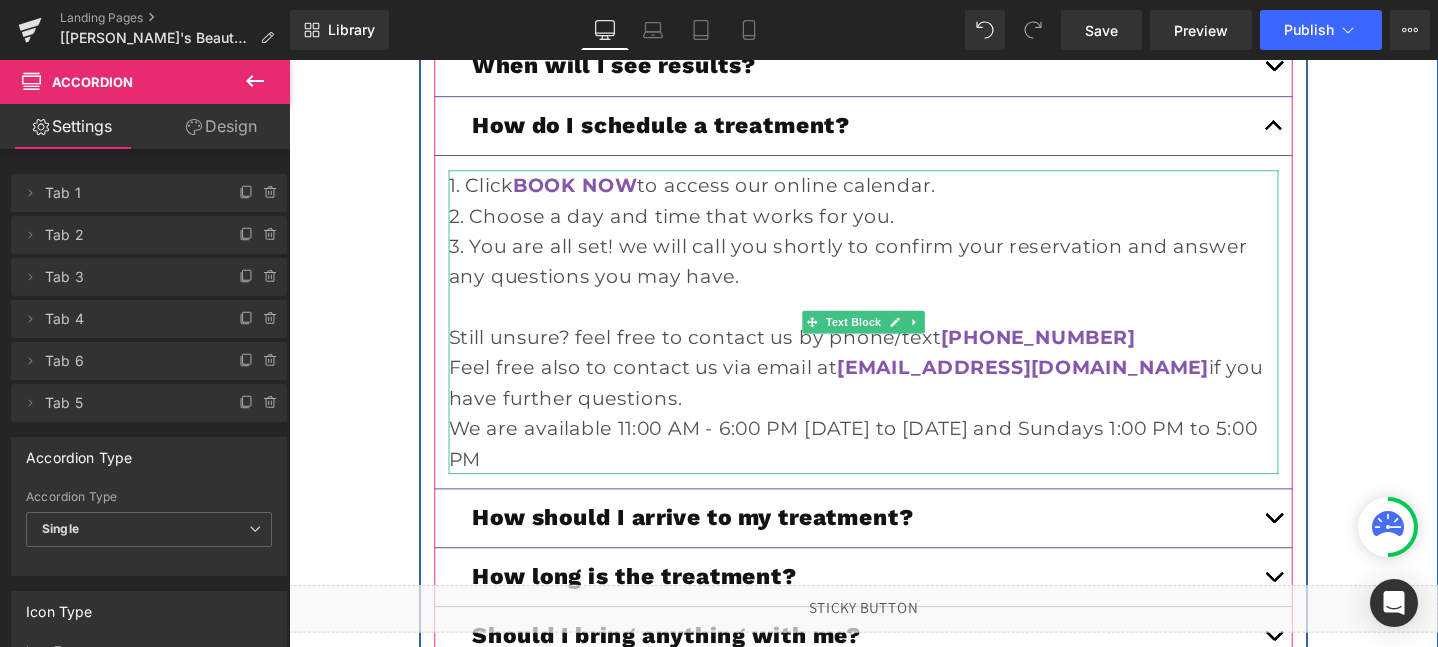 scroll, scrollTop: 6710, scrollLeft: 0, axis: vertical 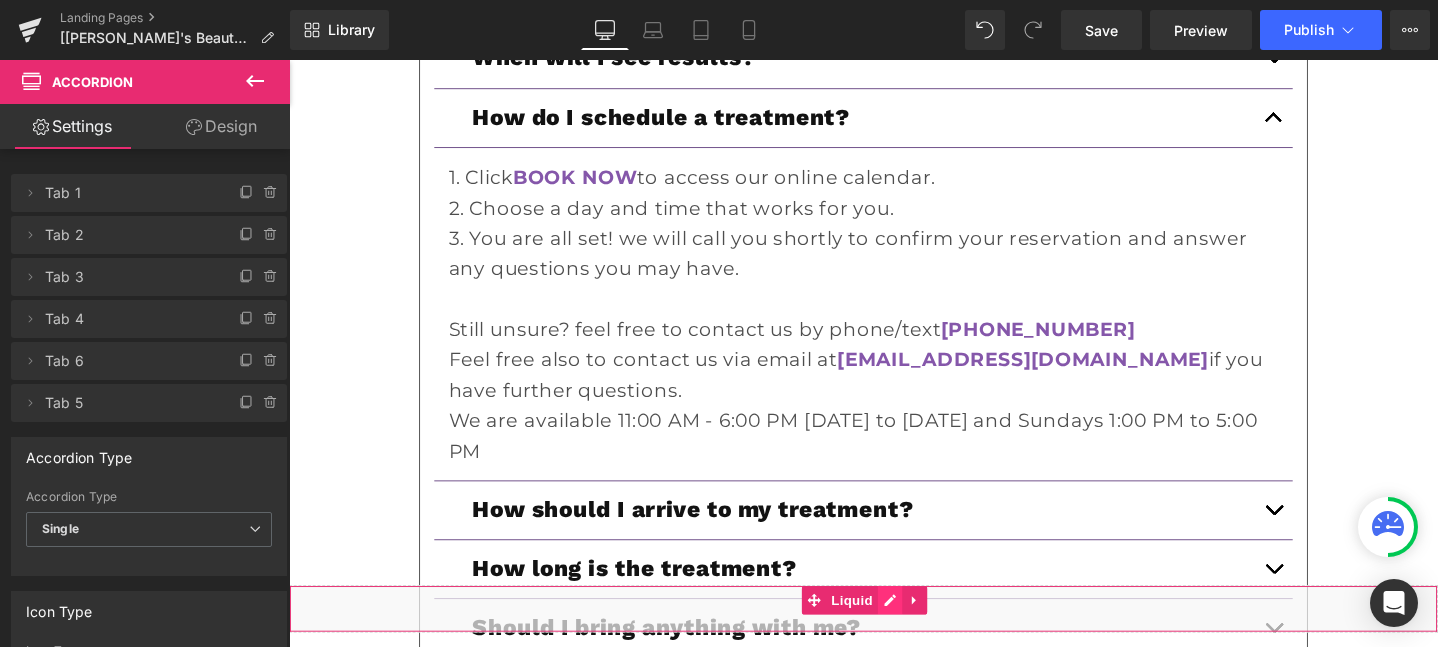 click on "Liquid" at bounding box center (894, 638) 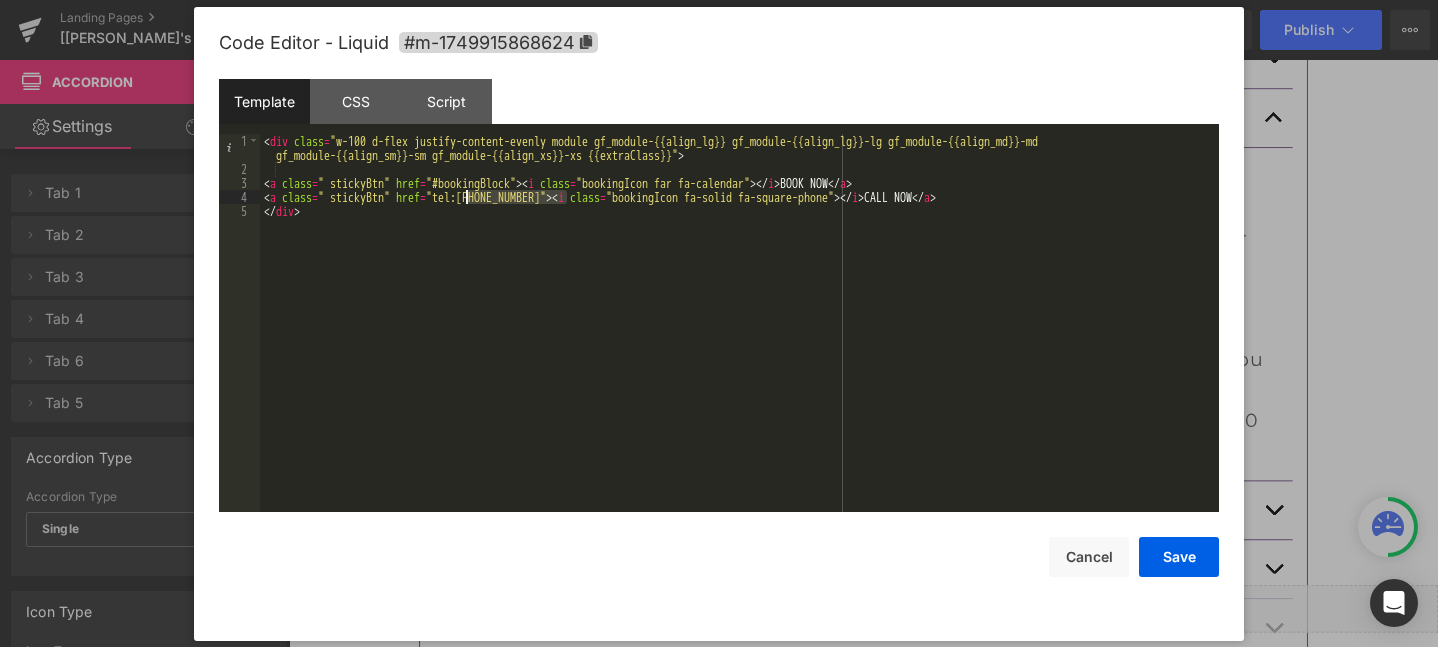 drag, startPoint x: 565, startPoint y: 199, endPoint x: 468, endPoint y: 197, distance: 97.020615 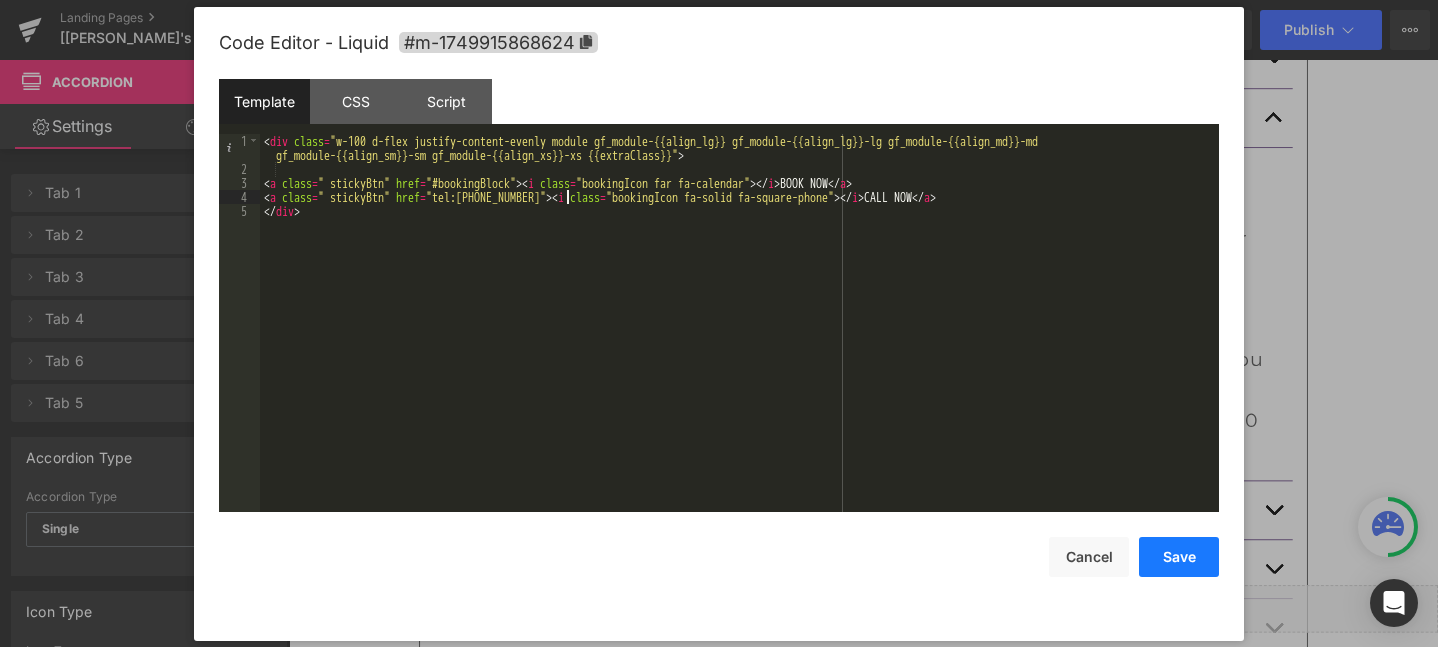 click on "Save" at bounding box center [1179, 557] 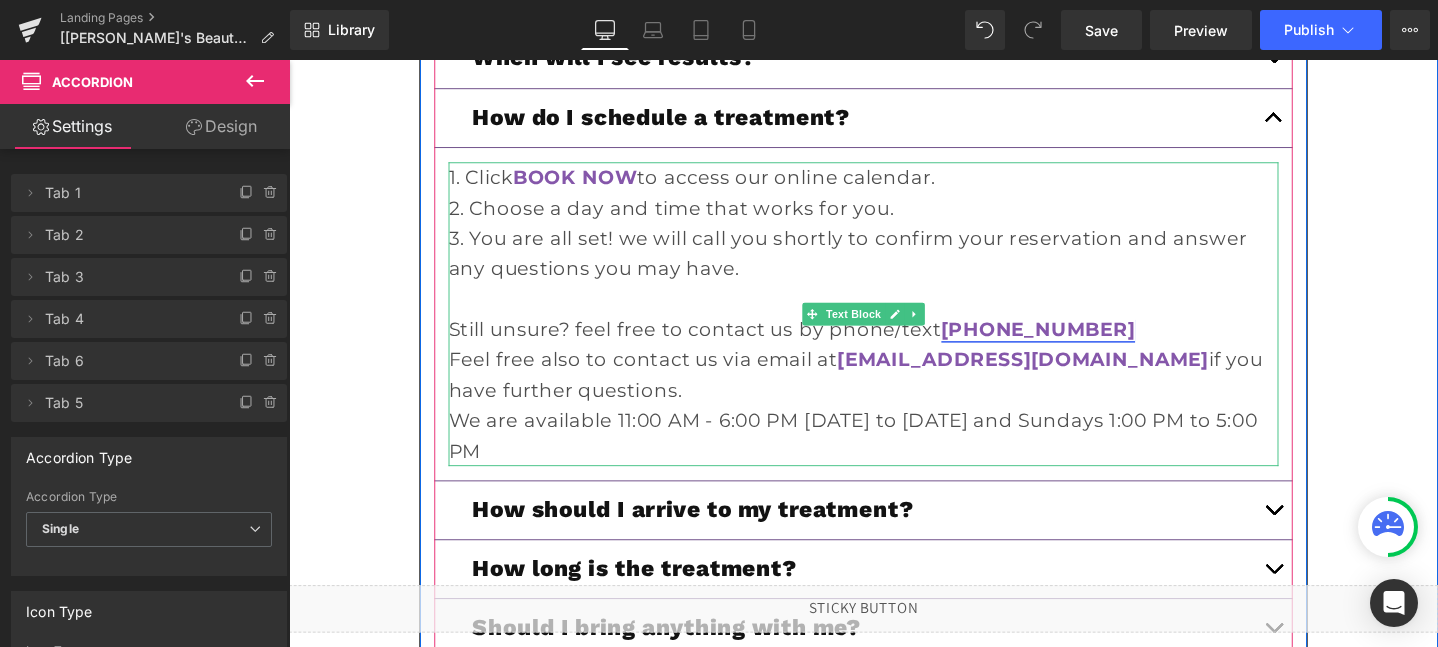 click on "(312) 625-1275" at bounding box center (1078, 344) 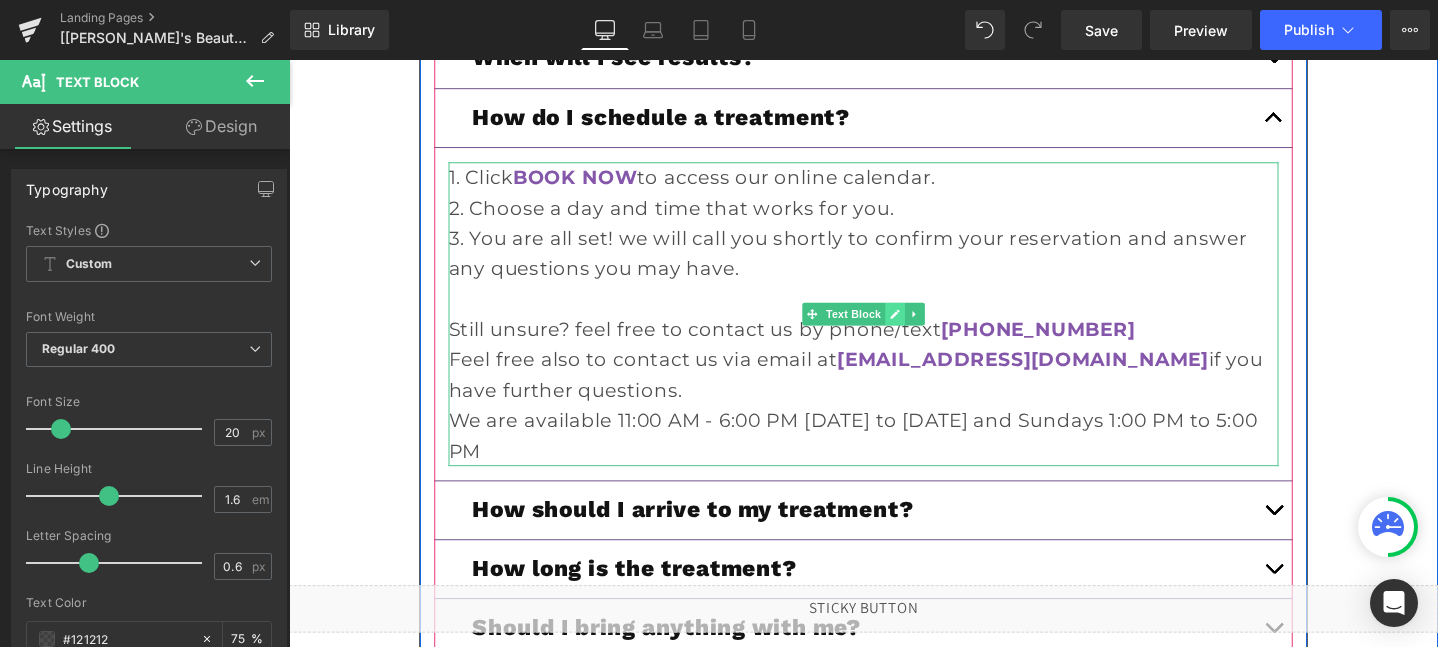 click 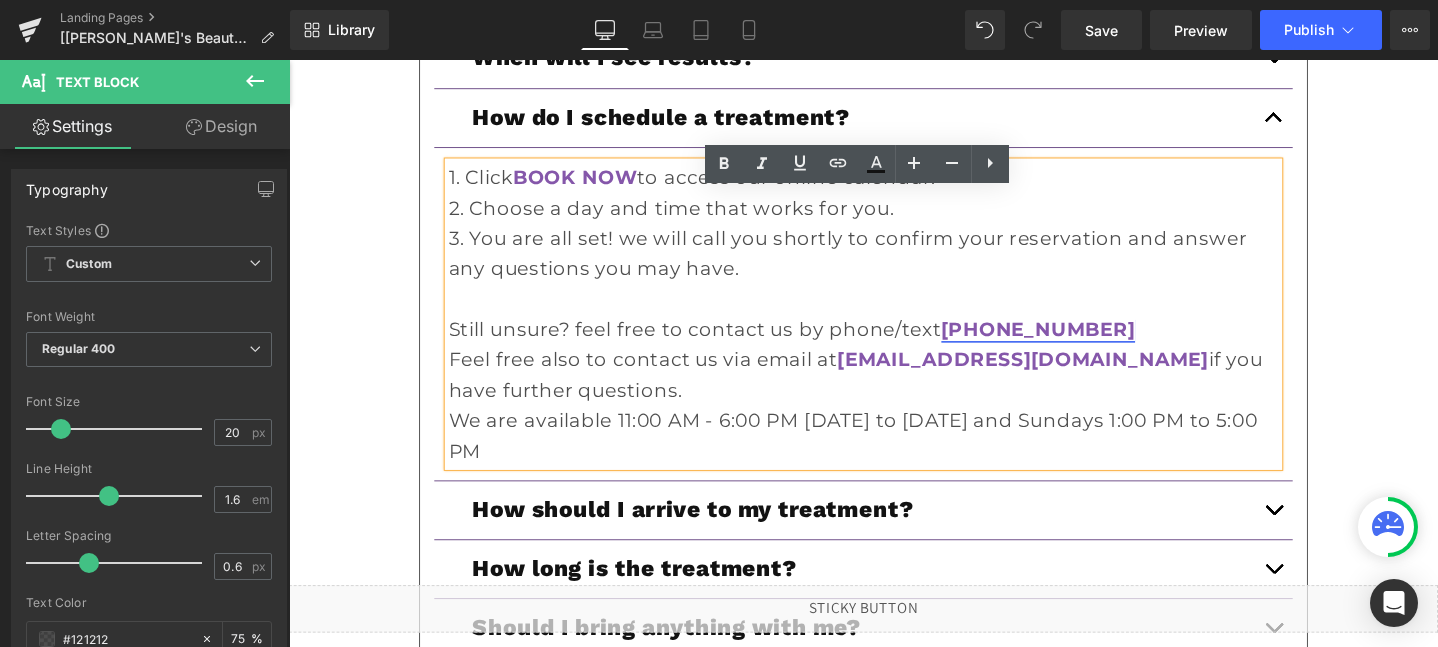 click on "(312) 625-1275" at bounding box center [1078, 344] 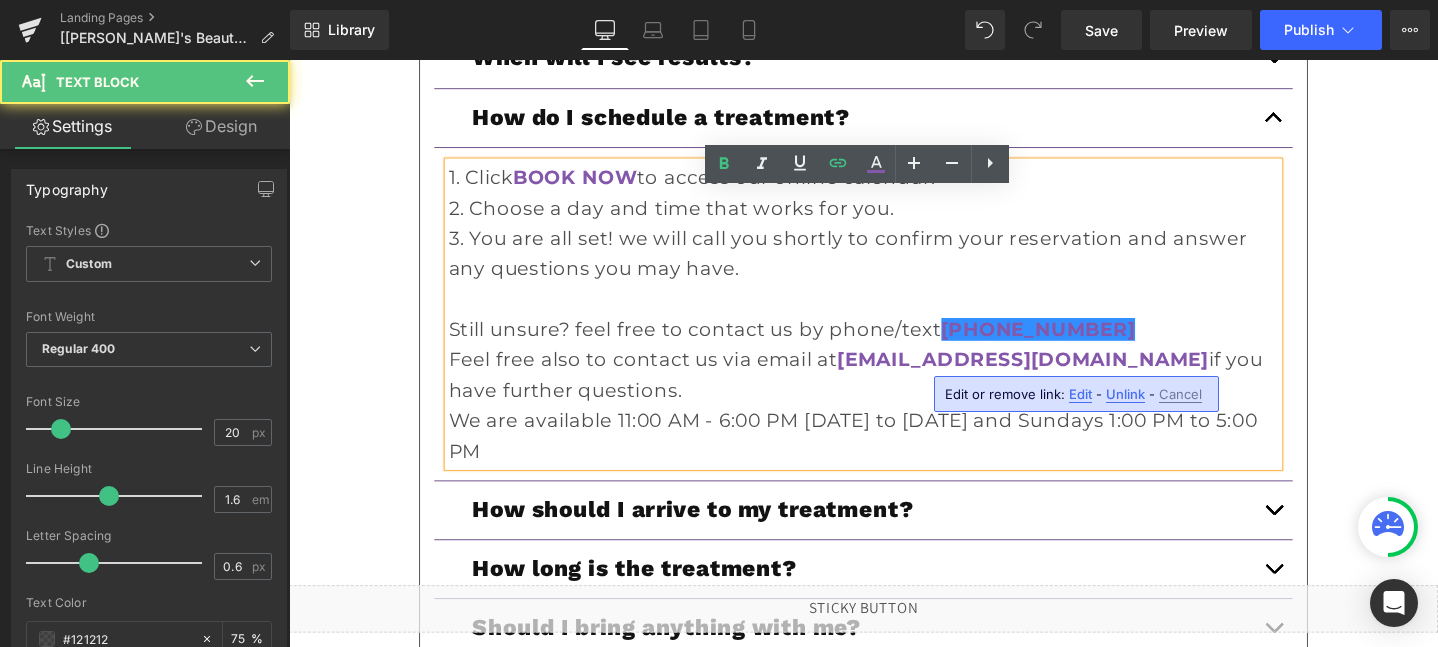click on "Edit" at bounding box center (1080, 394) 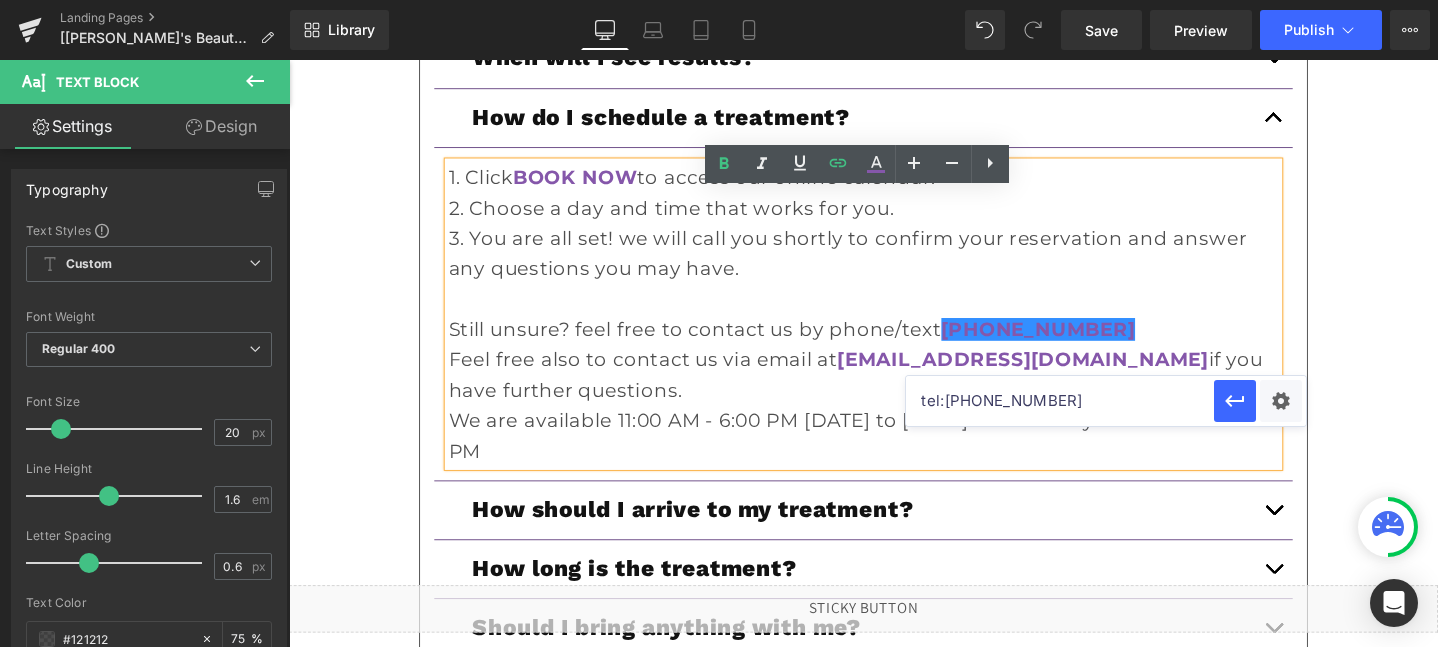 click on "tel:8507380328" at bounding box center (1060, 401) 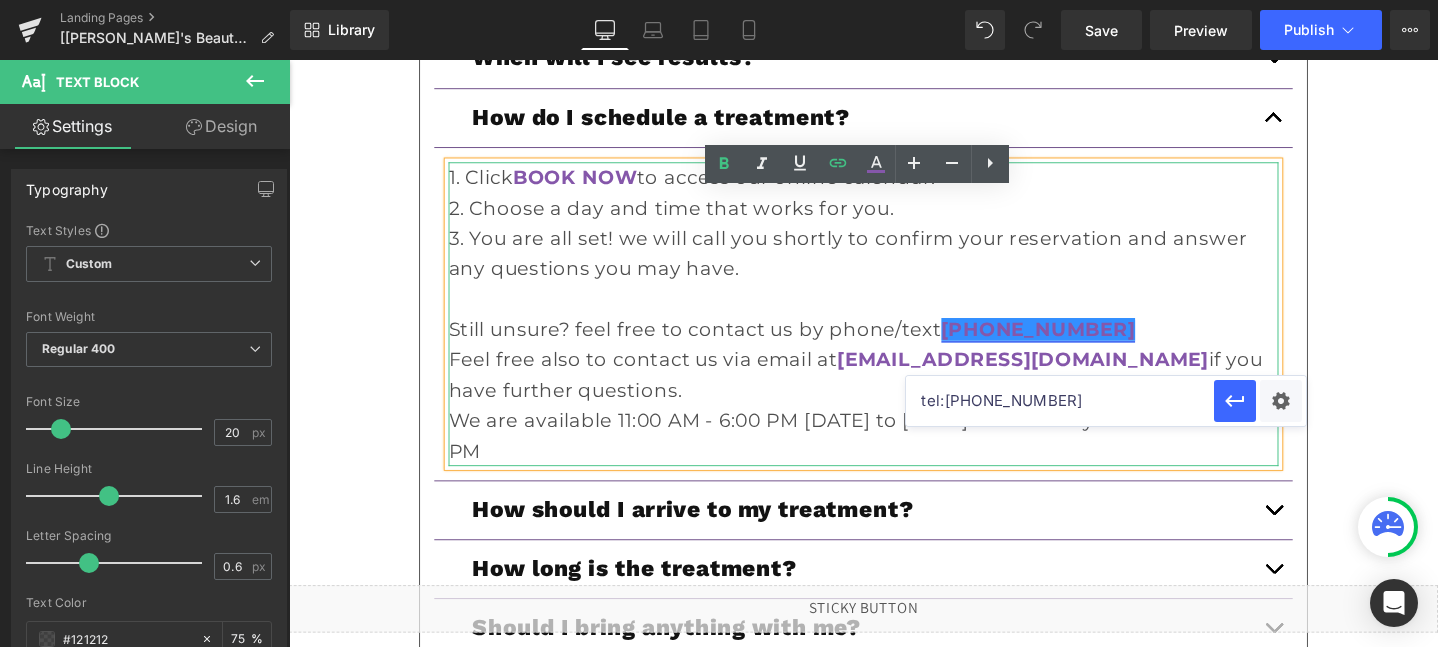 type on "tel:6262250556" 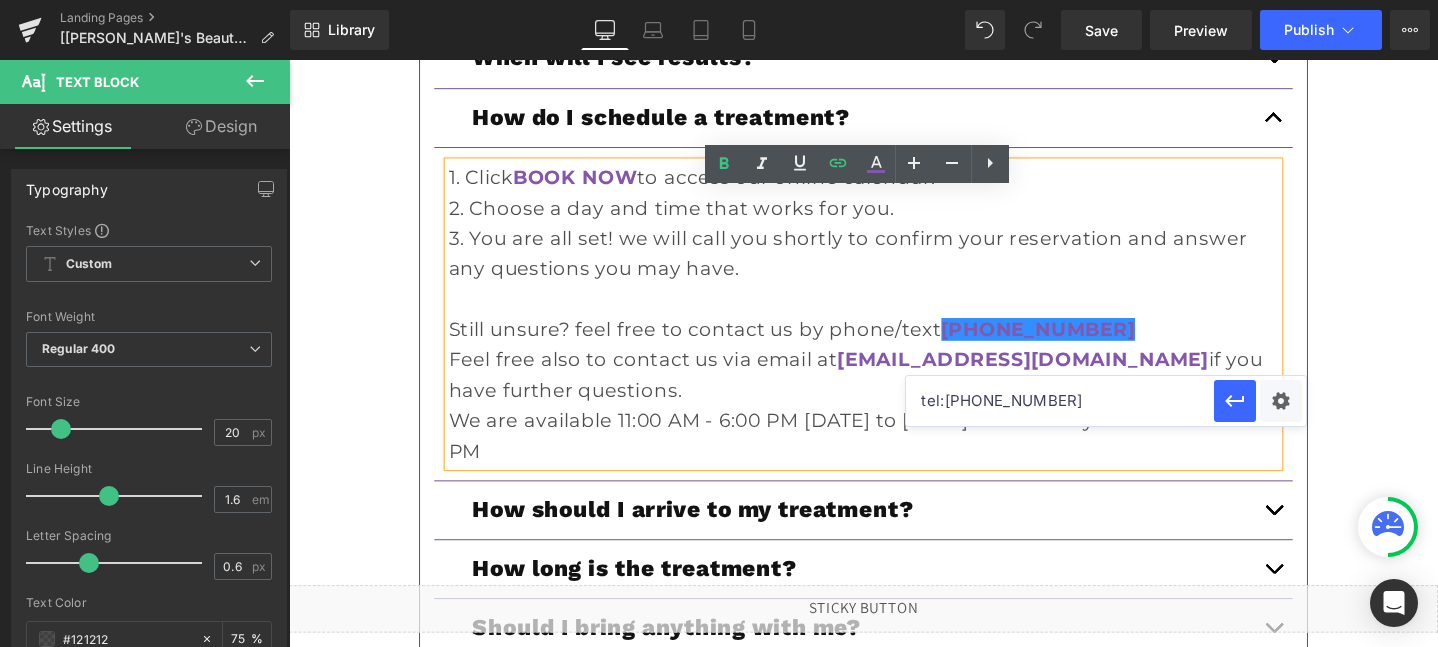 type 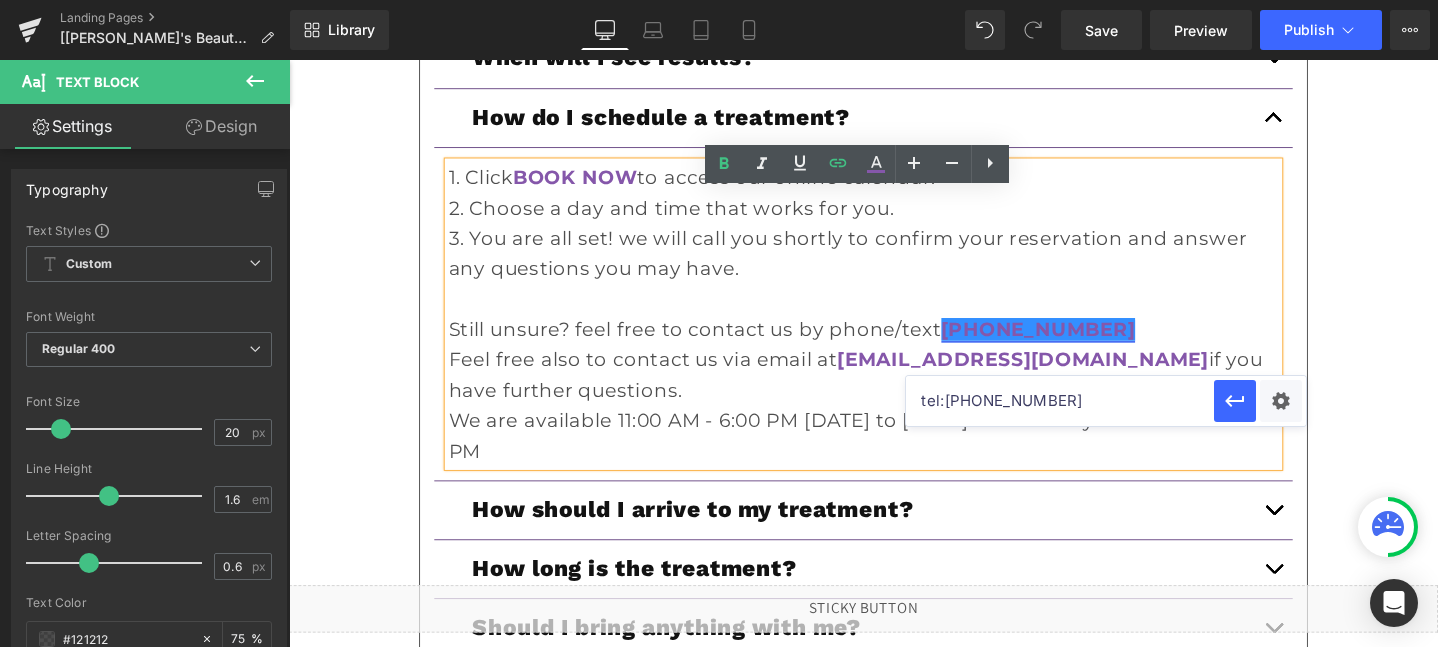 click on "(626) 625-1275" at bounding box center [1078, 344] 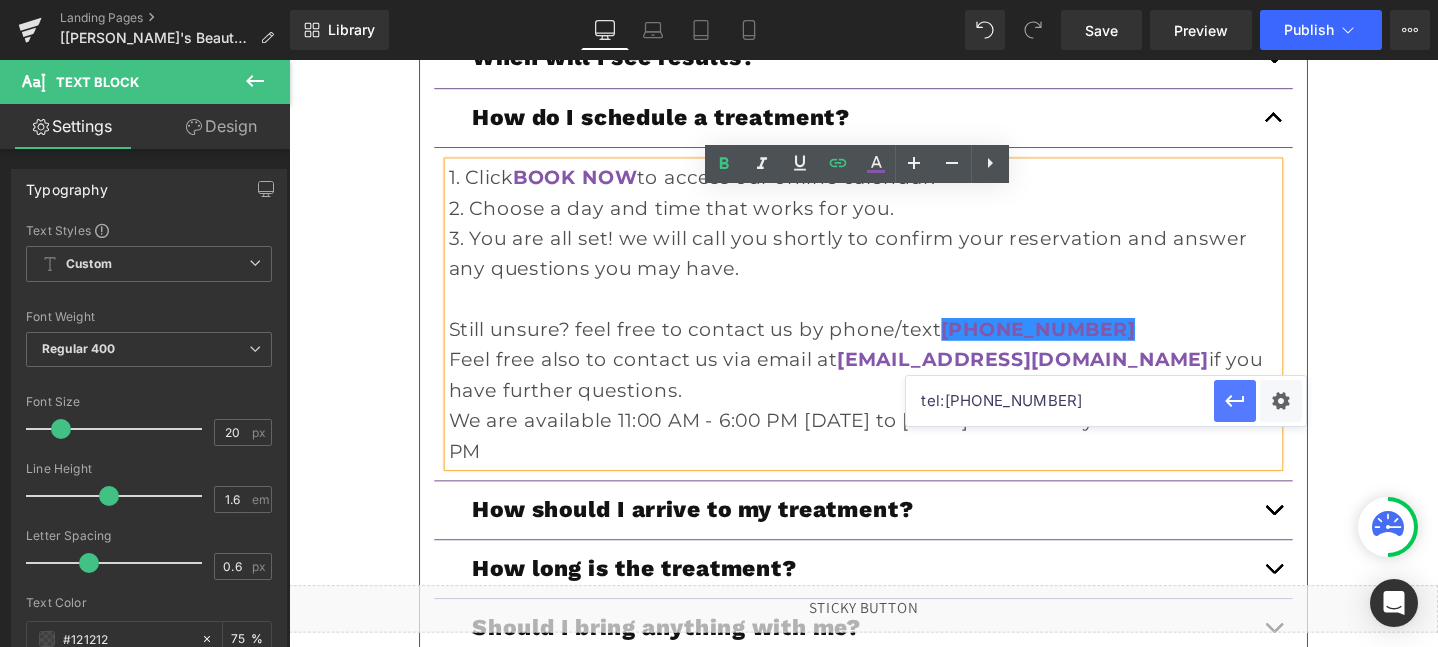 click 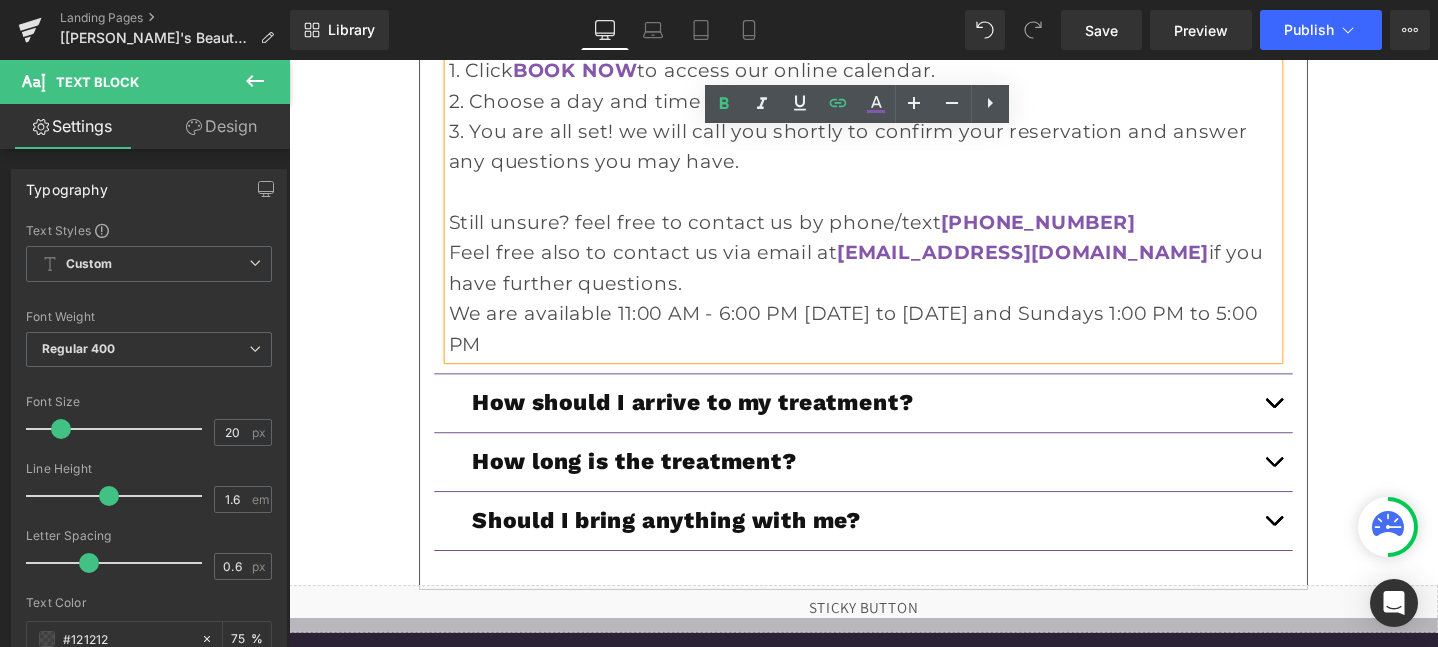 scroll, scrollTop: 6837, scrollLeft: 0, axis: vertical 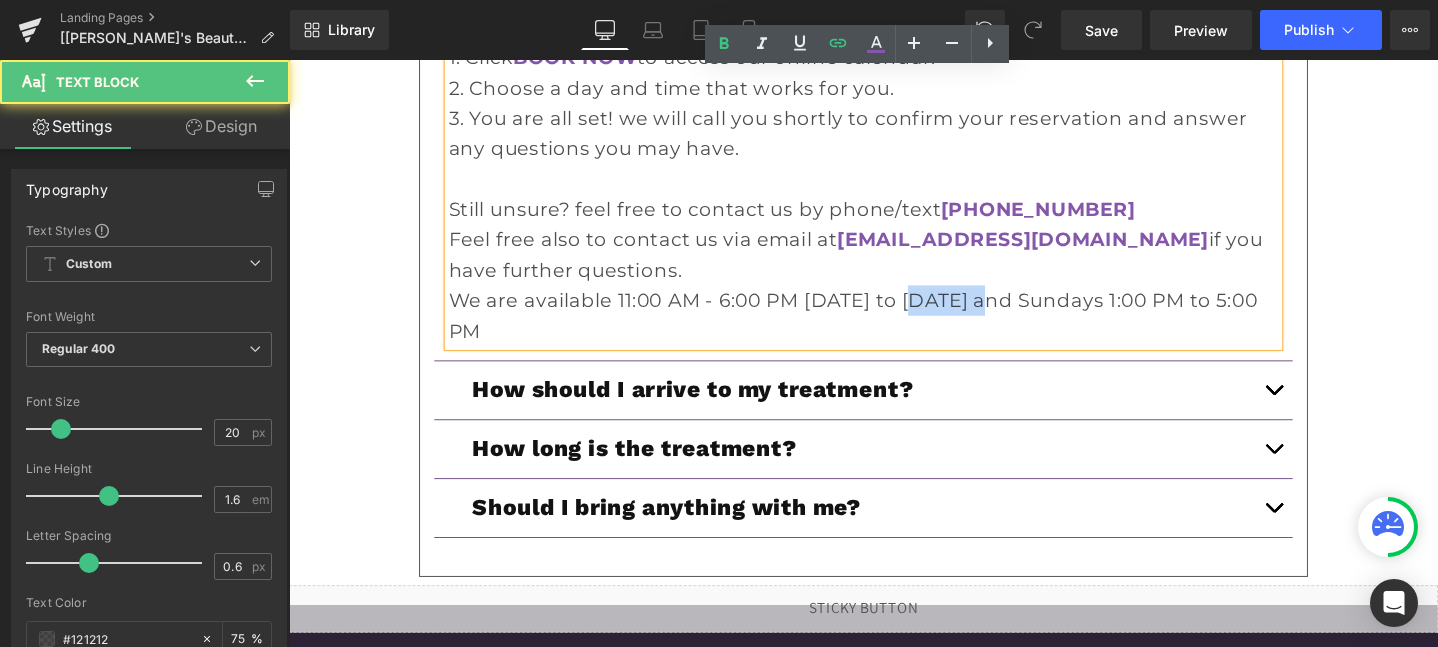 drag, startPoint x: 971, startPoint y: 343, endPoint x: 1047, endPoint y: 337, distance: 76.23647 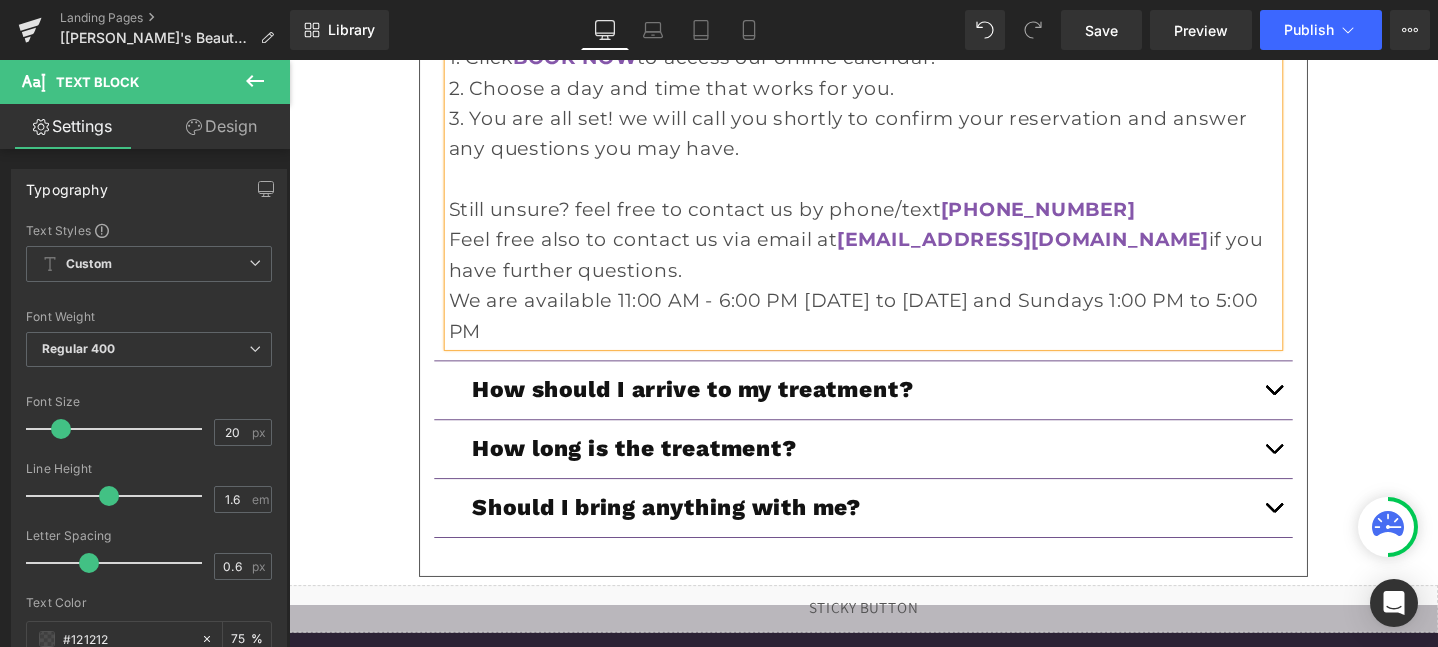 click on "We are available 11:00 AM - 6:00 PM Monday to Sunday and Sundays 1:00 PM to 5:00 PM" at bounding box center [894, 329] 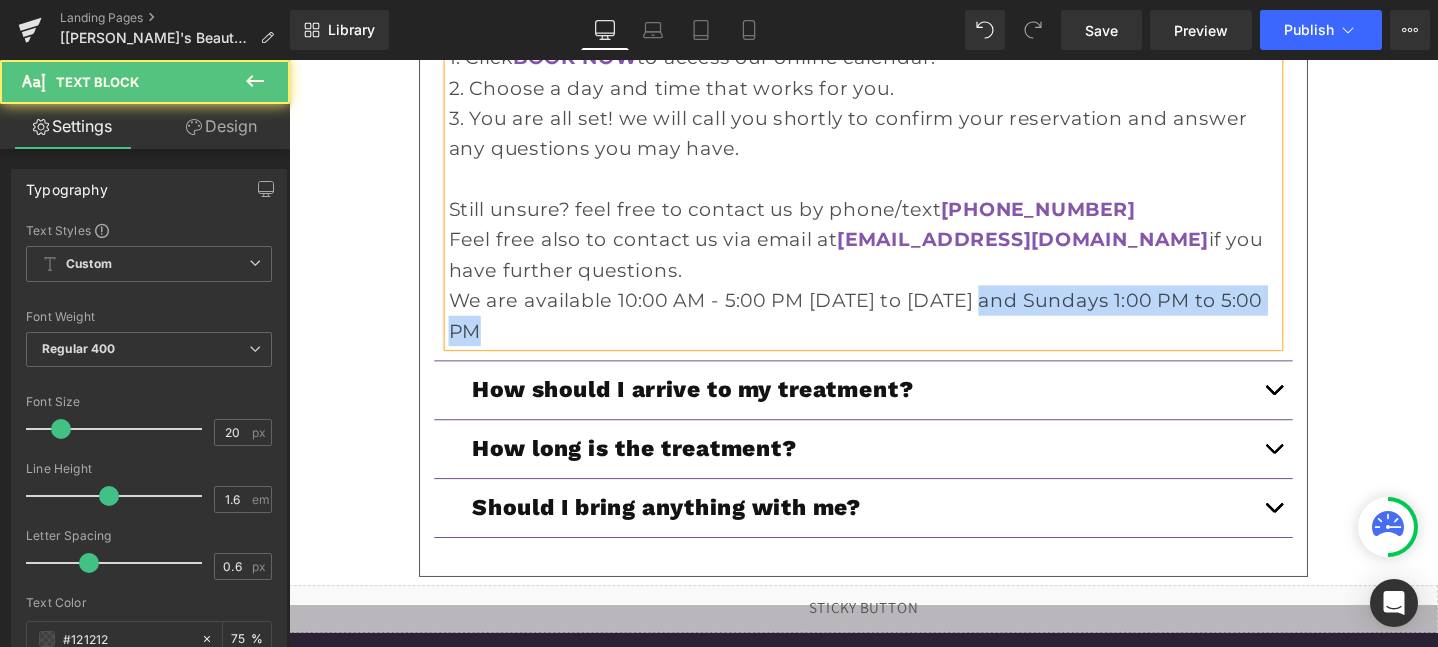 drag, startPoint x: 1045, startPoint y: 348, endPoint x: 1070, endPoint y: 372, distance: 34.655445 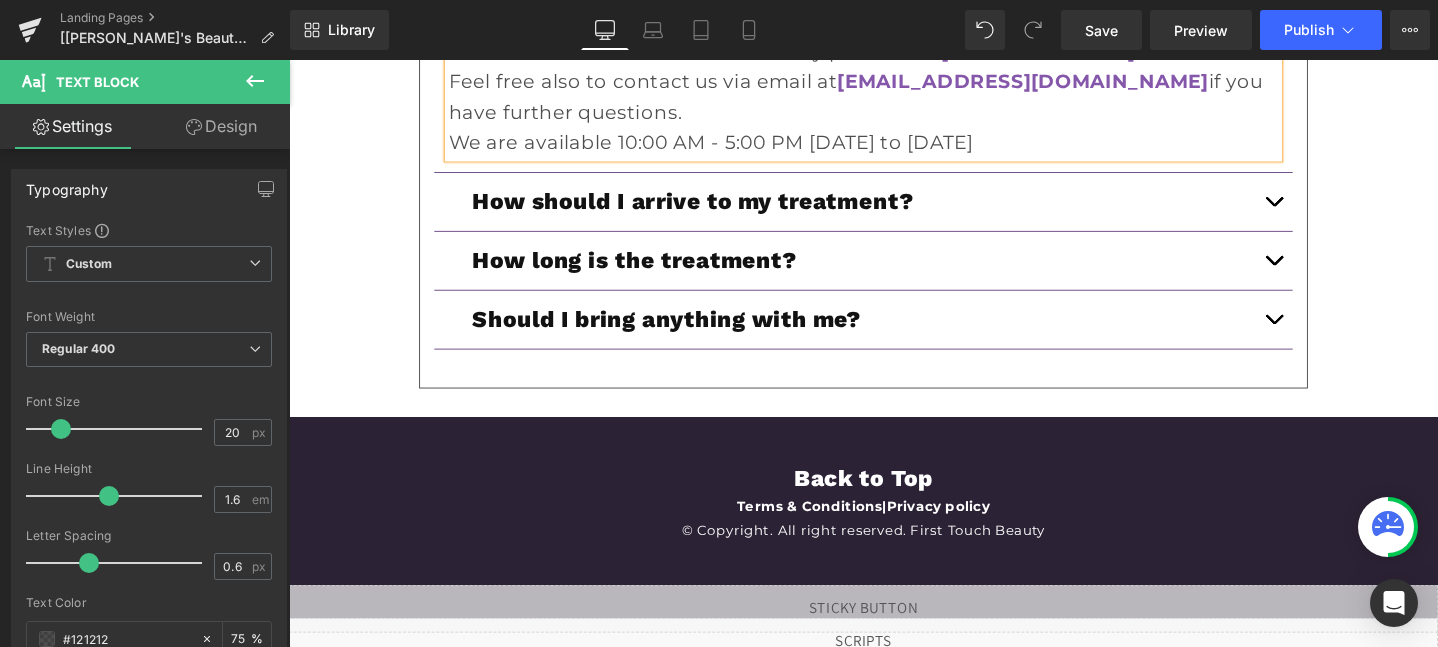 click at bounding box center [1326, 209] 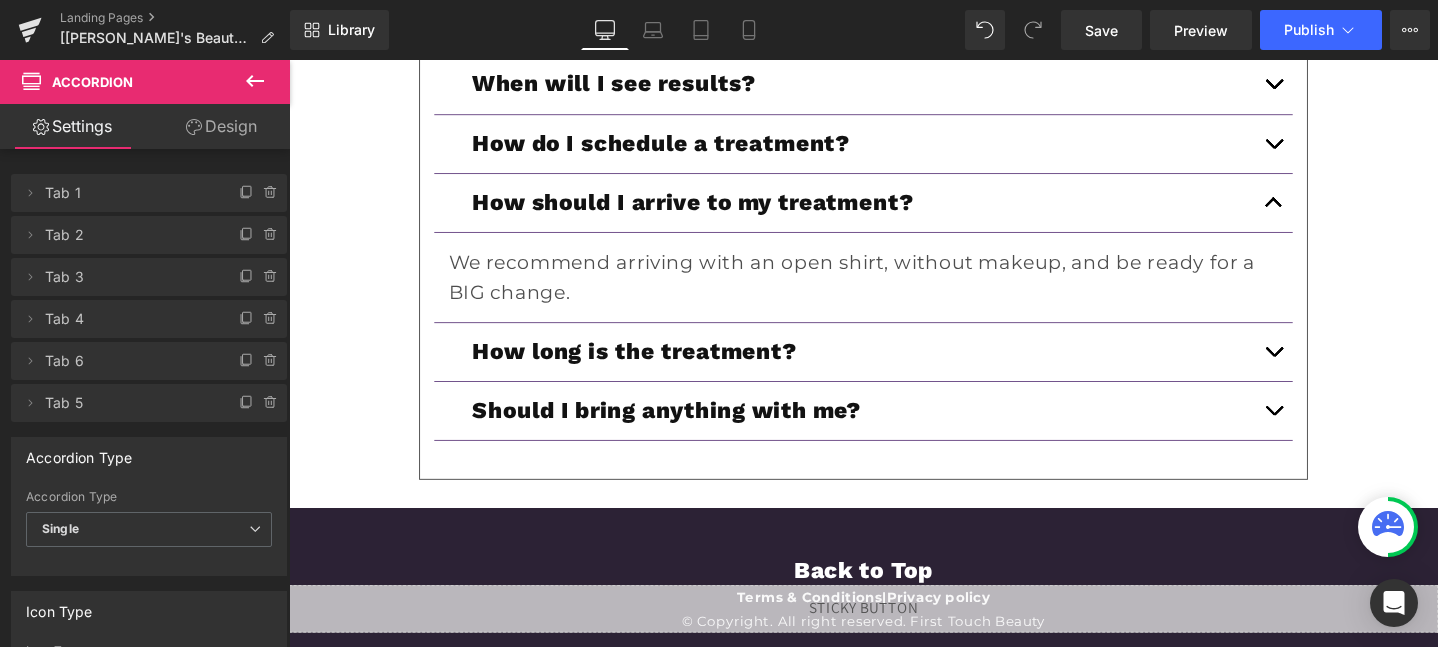 click at bounding box center (1326, 367) 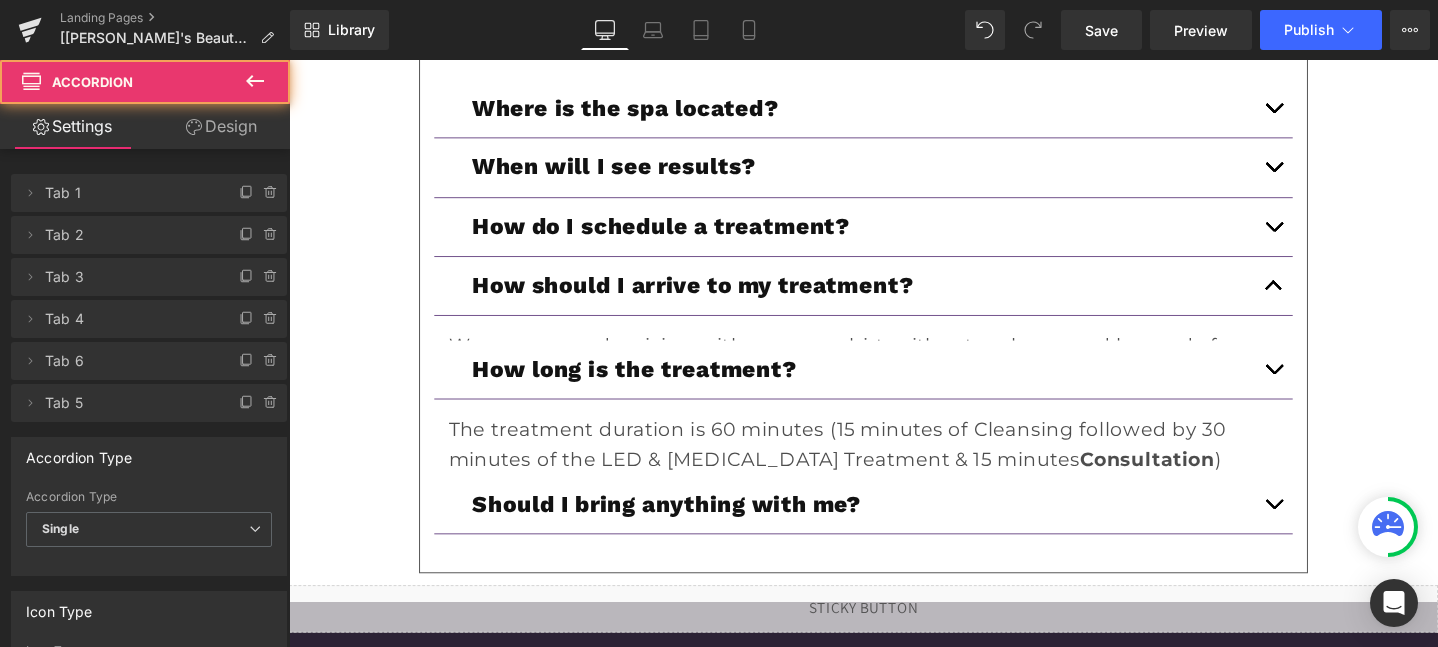 scroll, scrollTop: 6587, scrollLeft: 0, axis: vertical 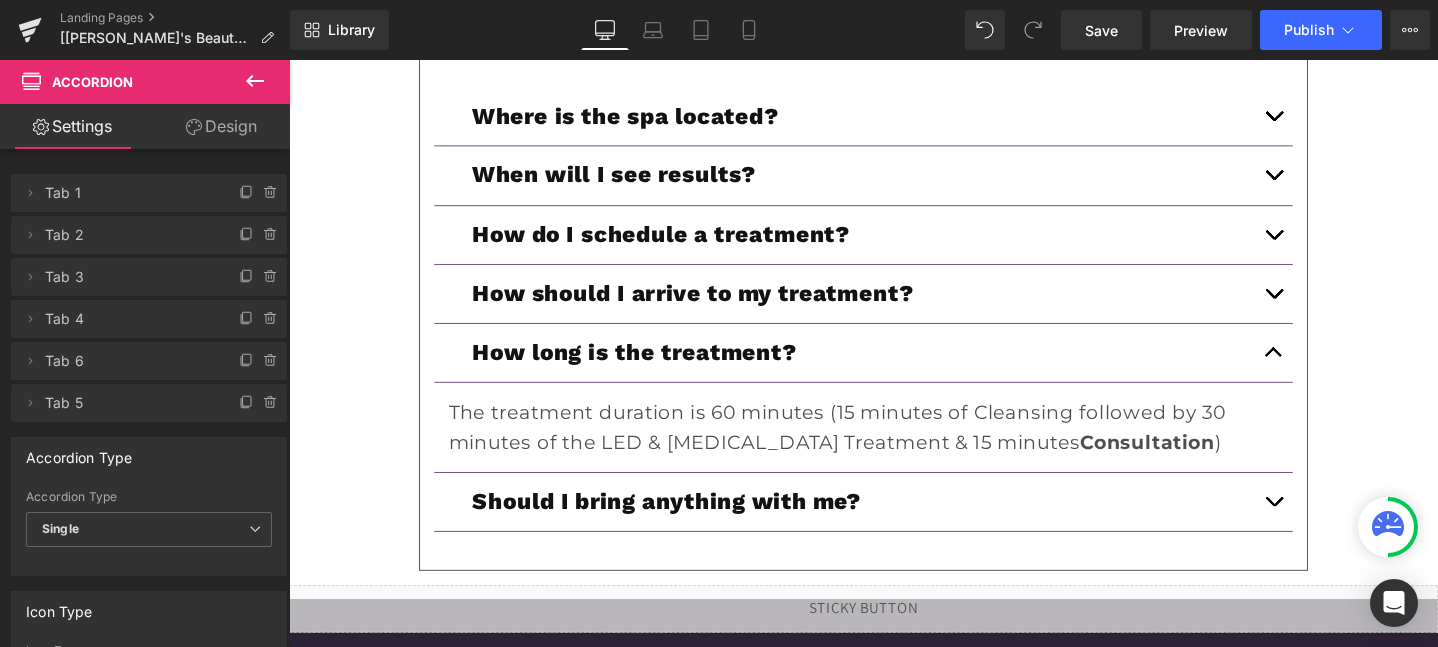 click at bounding box center [1326, 525] 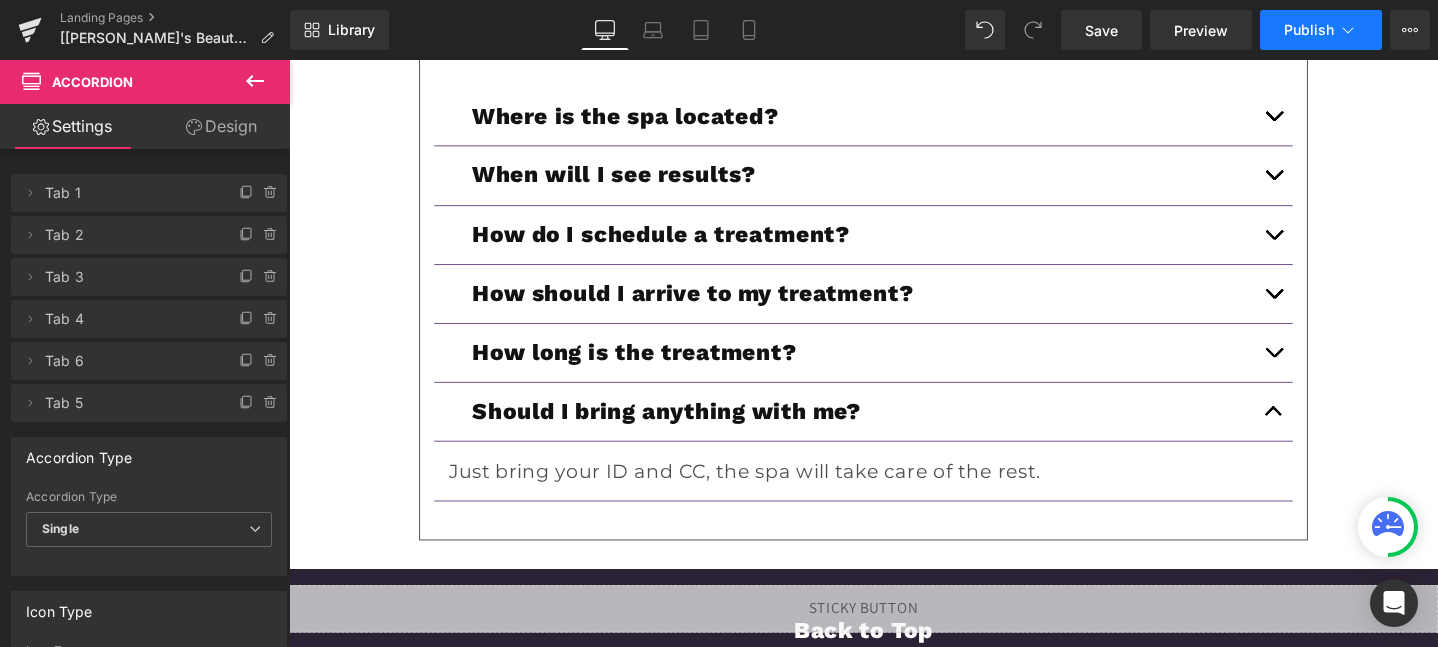 click on "Publish" at bounding box center [1321, 30] 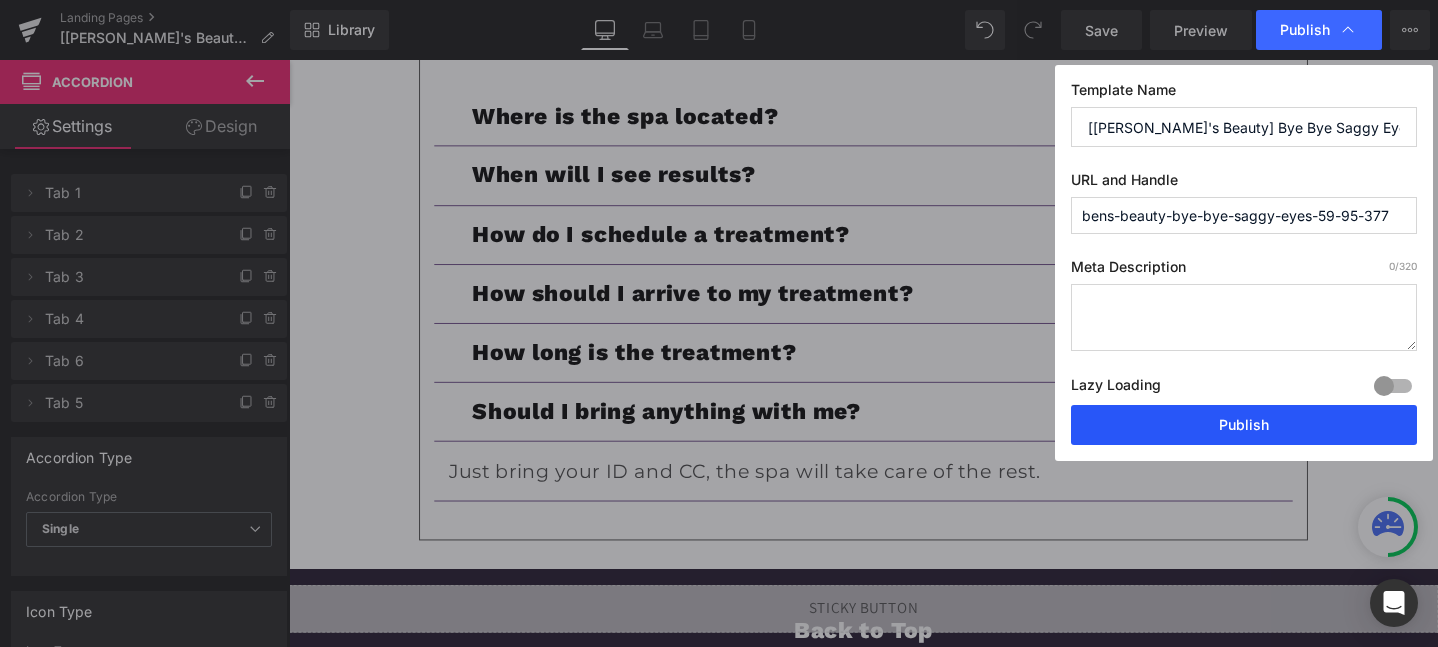click on "Publish" at bounding box center (1244, 425) 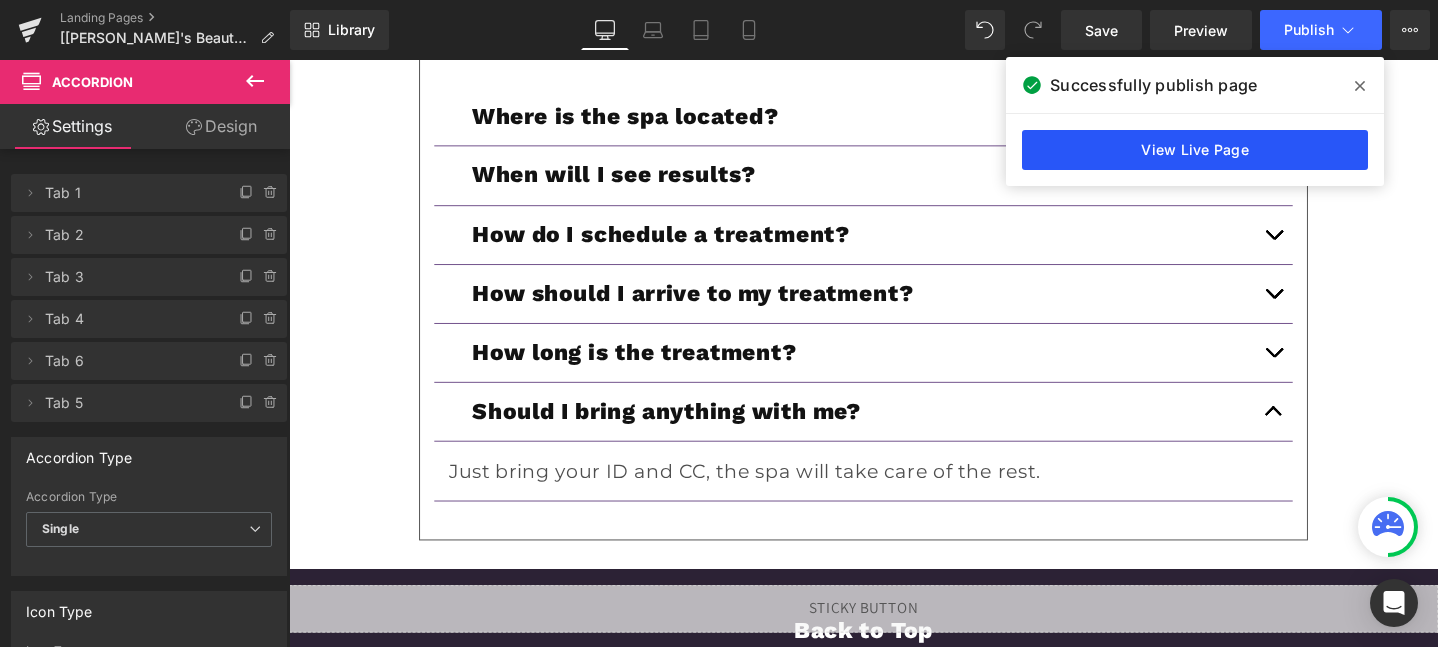 click on "View Live Page" at bounding box center (1195, 150) 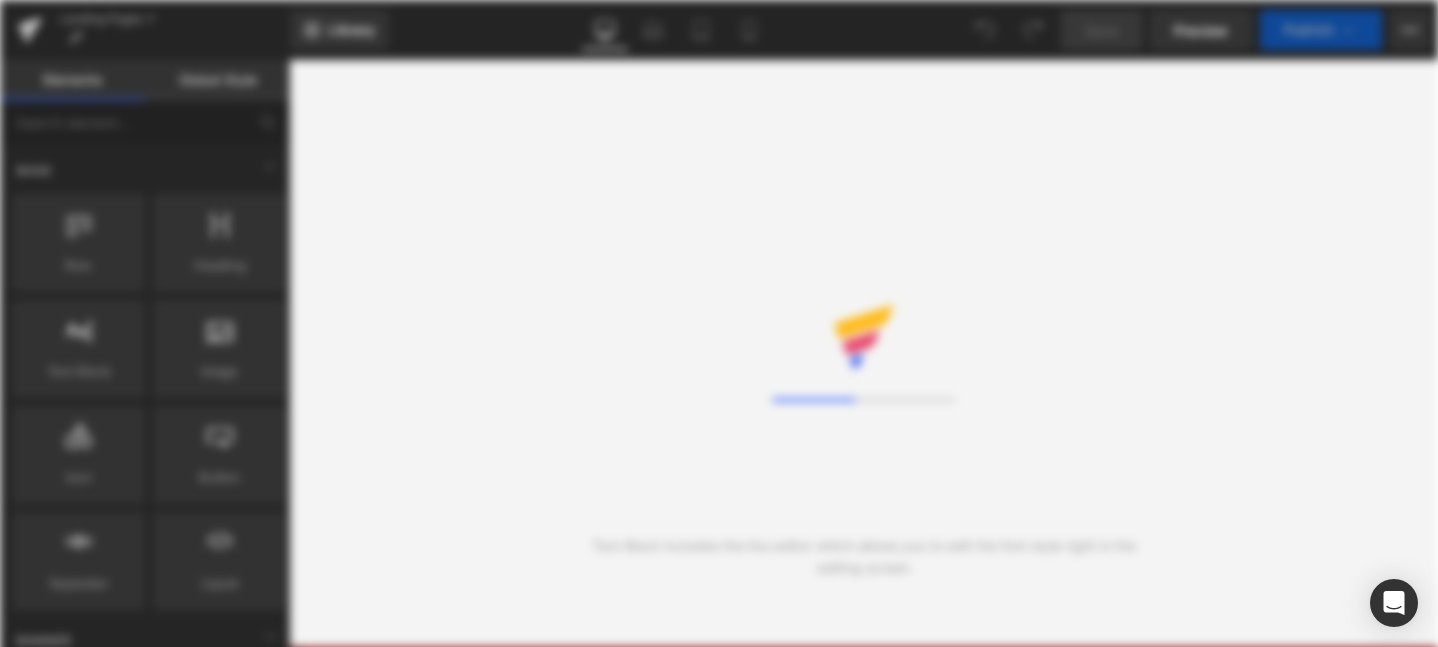 scroll, scrollTop: 0, scrollLeft: 0, axis: both 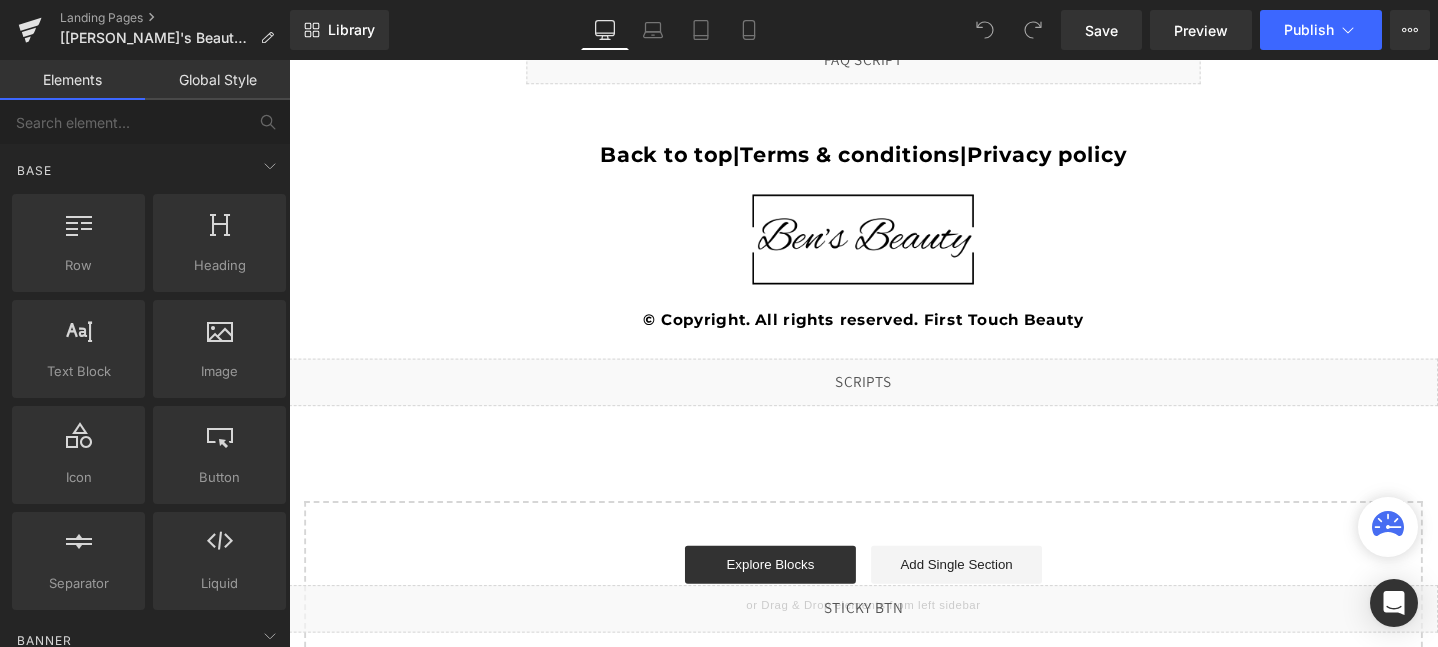 click at bounding box center [894, 248] 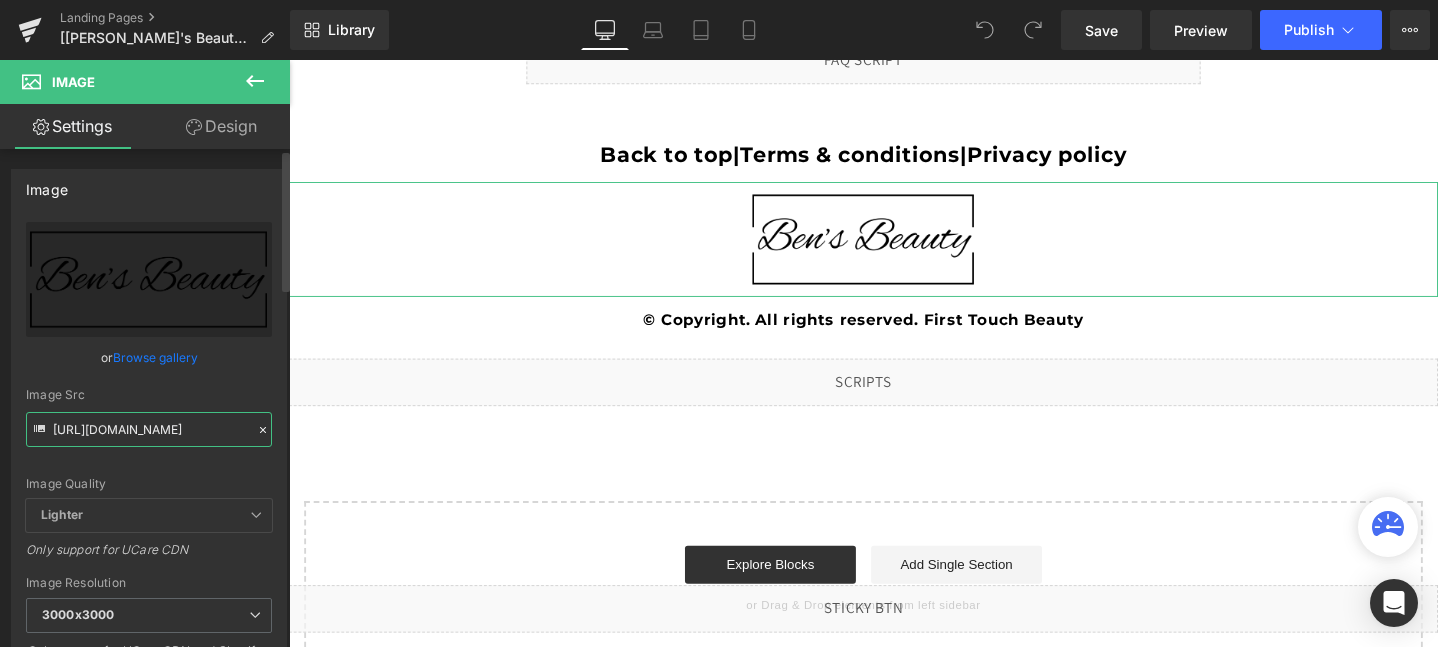 click on "[URL][DOMAIN_NAME]" at bounding box center (149, 429) 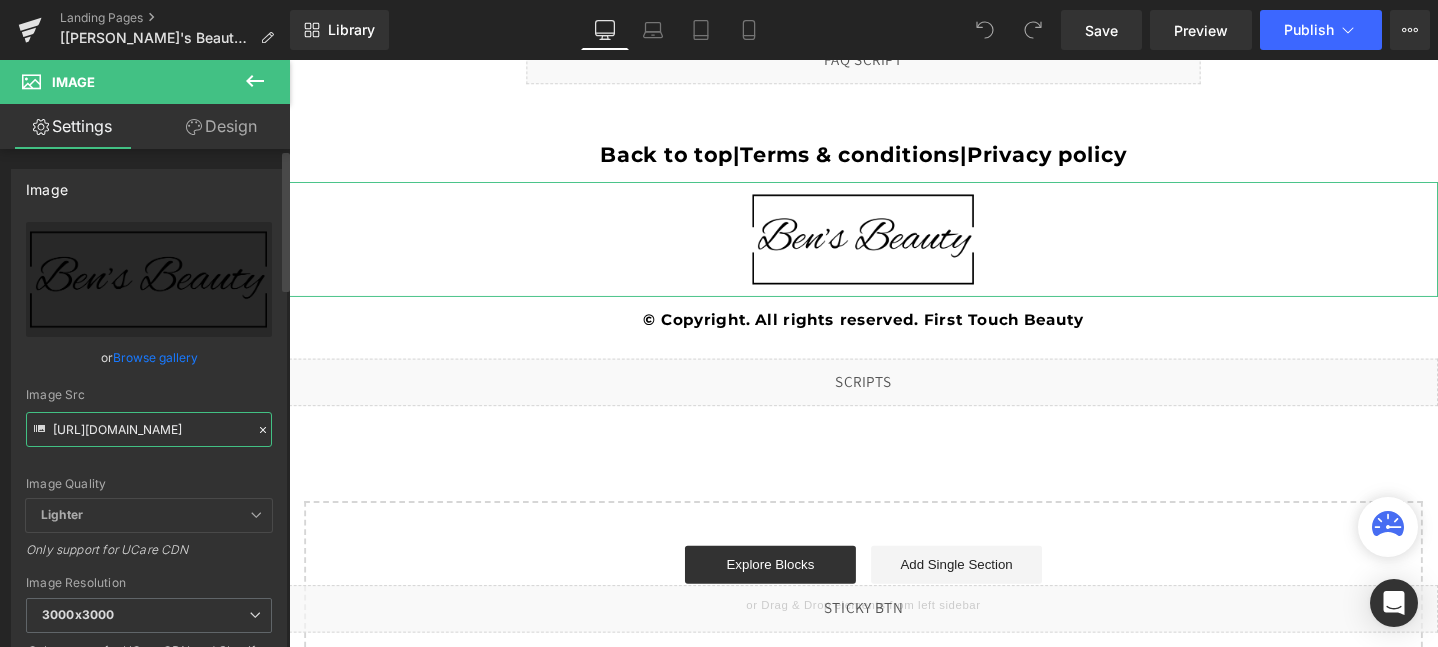 click on "[URL][DOMAIN_NAME]" at bounding box center (149, 429) 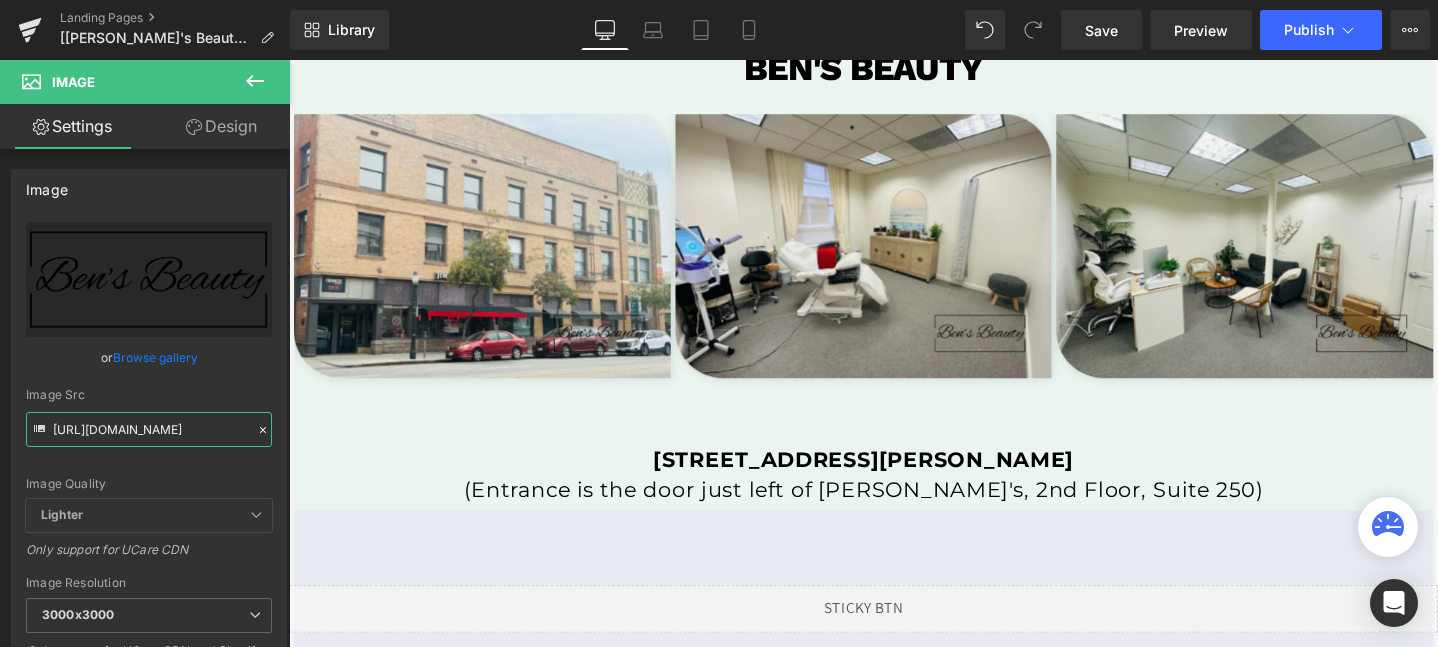 scroll, scrollTop: 3986, scrollLeft: 0, axis: vertical 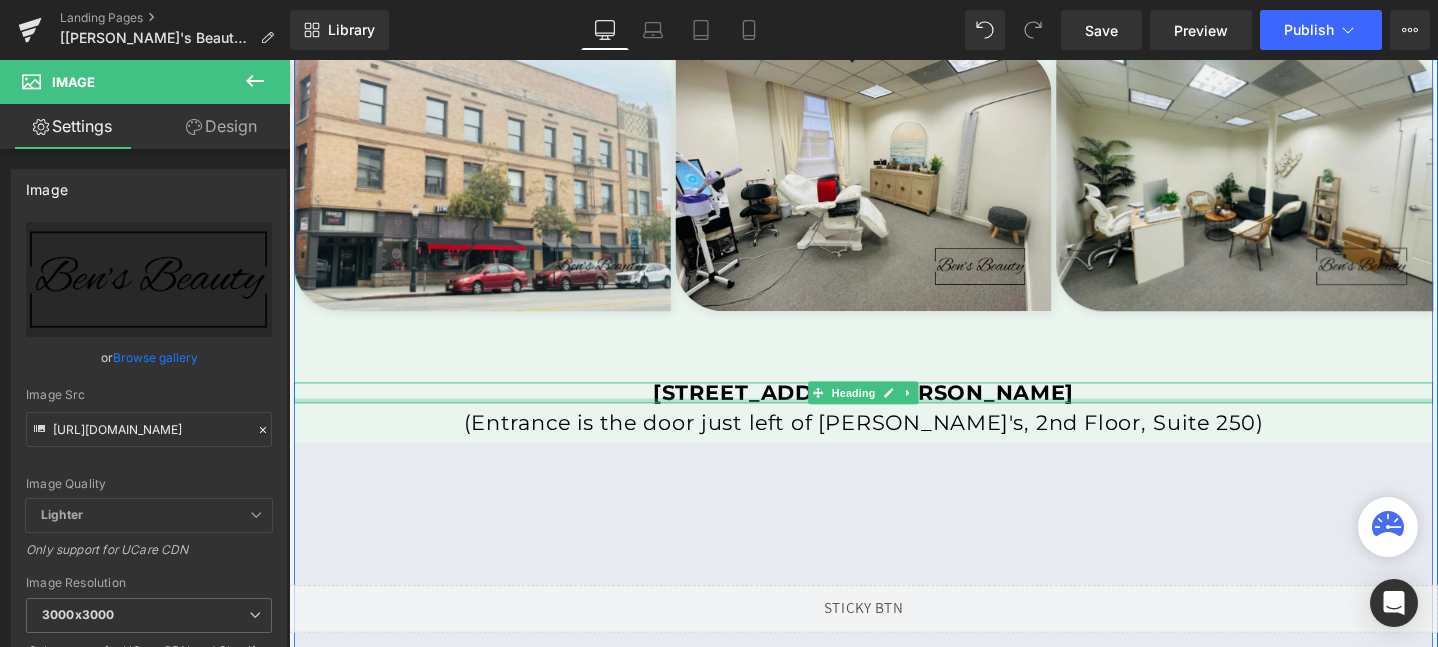 click at bounding box center (894, 419) 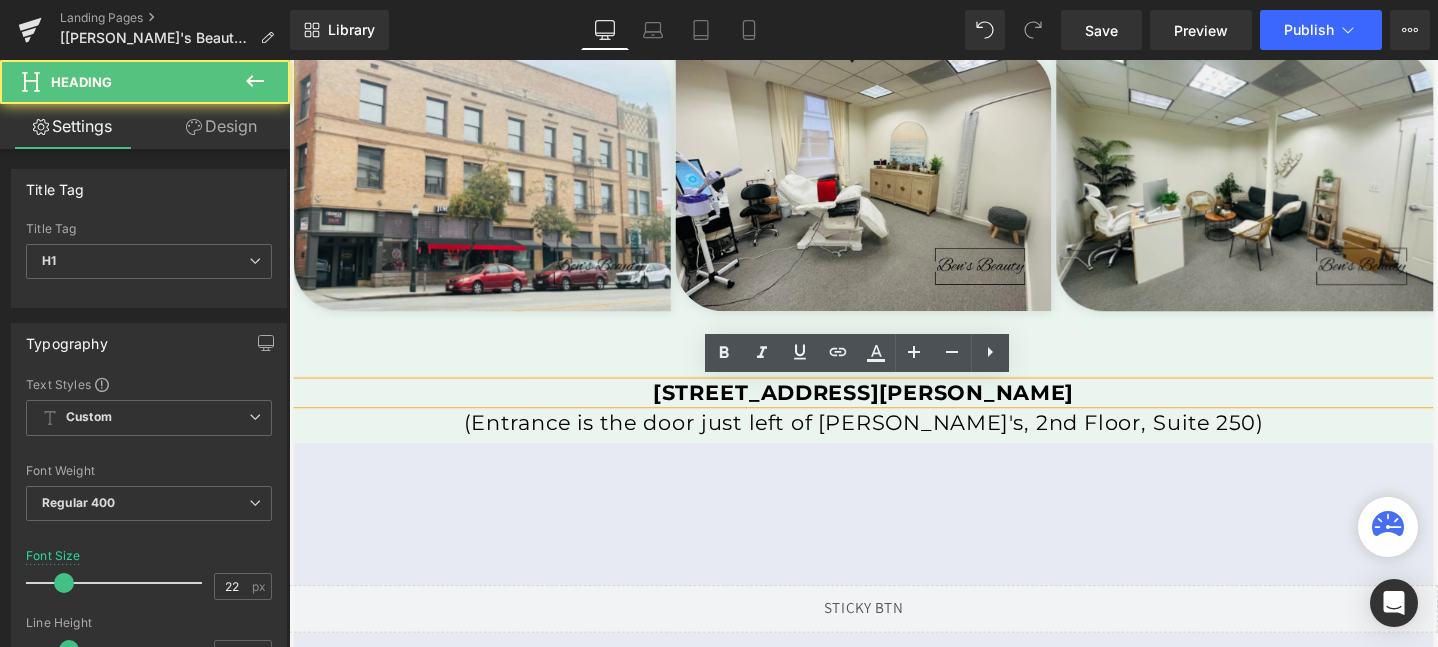drag, startPoint x: 660, startPoint y: 405, endPoint x: 1176, endPoint y: 415, distance: 516.09686 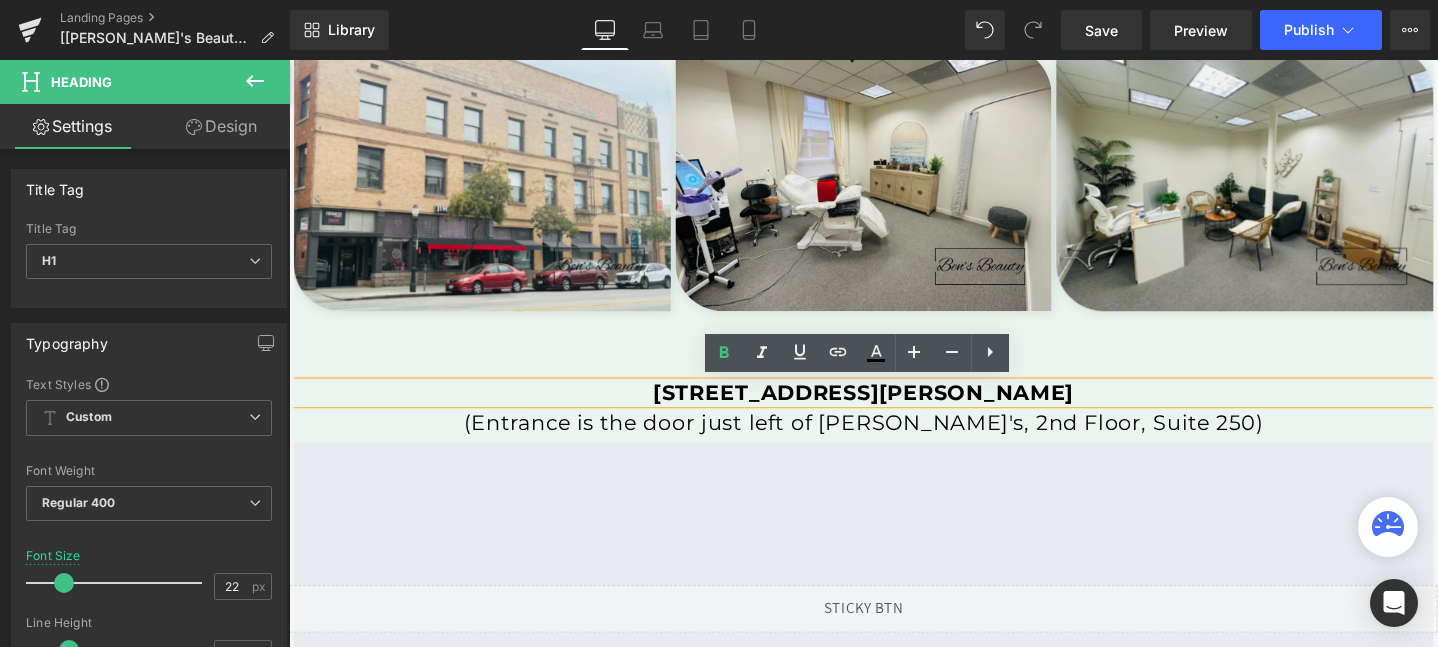 copy on "[STREET_ADDRESS][PERSON_NAME]" 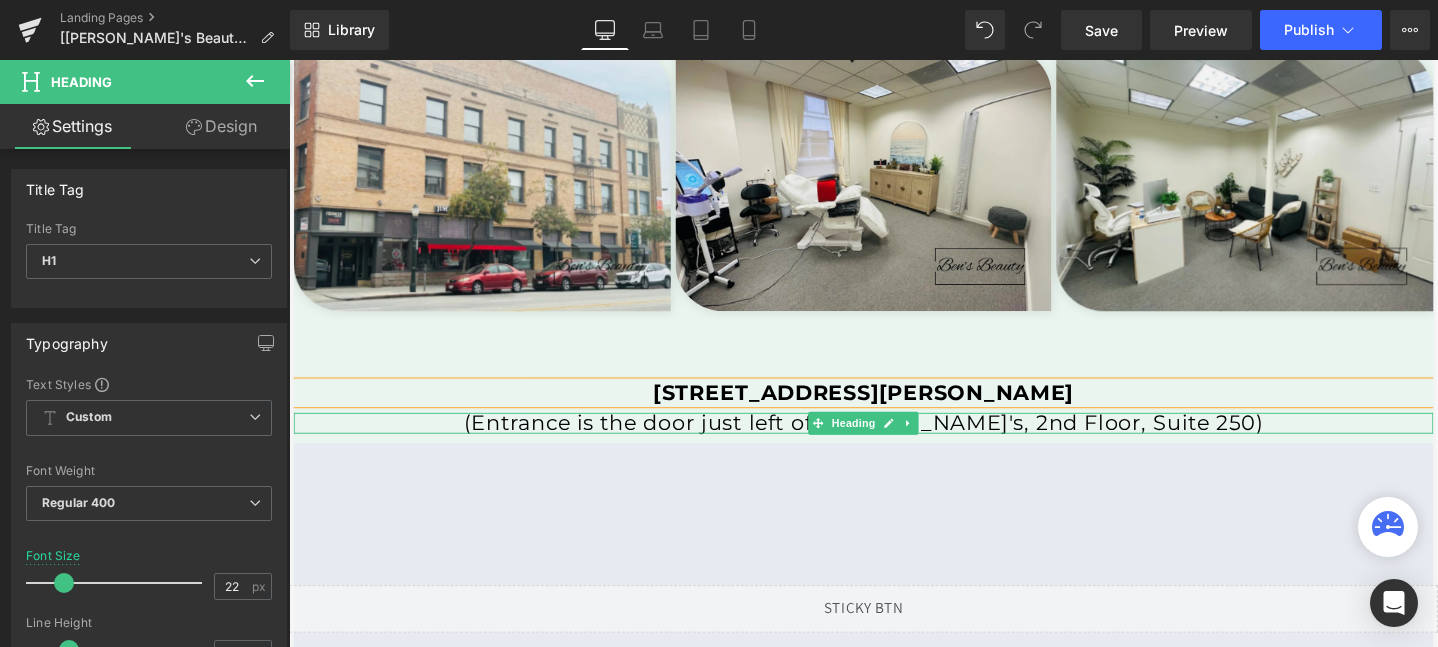 click on "(Entrance is the door just left of [PERSON_NAME]'s, 2nd Floor, Suite 250)" at bounding box center [894, 443] 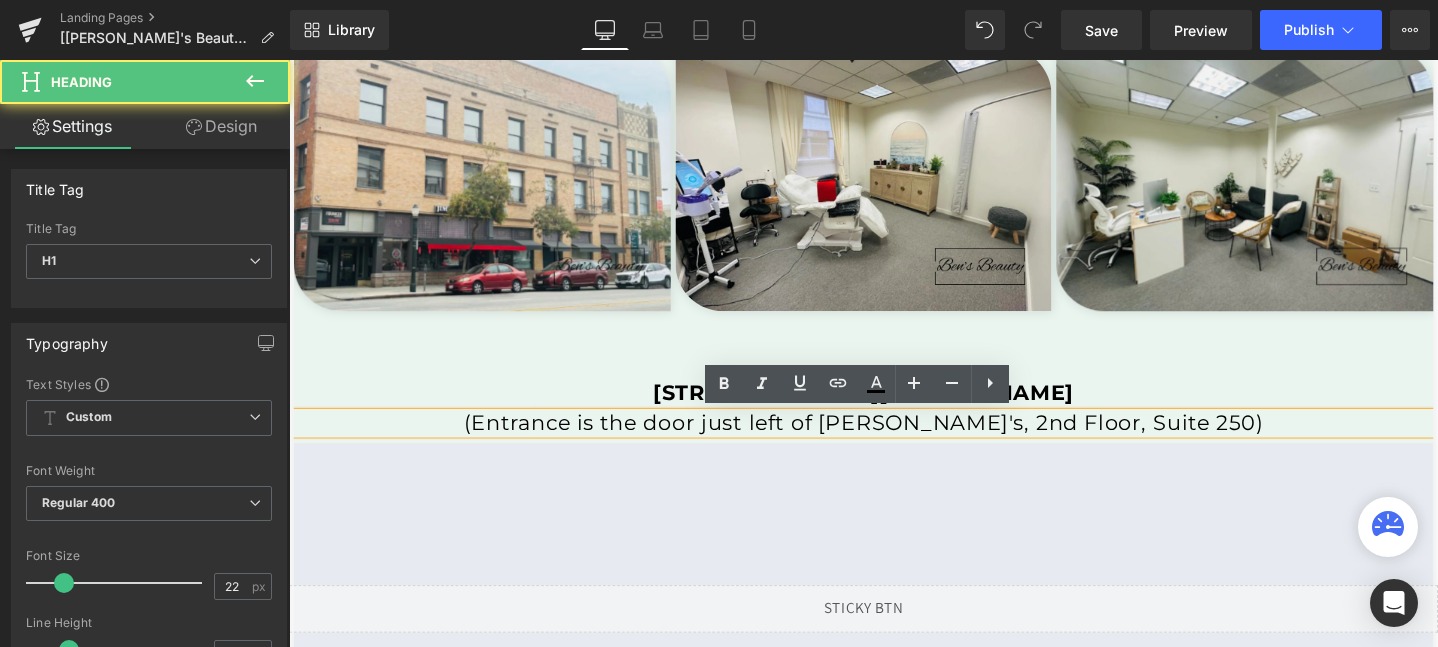 click on "(Entrance is the door just left of [PERSON_NAME]'s, 2nd Floor, Suite 250)" at bounding box center [894, 443] 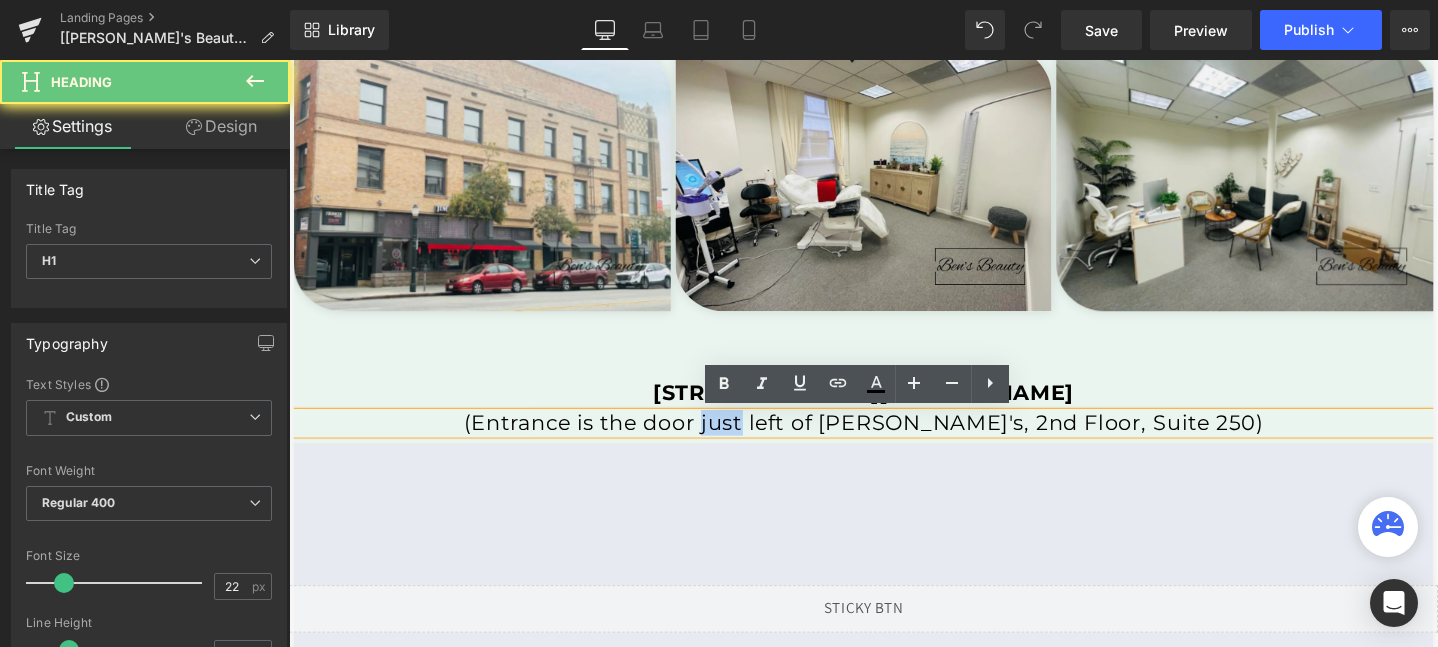 click on "(Entrance is the door just left of [PERSON_NAME]'s, 2nd Floor, Suite 250)" at bounding box center (894, 443) 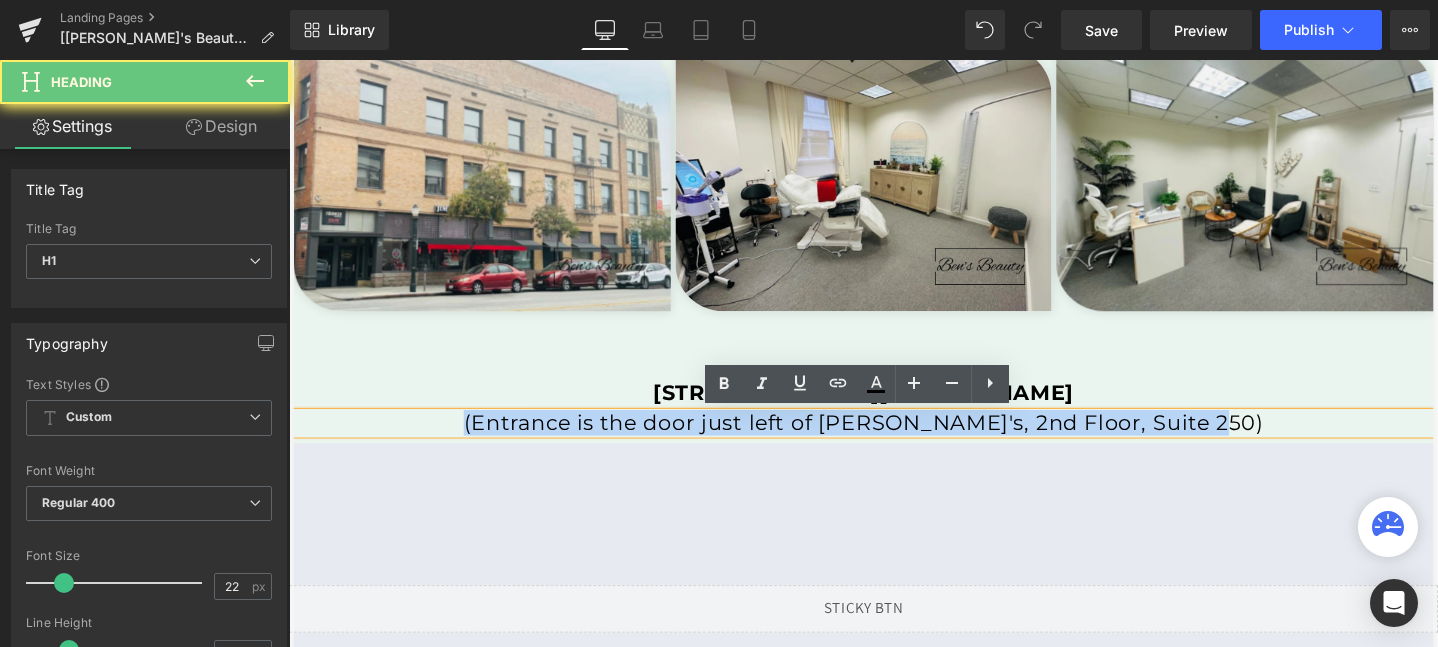 click on "(Entrance is the door just left of [PERSON_NAME]'s, 2nd Floor, Suite 250)" at bounding box center [894, 443] 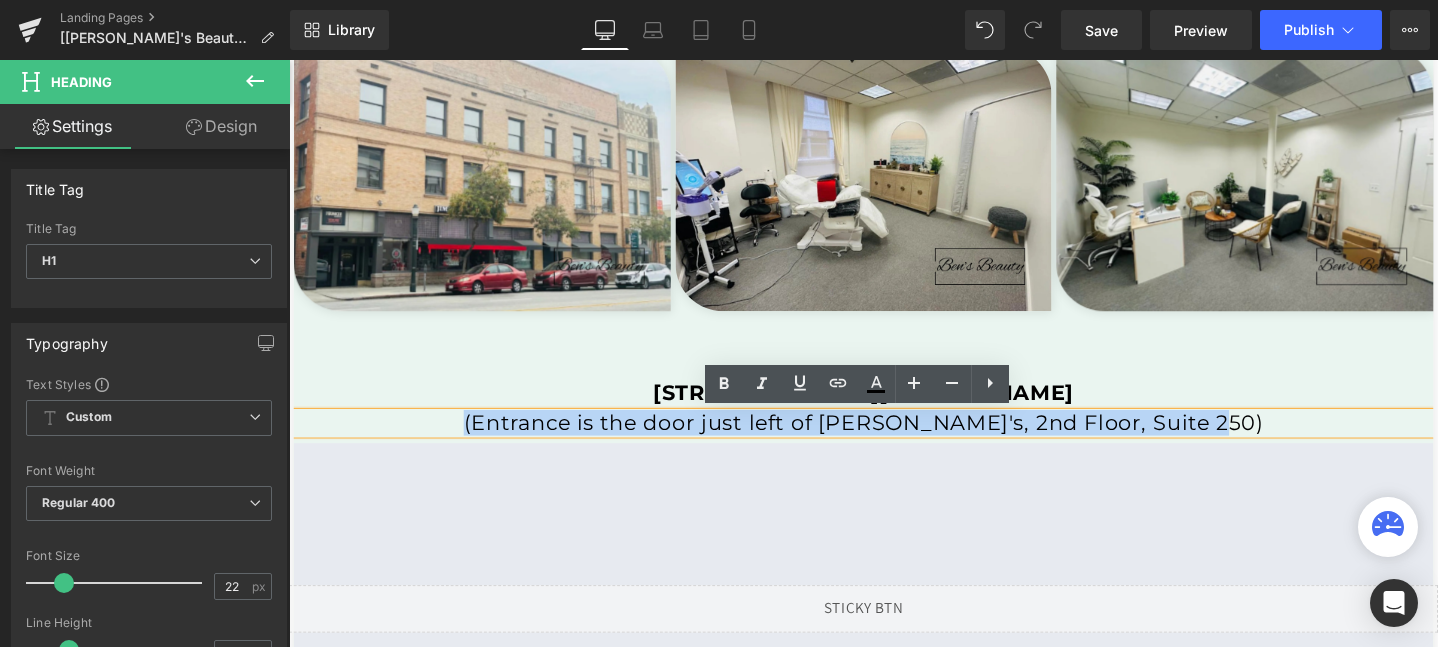 copy on "(Entrance is the door just left of [PERSON_NAME]'s, 2nd Floor, Suite 250)" 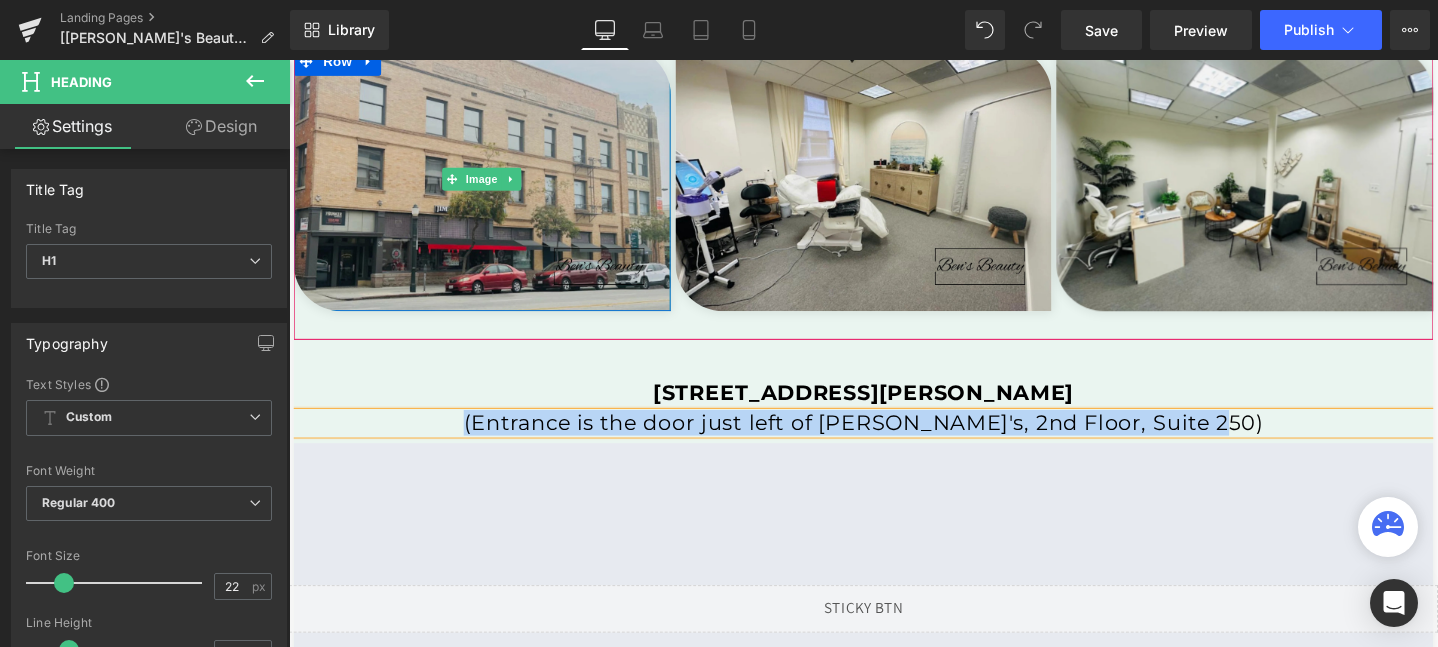 click at bounding box center [492, 186] 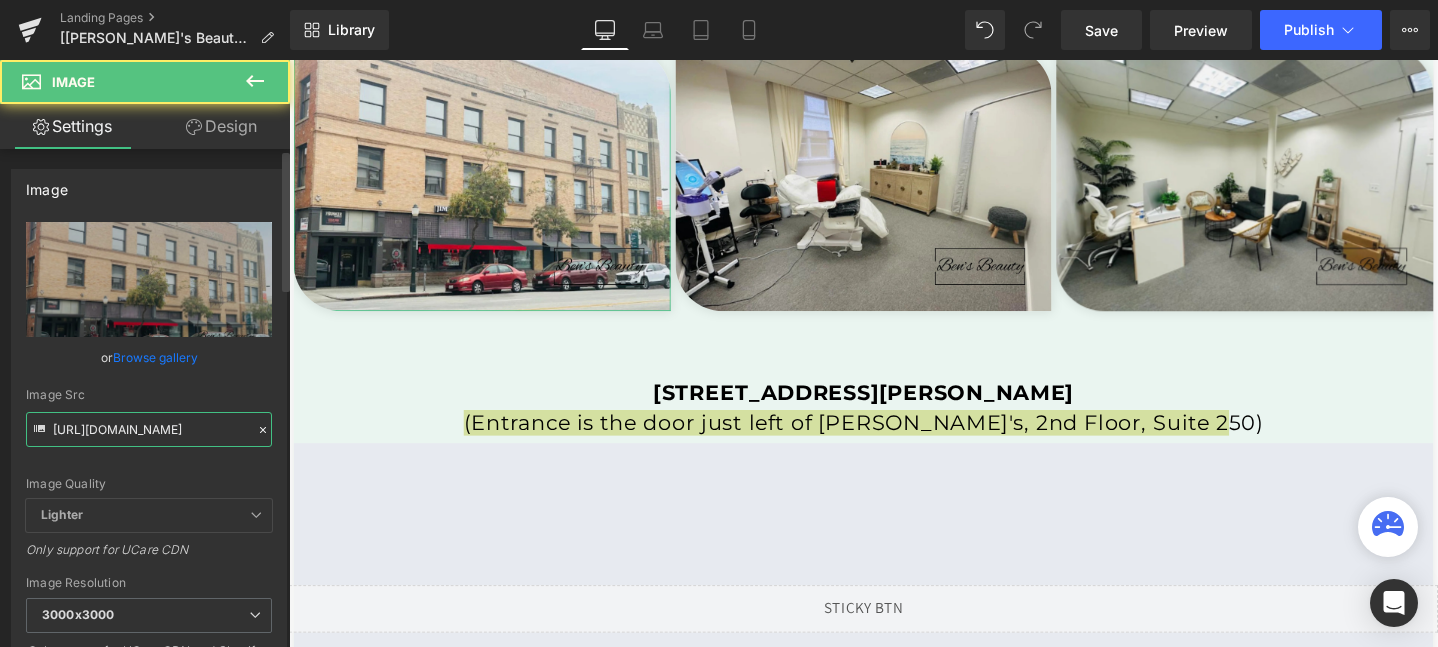 click on "[URL][DOMAIN_NAME]" at bounding box center [149, 429] 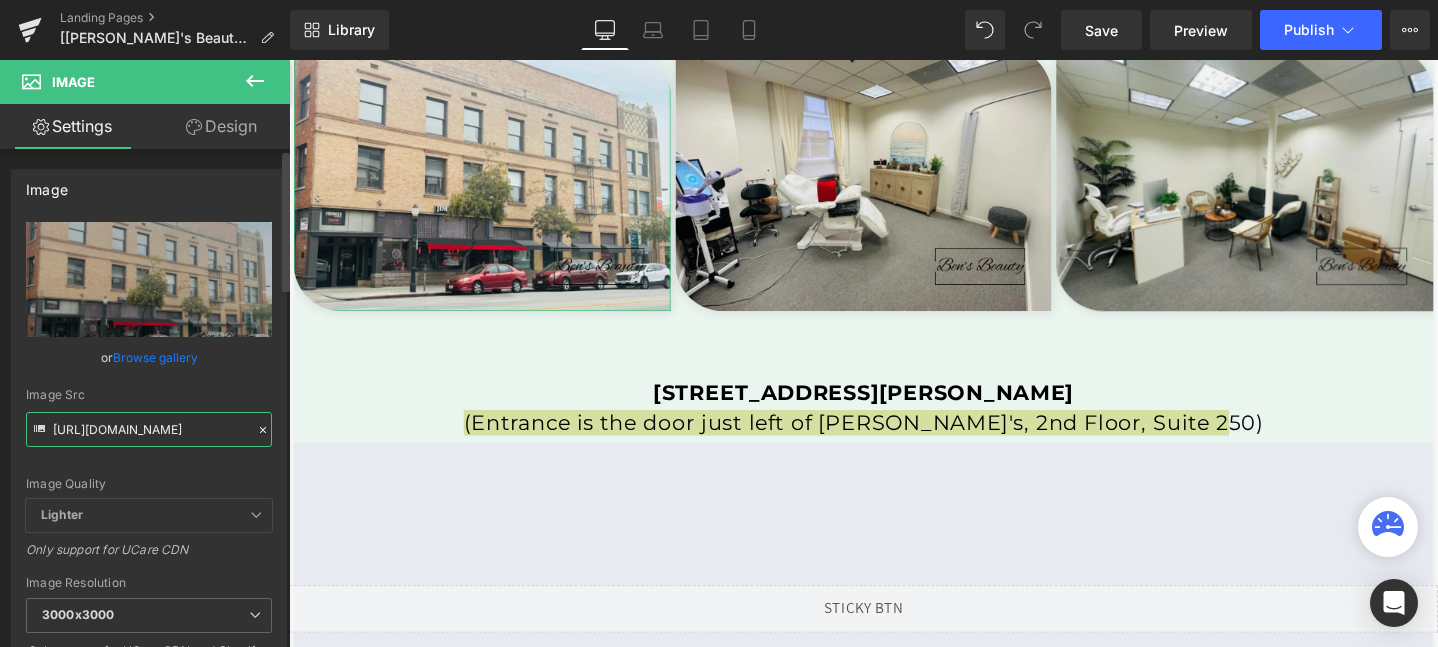 click on "[URL][DOMAIN_NAME]" at bounding box center (149, 429) 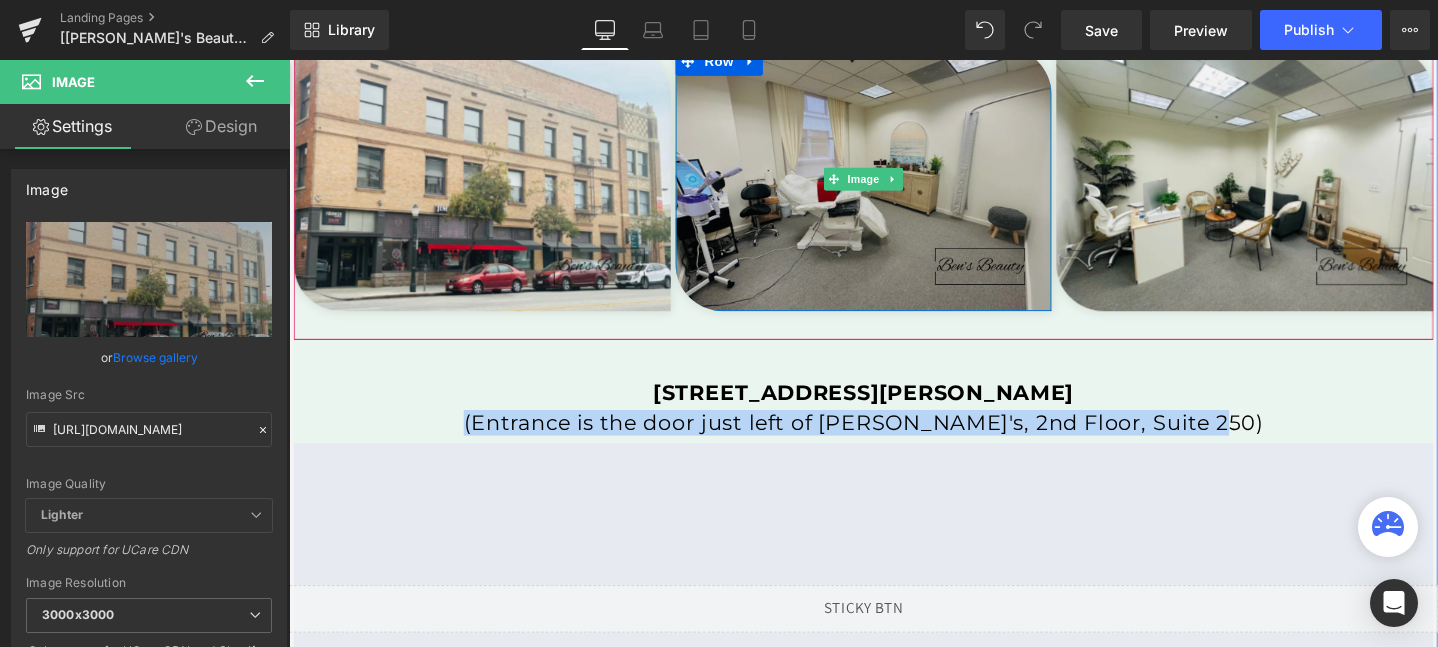 click at bounding box center [894, 186] 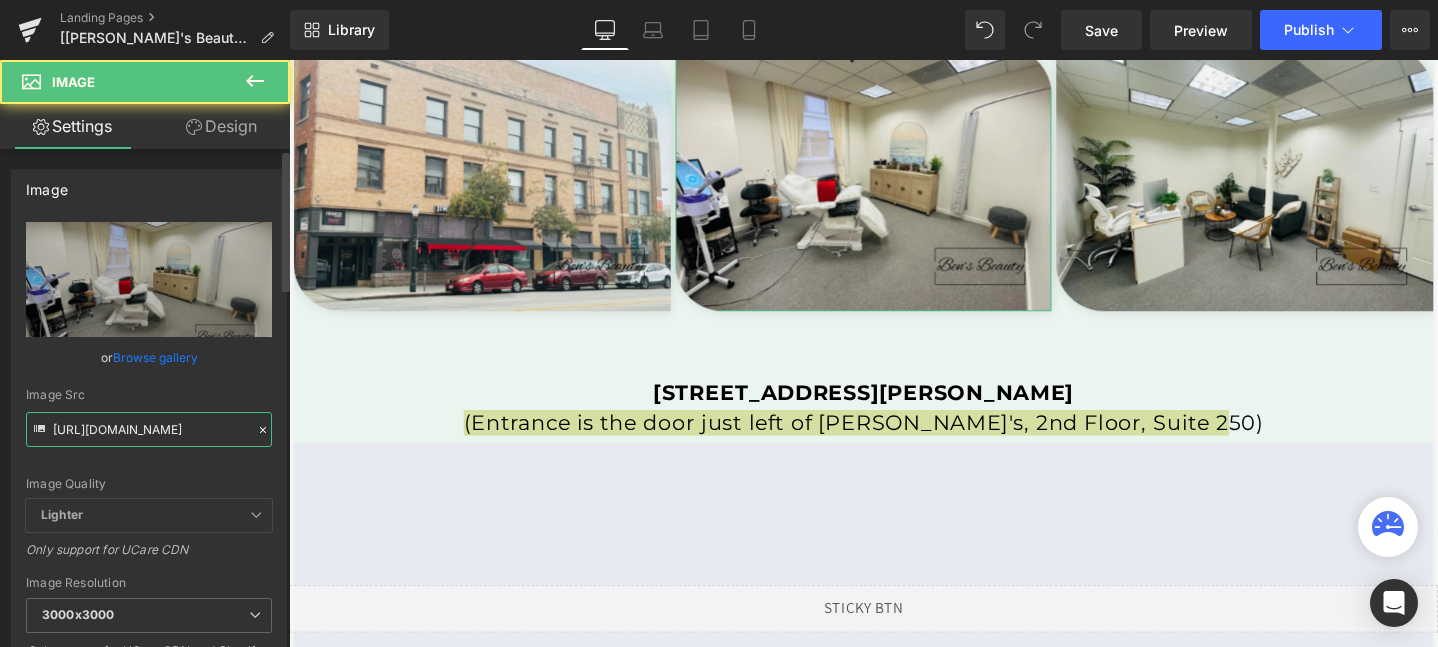click on "[URL][DOMAIN_NAME]" at bounding box center [149, 429] 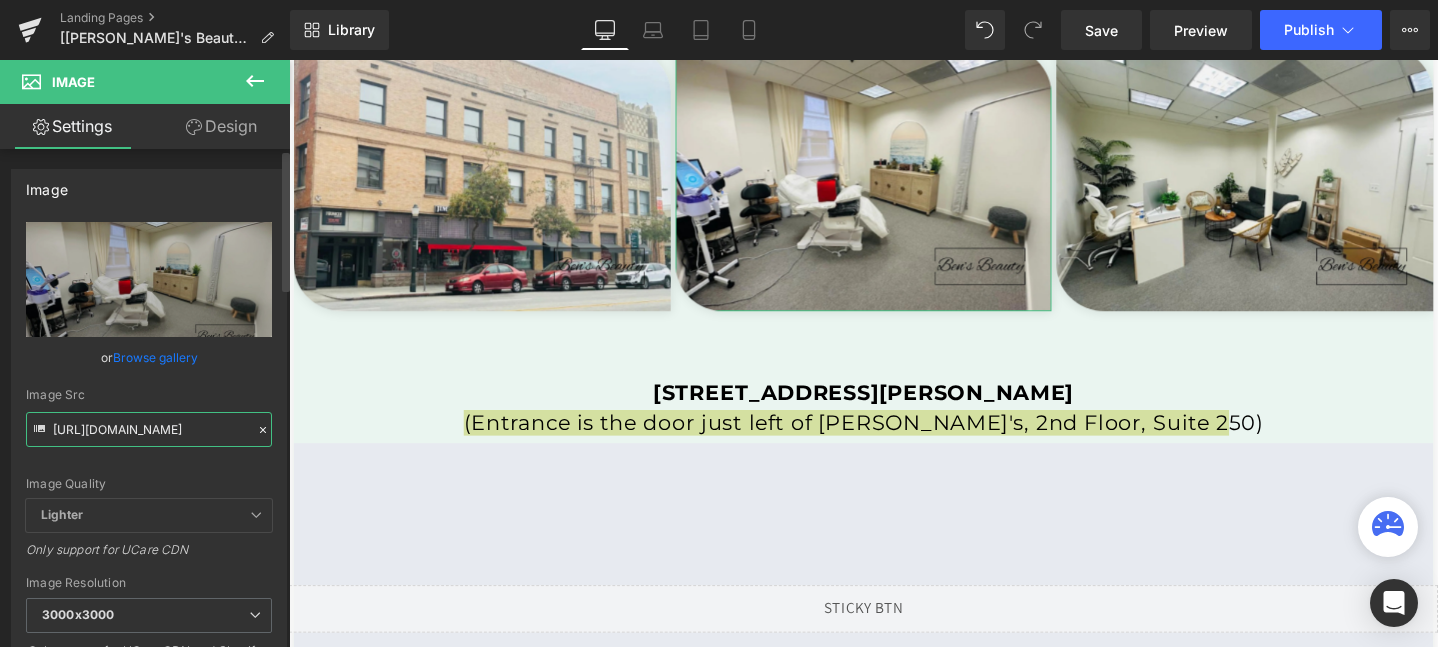 click on "[URL][DOMAIN_NAME]" at bounding box center (149, 429) 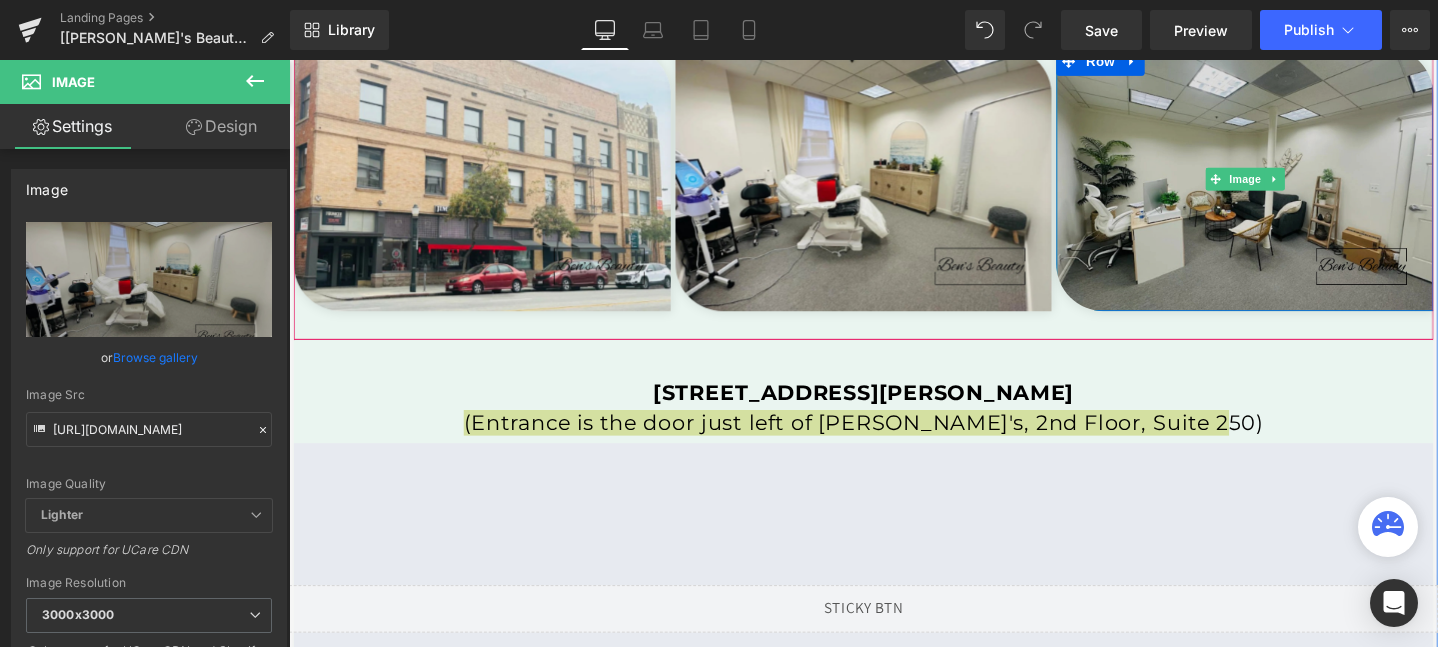 click at bounding box center (1295, 186) 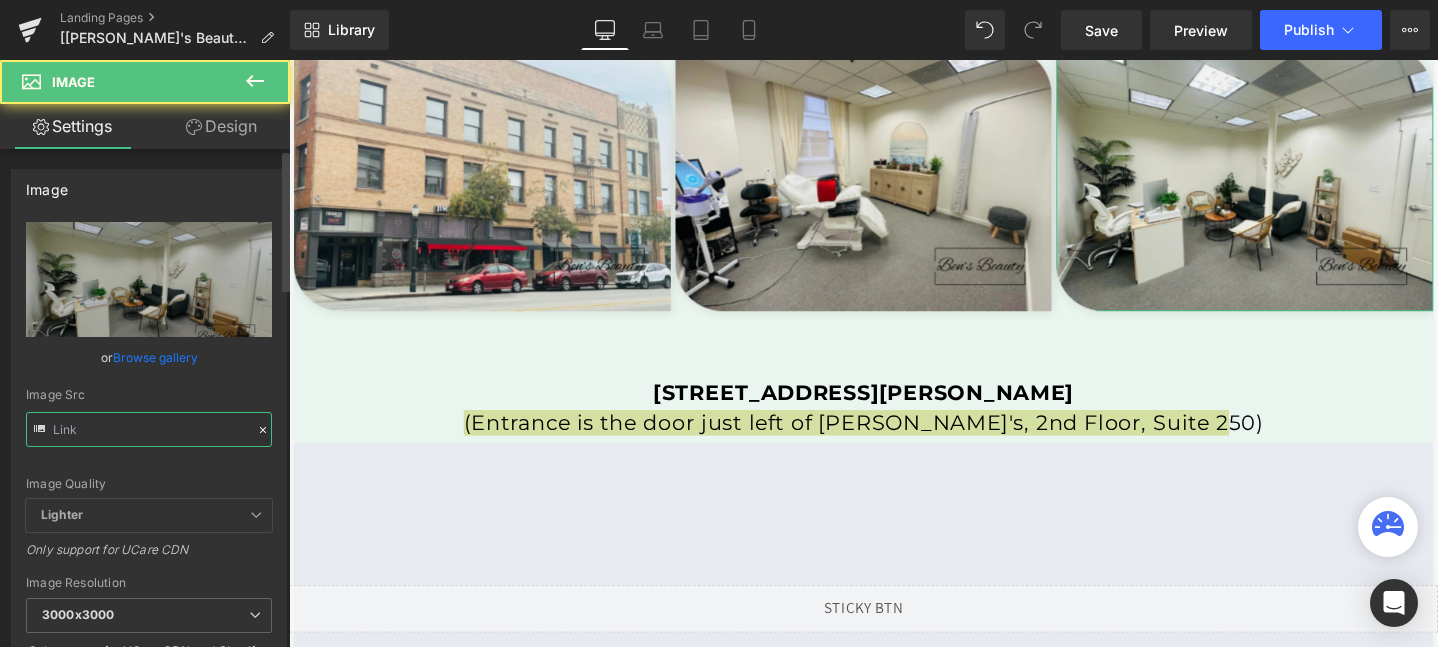 click at bounding box center (149, 429) 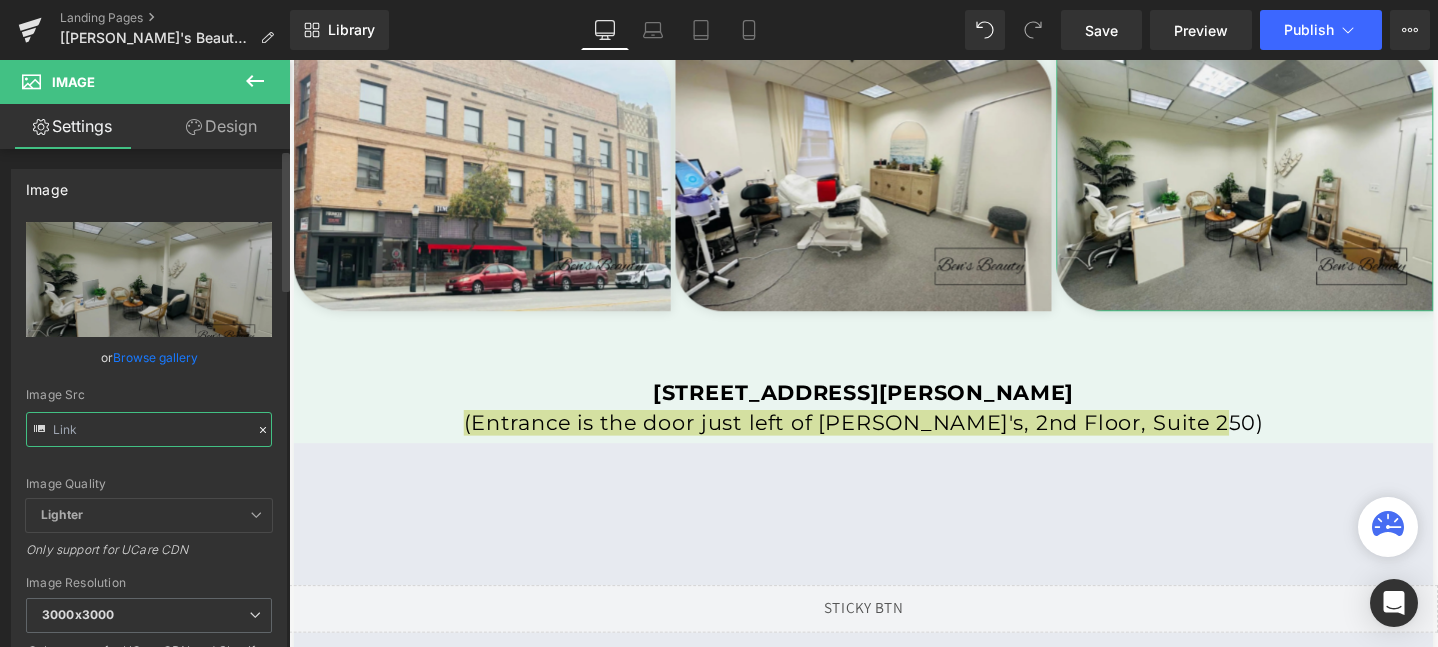 click at bounding box center (149, 429) 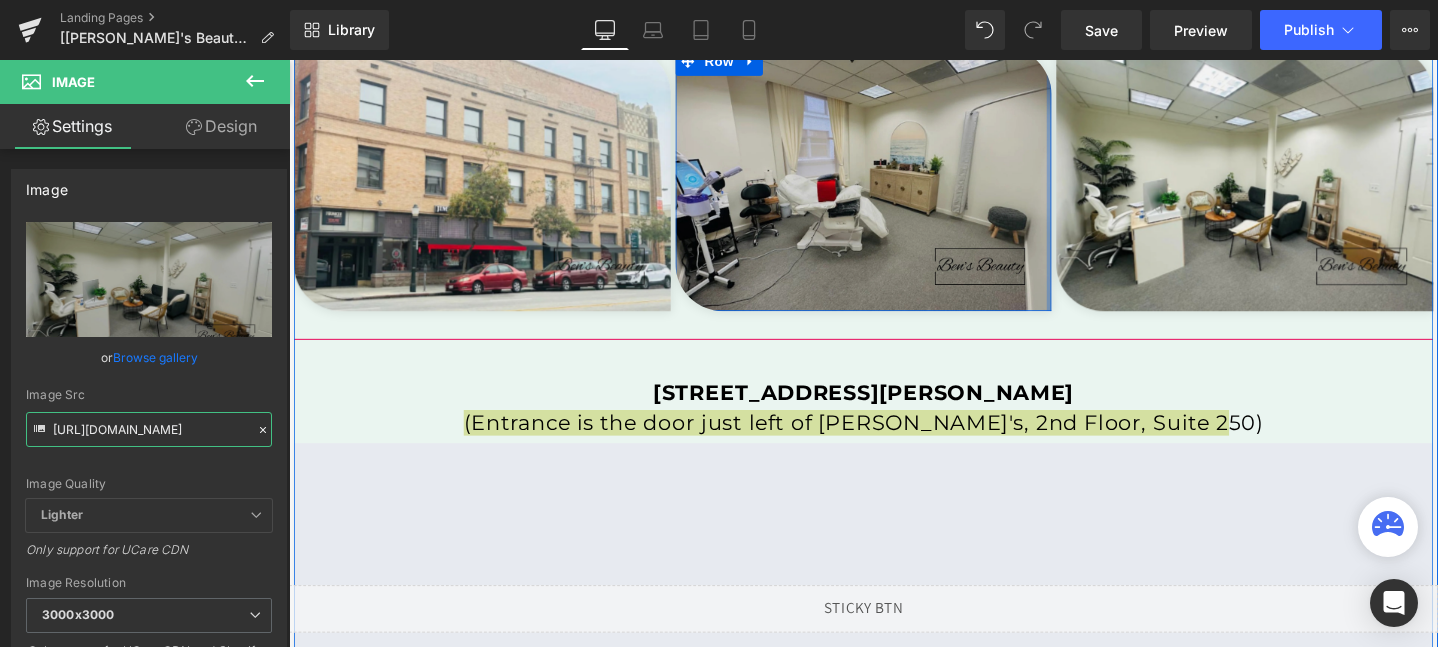 scroll, scrollTop: 3954, scrollLeft: 0, axis: vertical 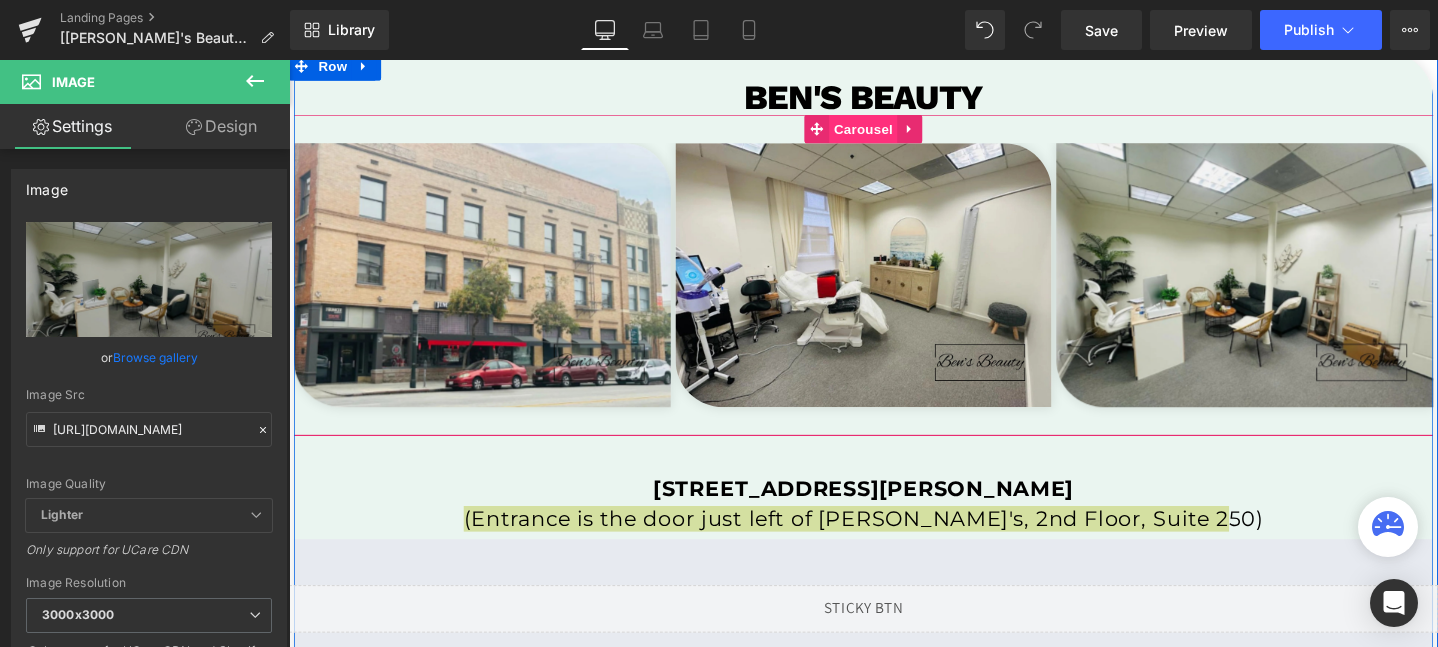 click on "Carousel" at bounding box center (894, 133) 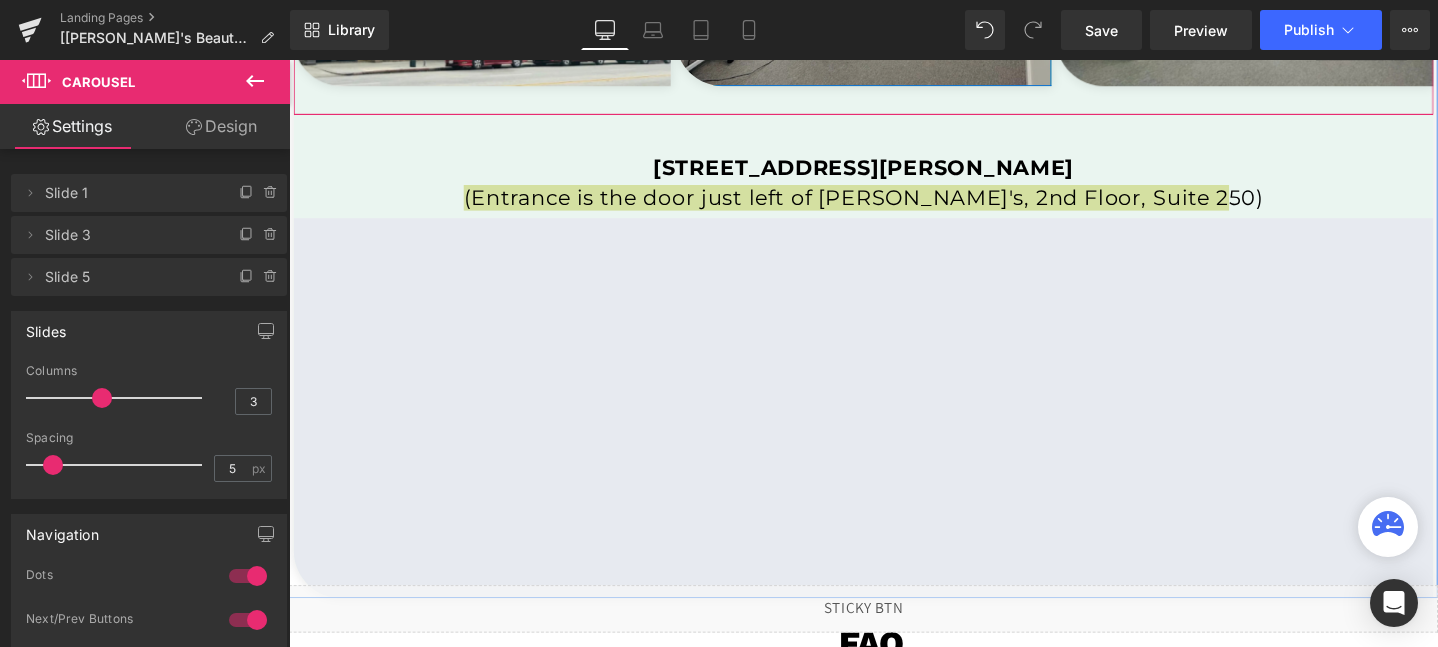 scroll, scrollTop: 4426, scrollLeft: 0, axis: vertical 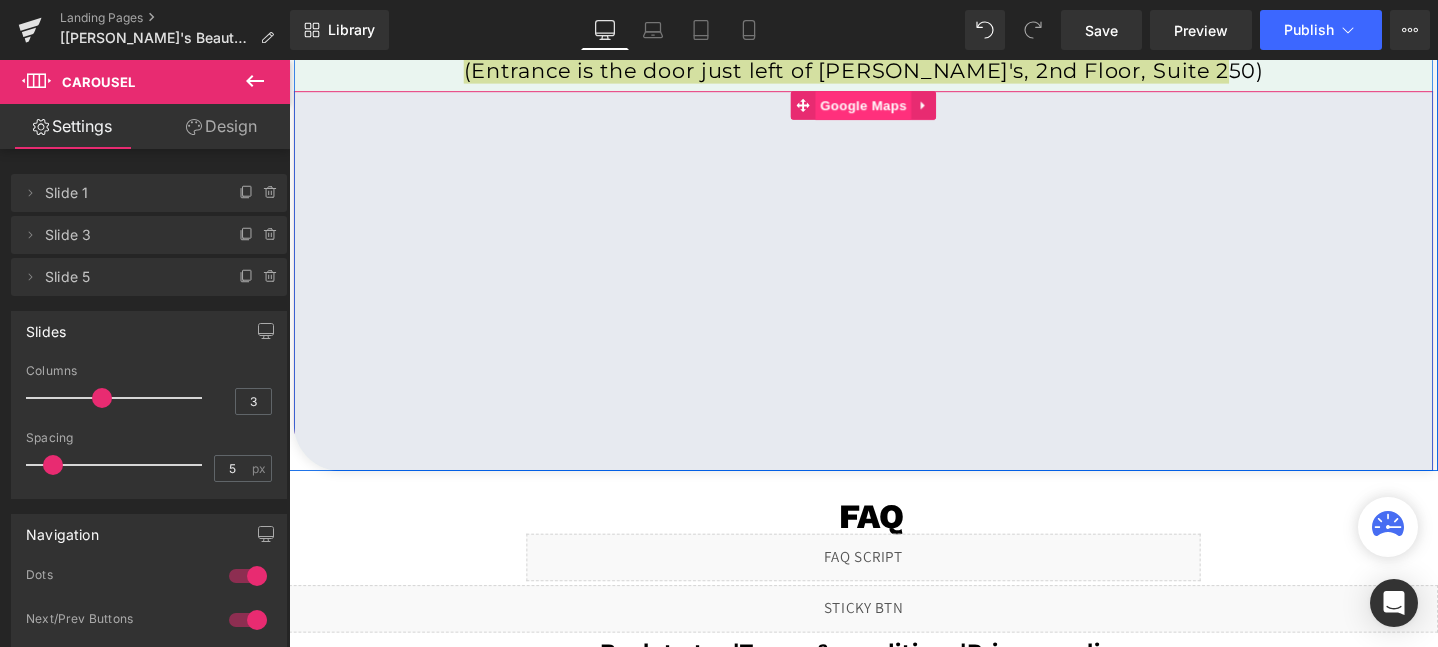 click on "Google Maps" at bounding box center (893, 108) 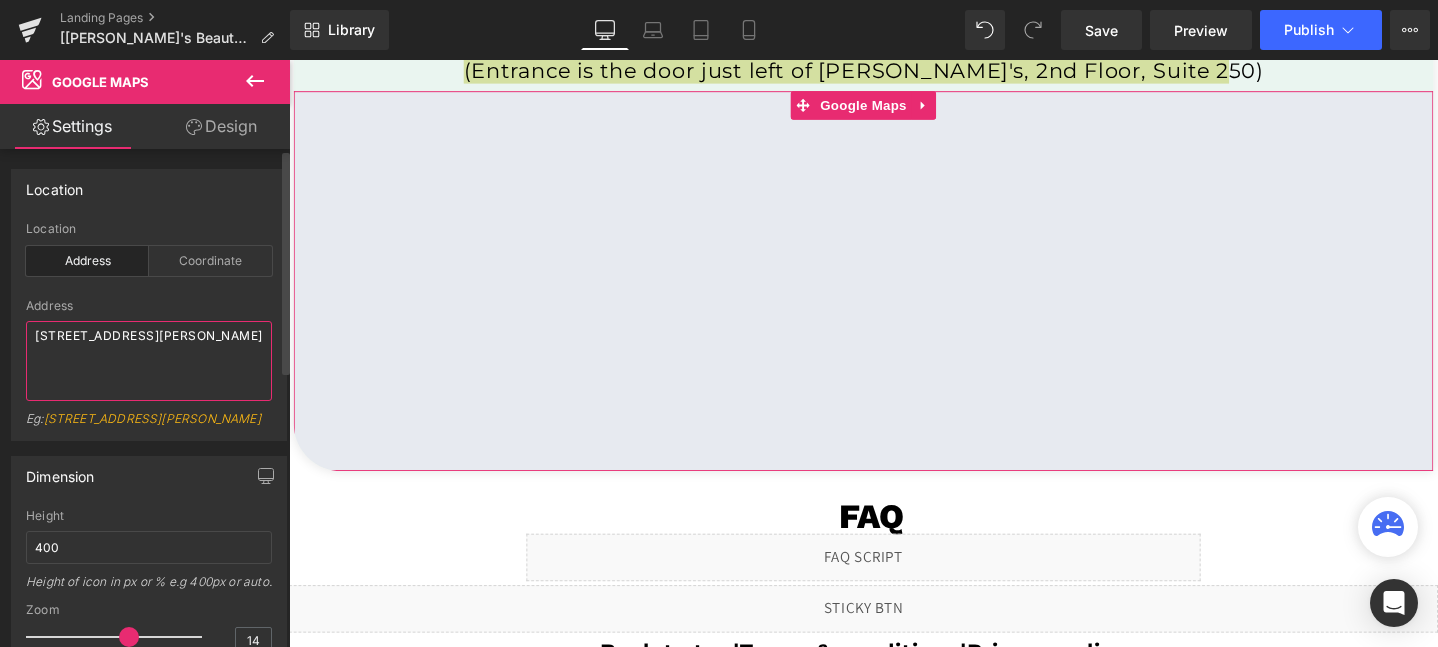 click on "[STREET_ADDRESS][PERSON_NAME]" at bounding box center [149, 361] 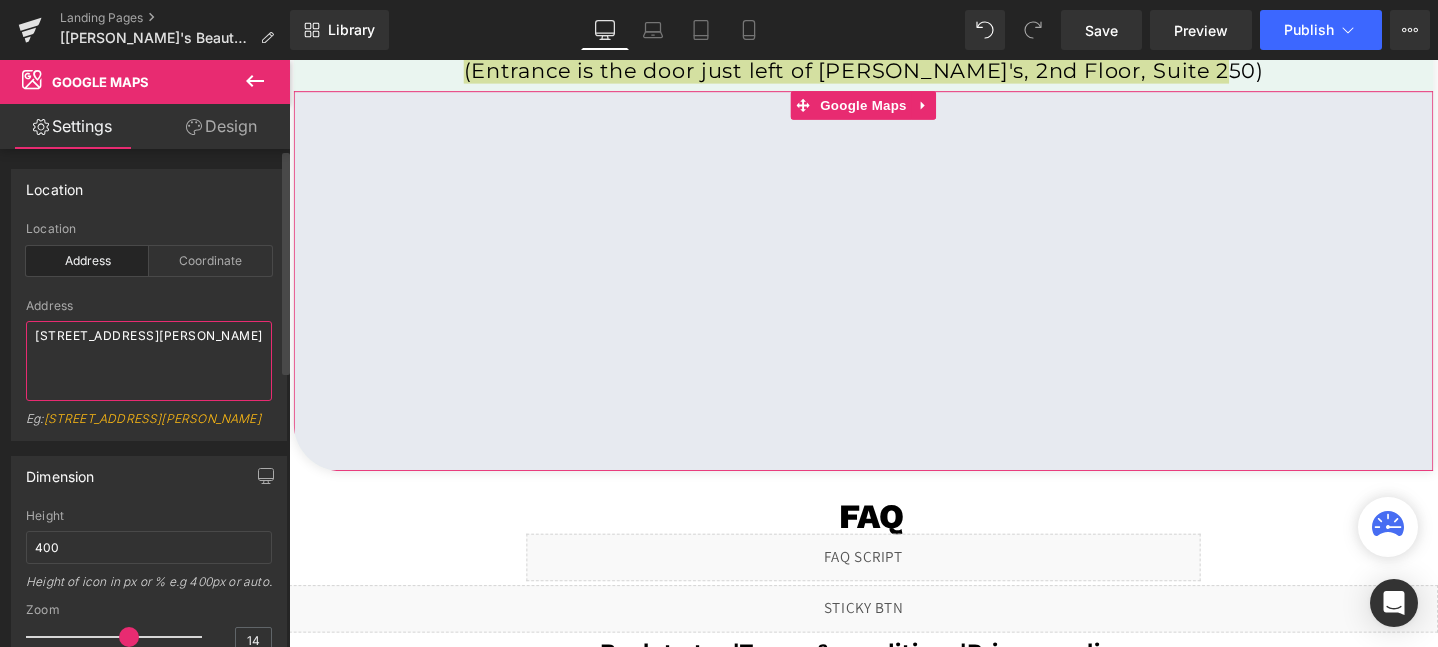 click on "[STREET_ADDRESS][PERSON_NAME]" at bounding box center (149, 361) 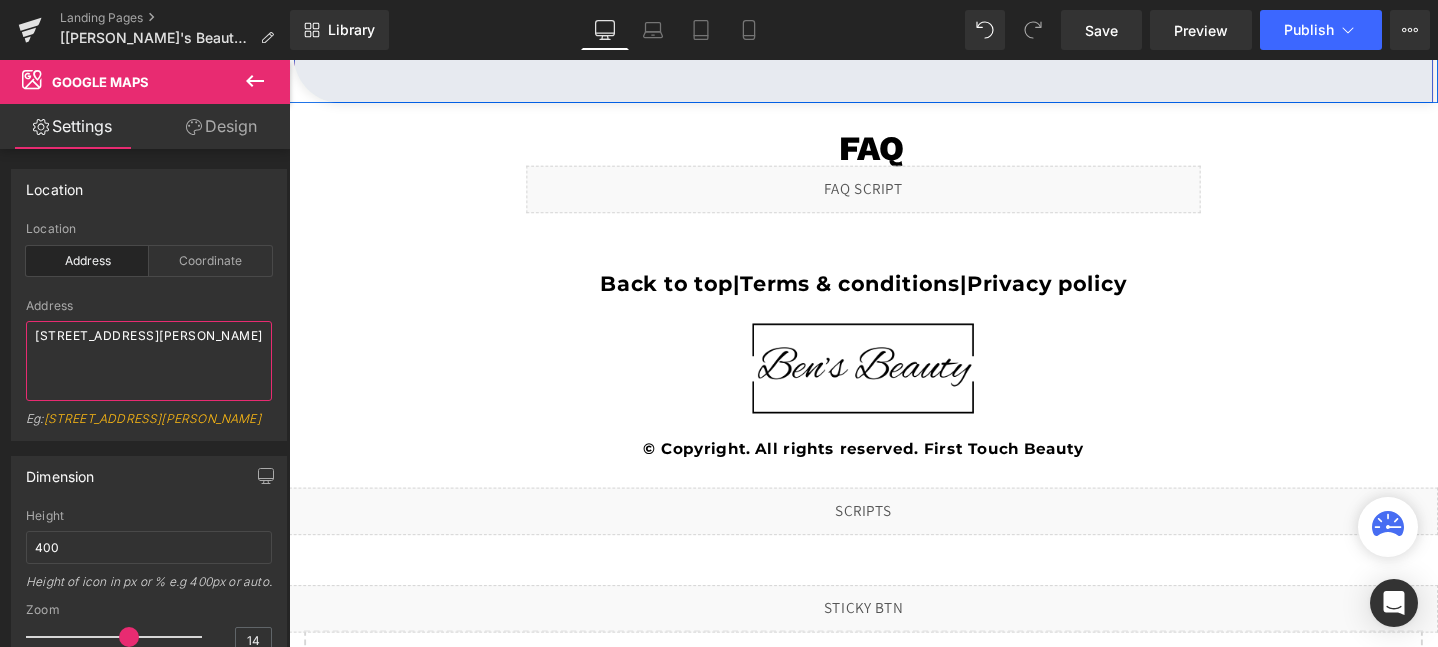 scroll, scrollTop: 4851, scrollLeft: 0, axis: vertical 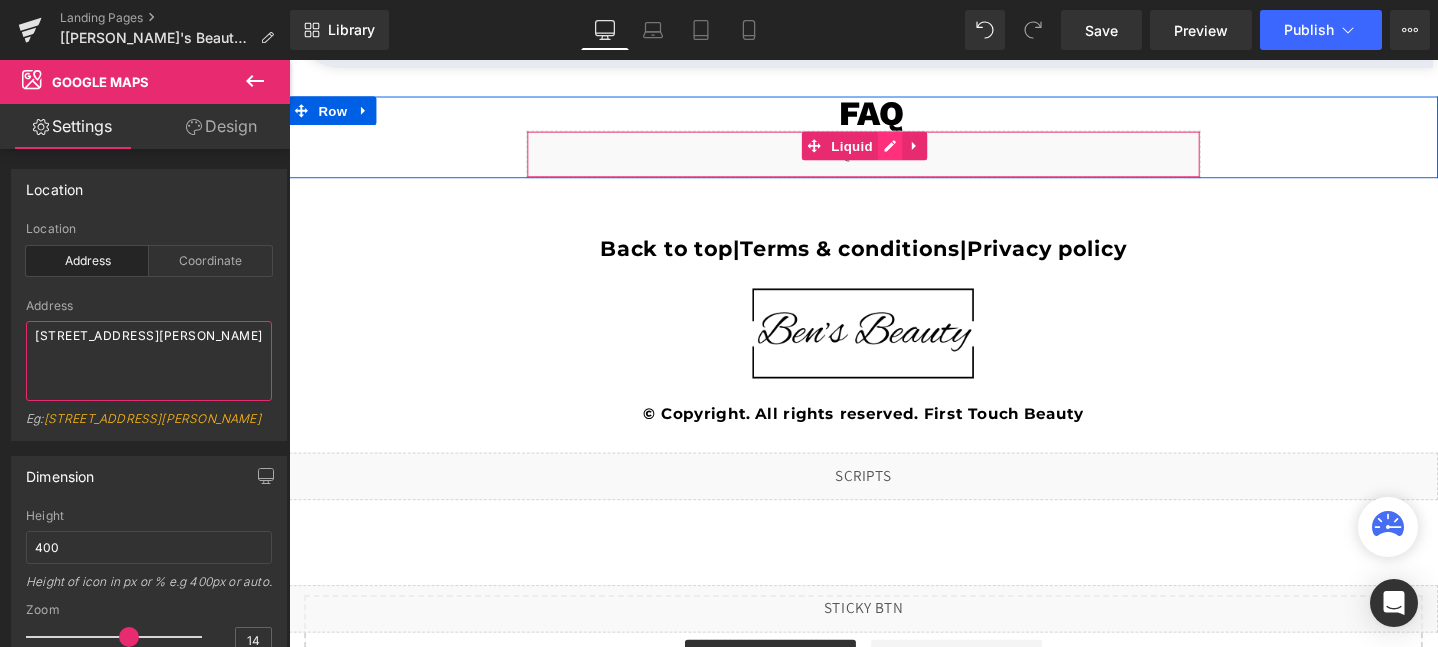 click on "Liquid" at bounding box center (894, 159) 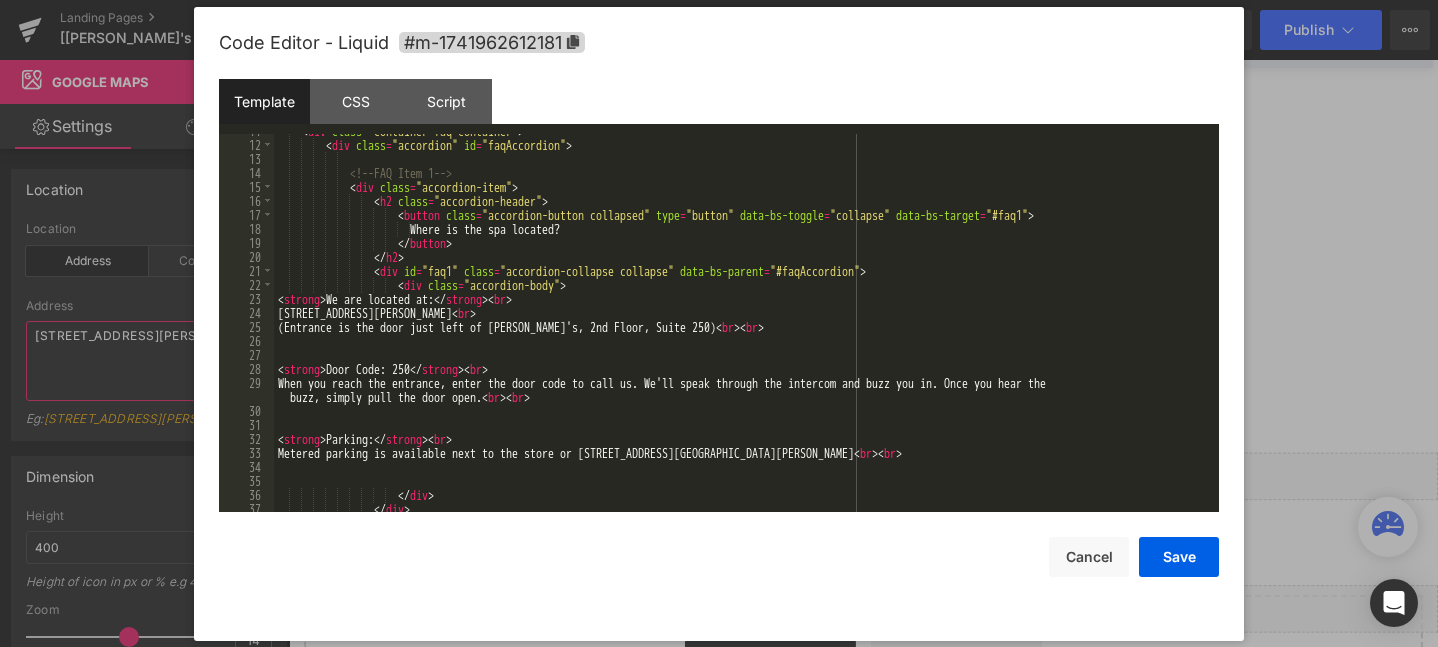 scroll, scrollTop: 195, scrollLeft: 0, axis: vertical 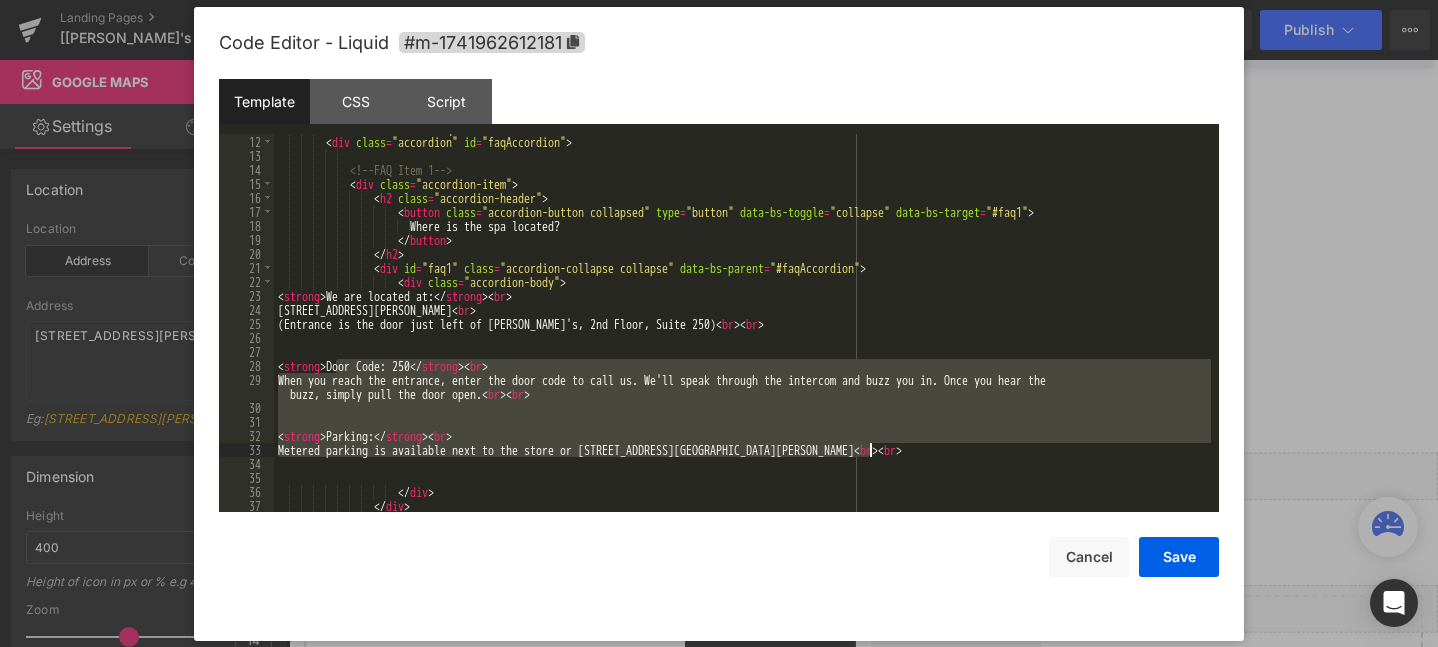 drag, startPoint x: 337, startPoint y: 367, endPoint x: 868, endPoint y: 450, distance: 537.4477 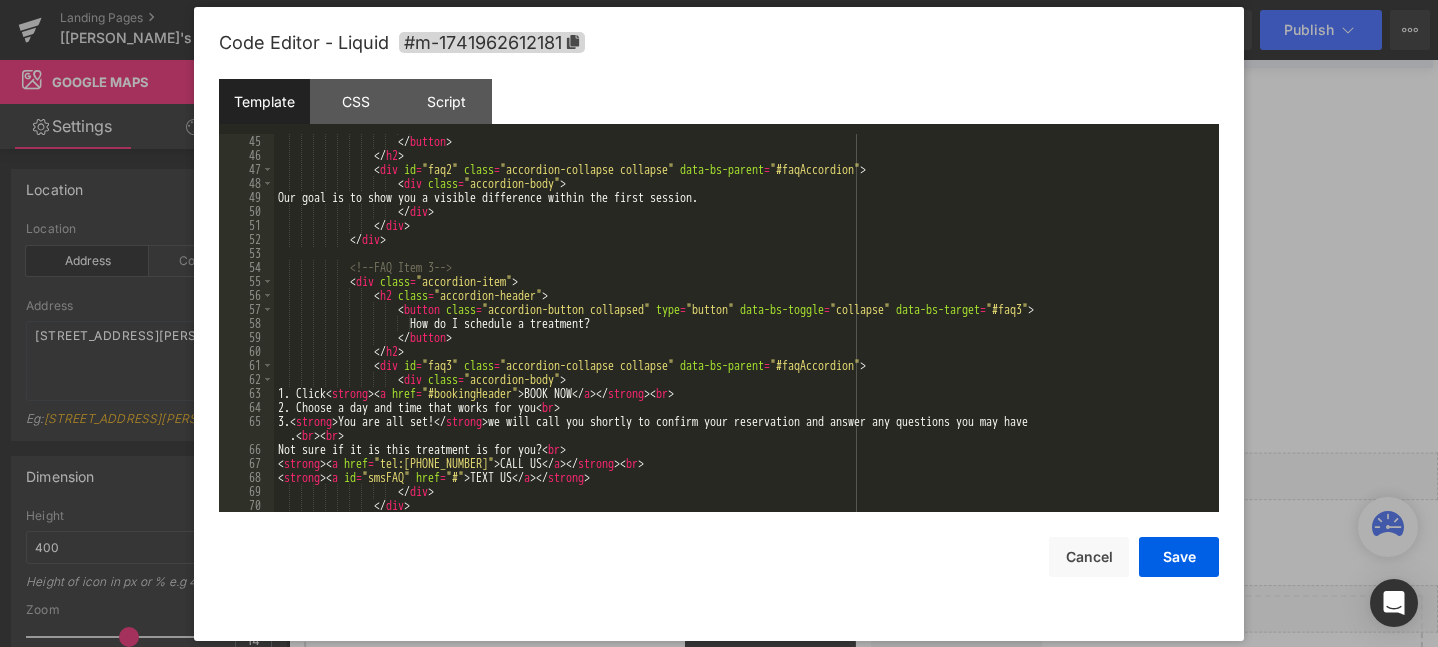 scroll, scrollTop: 674, scrollLeft: 0, axis: vertical 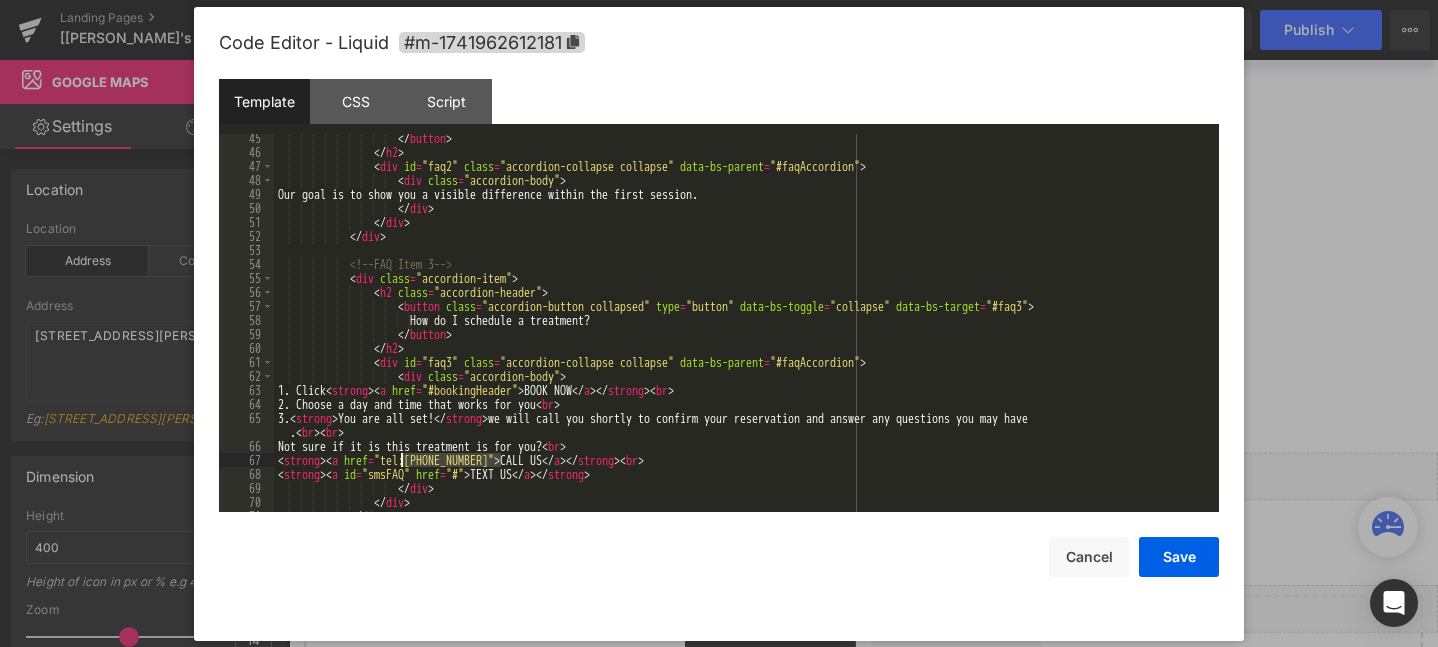 drag, startPoint x: 501, startPoint y: 462, endPoint x: 401, endPoint y: 462, distance: 100 